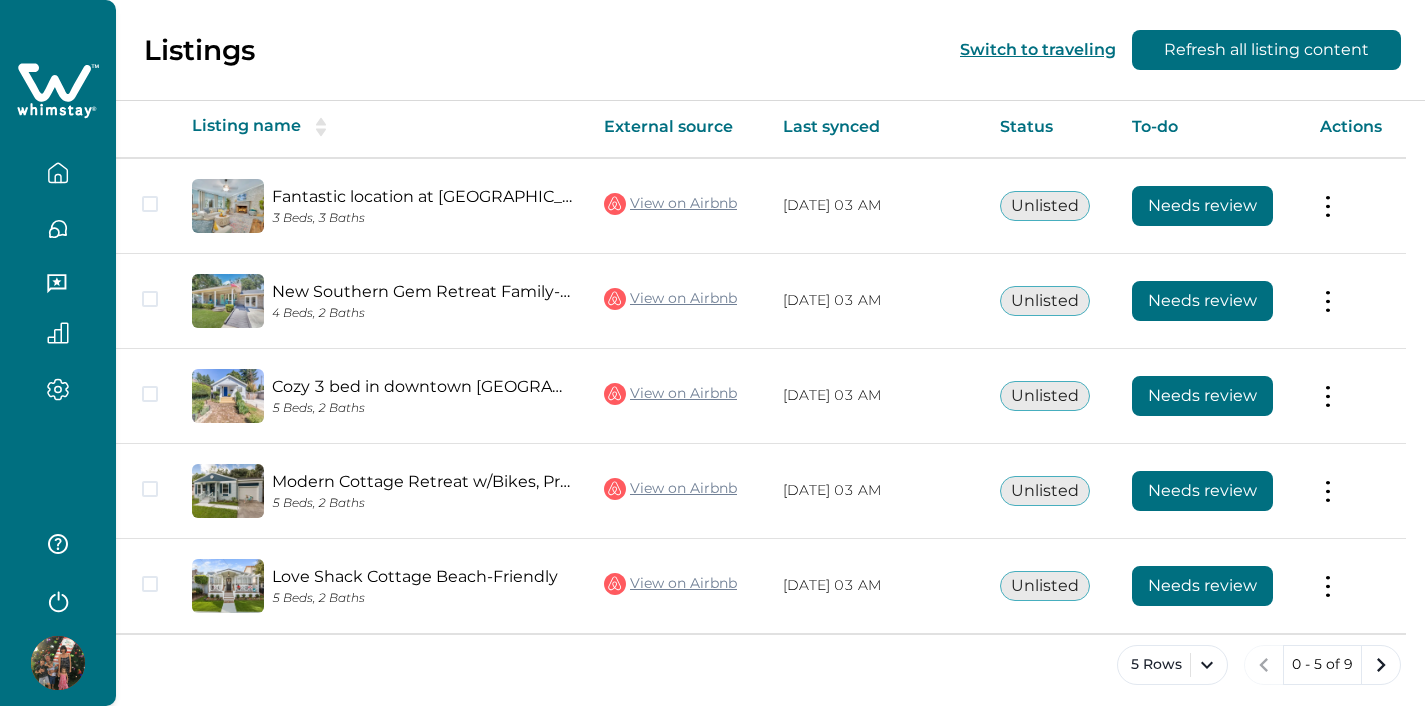 scroll, scrollTop: 109, scrollLeft: 0, axis: vertical 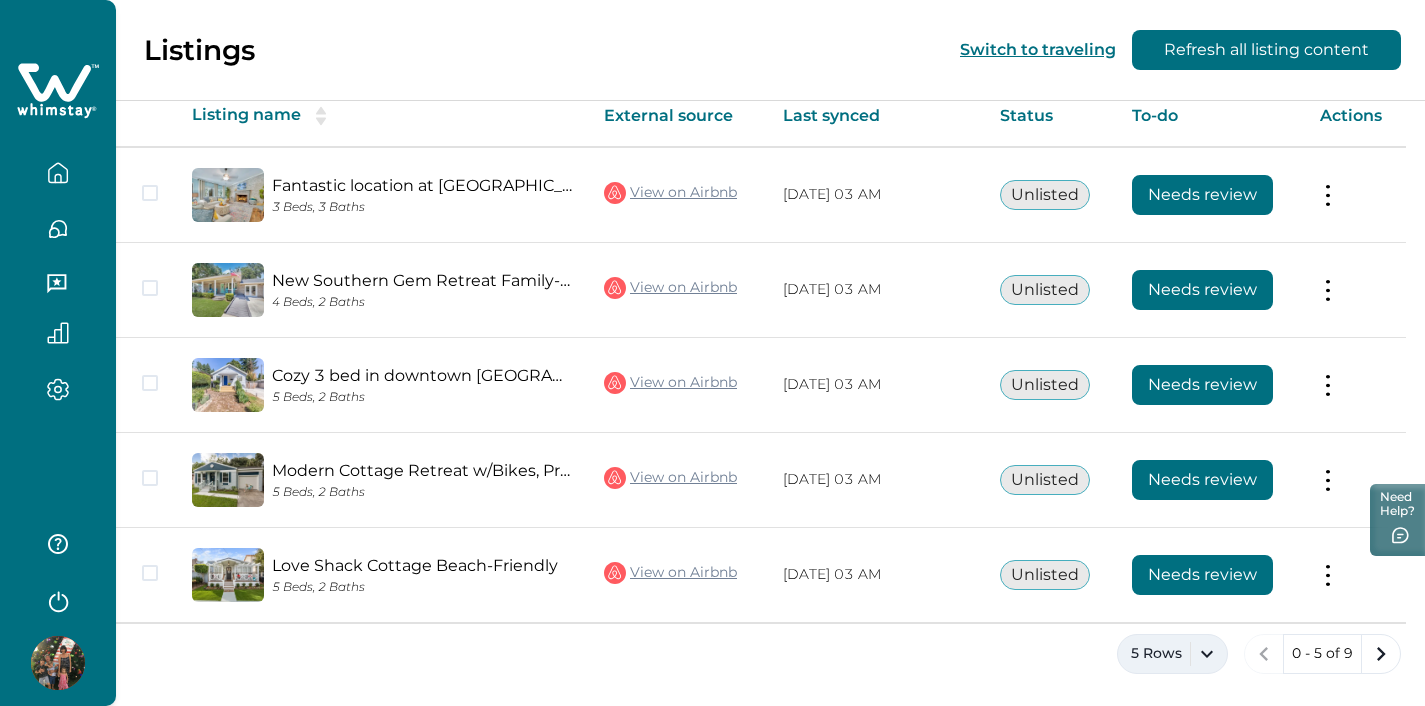 click on "5 Rows" at bounding box center [1172, 654] 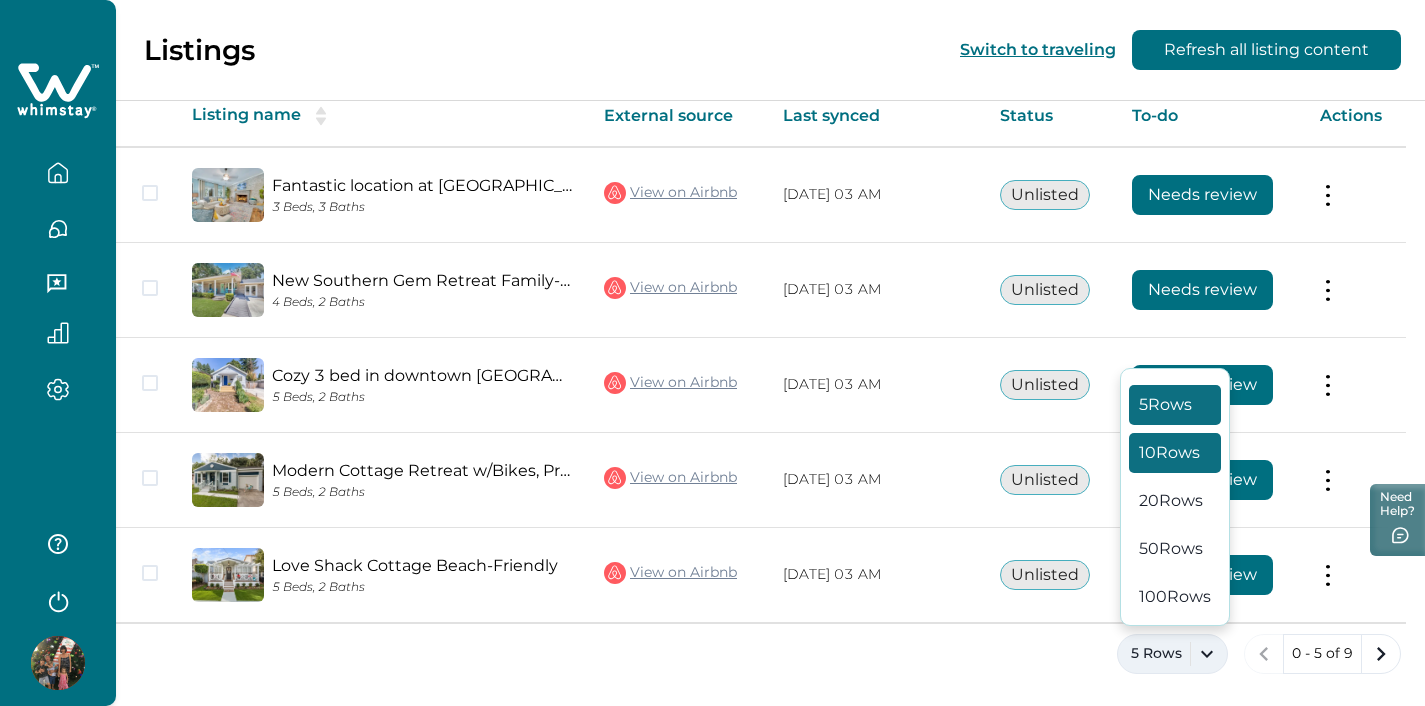 click on "10  Rows" at bounding box center [1175, 453] 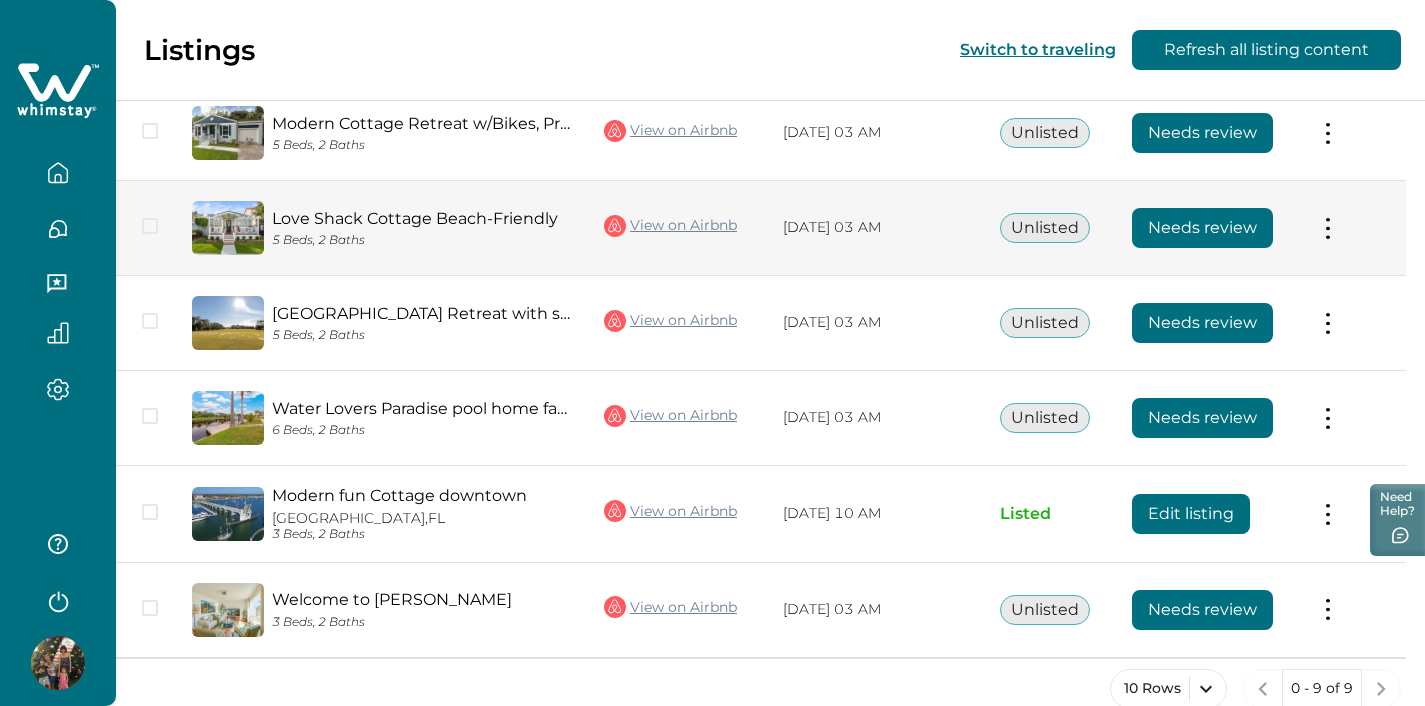 scroll, scrollTop: 460, scrollLeft: 0, axis: vertical 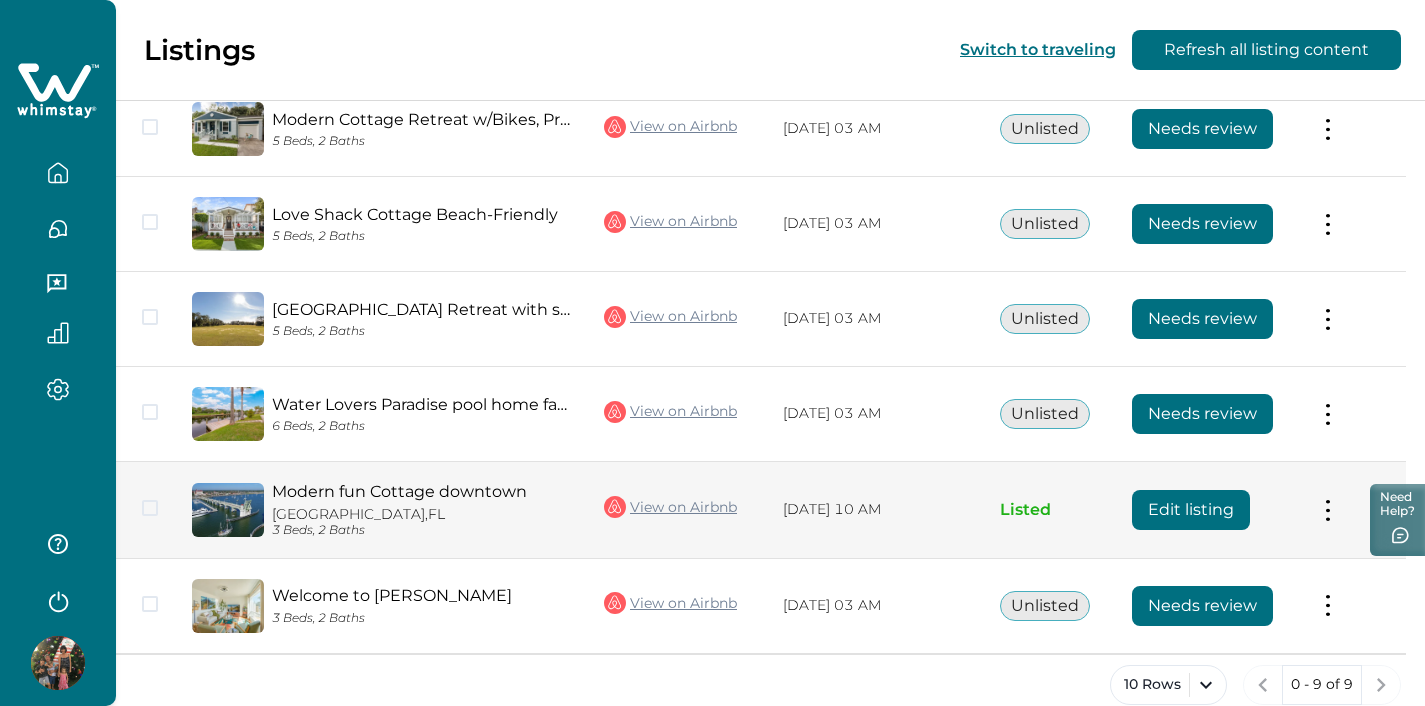 click on "Edit listing" at bounding box center (1191, 510) 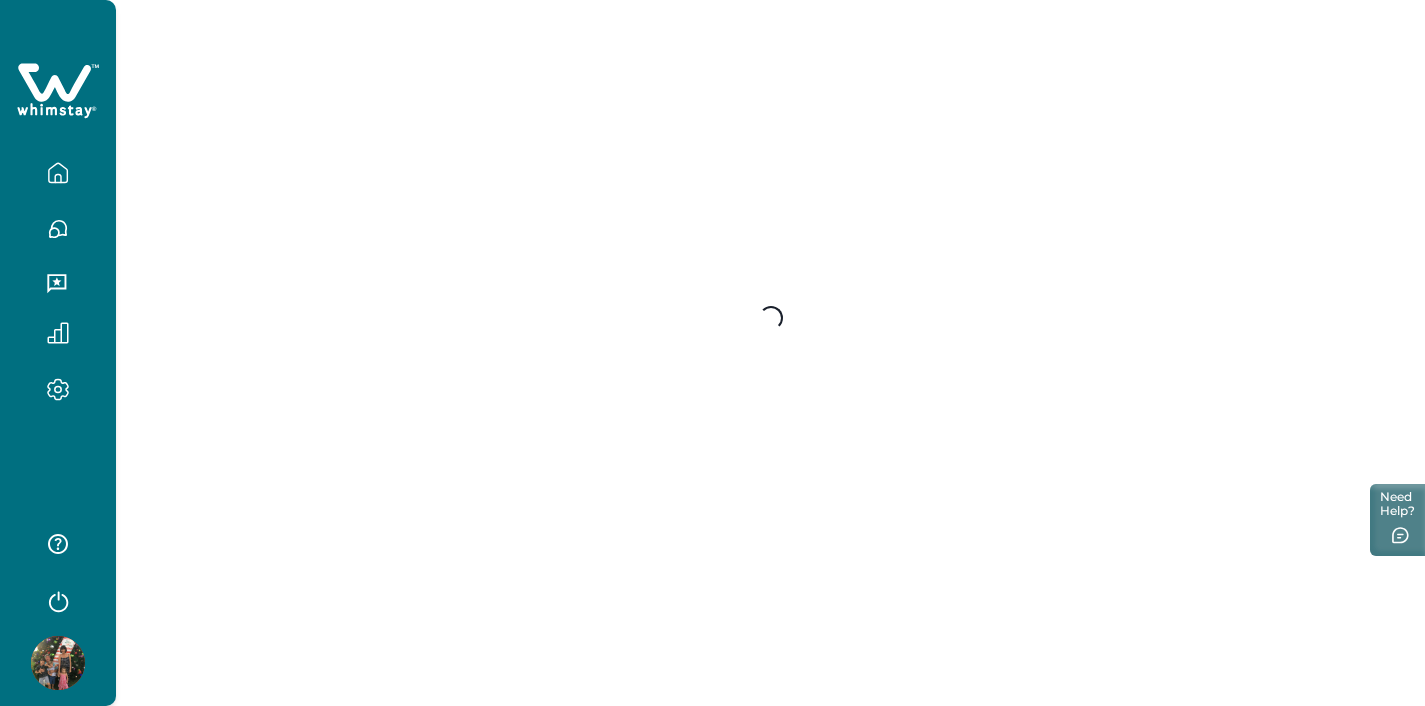 scroll, scrollTop: 0, scrollLeft: 0, axis: both 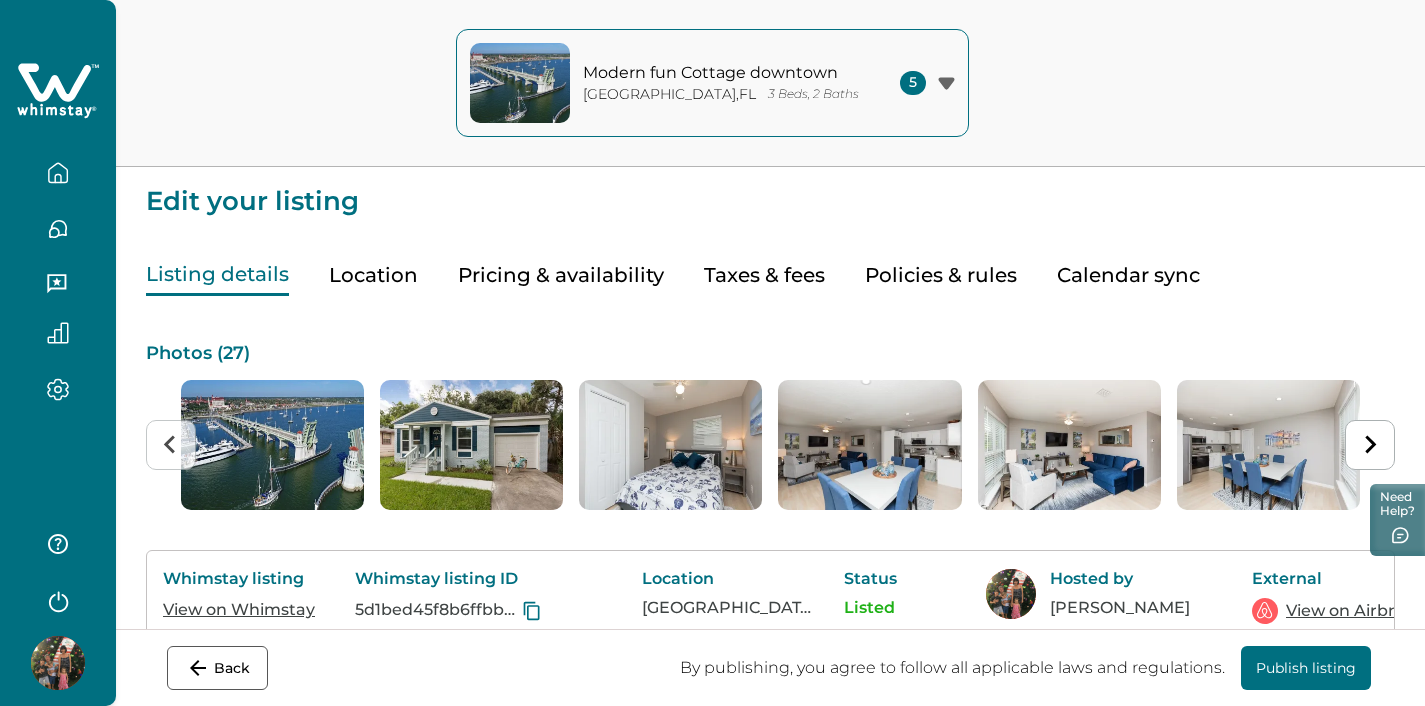 click on "Pricing & availability" at bounding box center [561, 275] 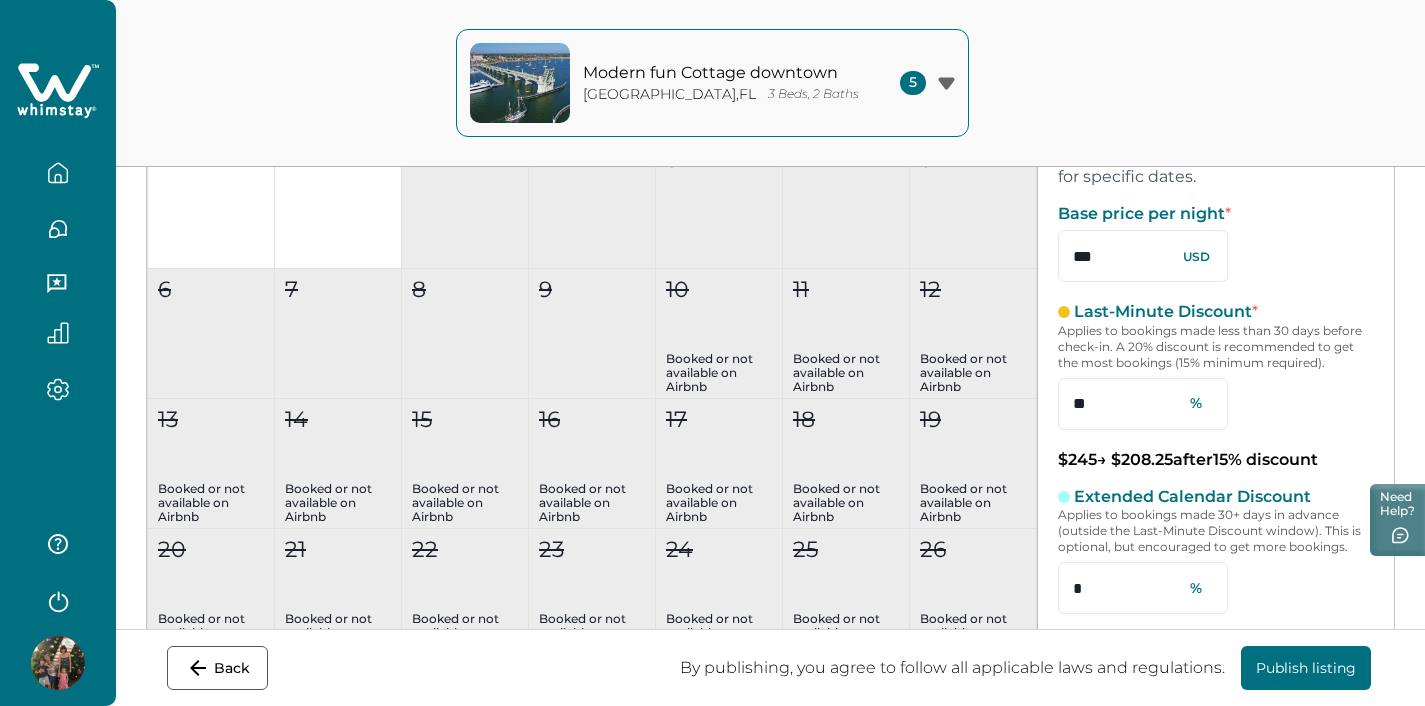 scroll, scrollTop: 329, scrollLeft: 0, axis: vertical 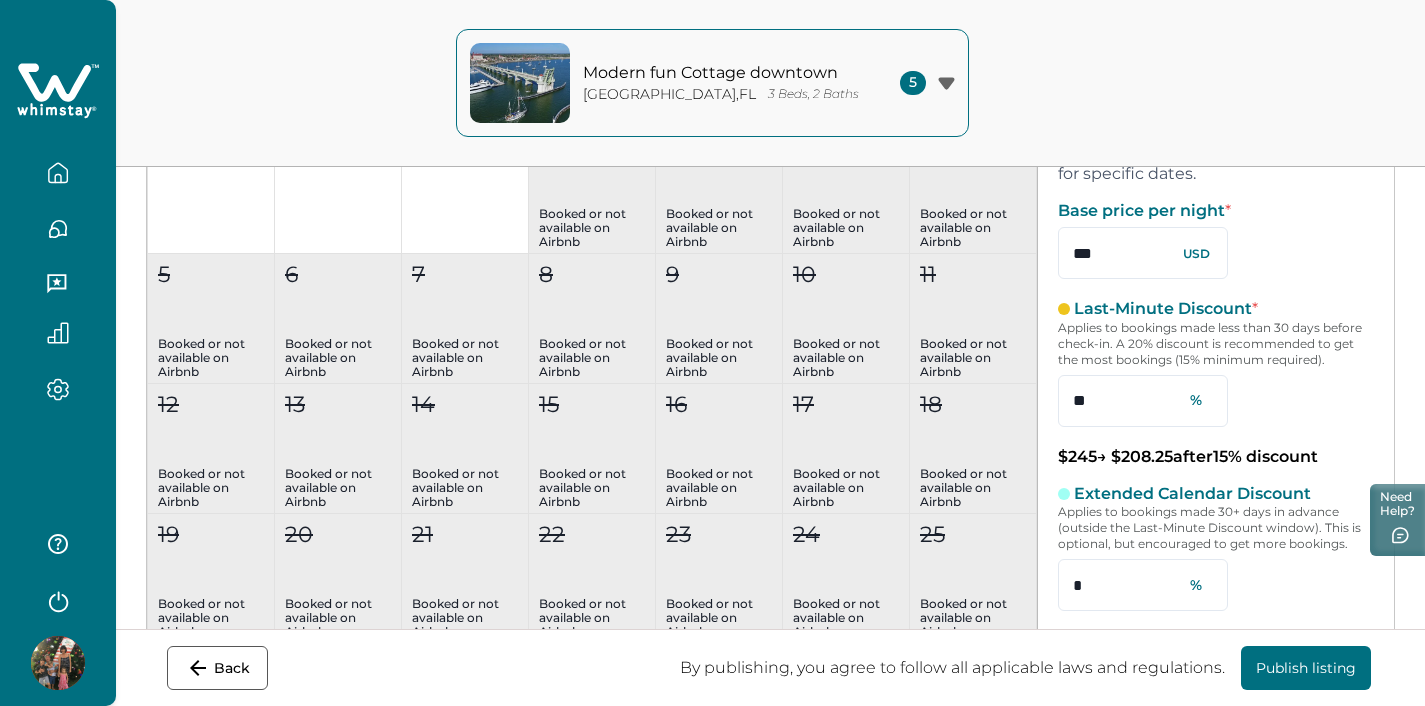 click 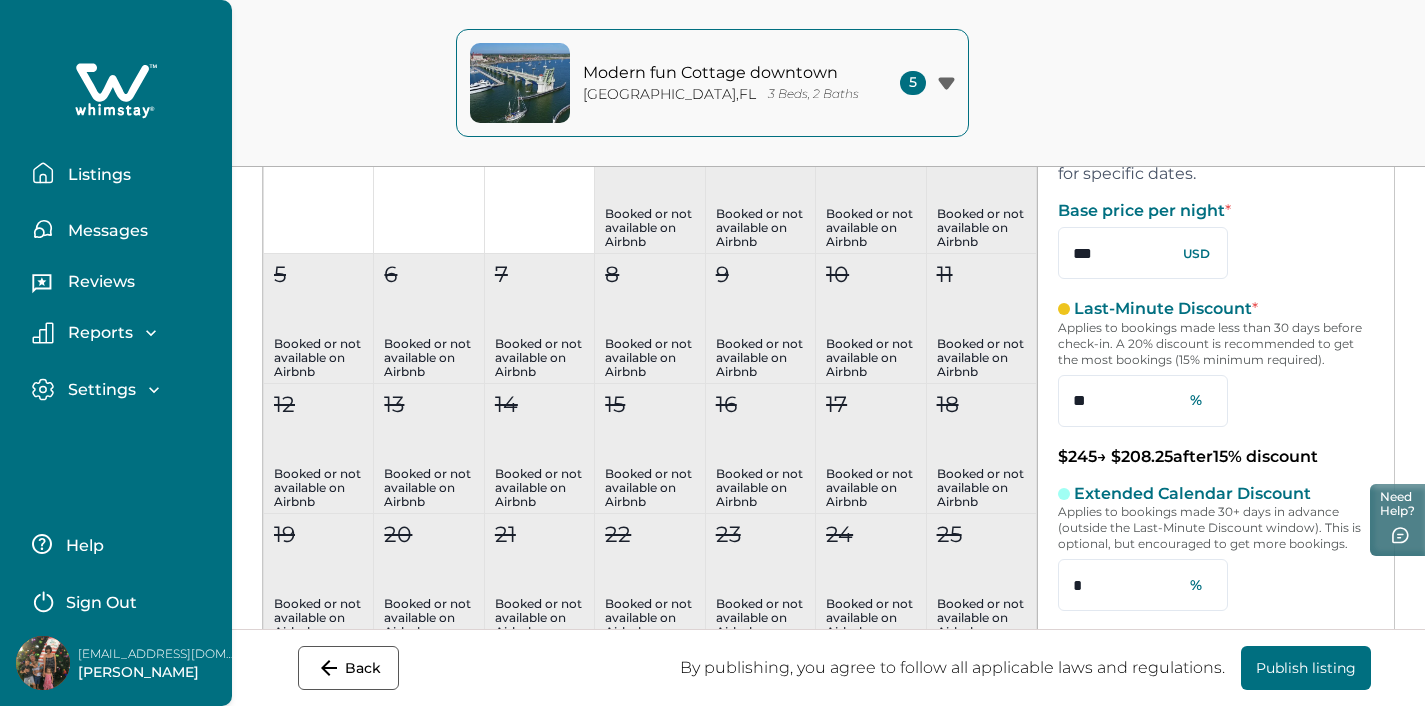 click on "Messages" at bounding box center [105, 231] 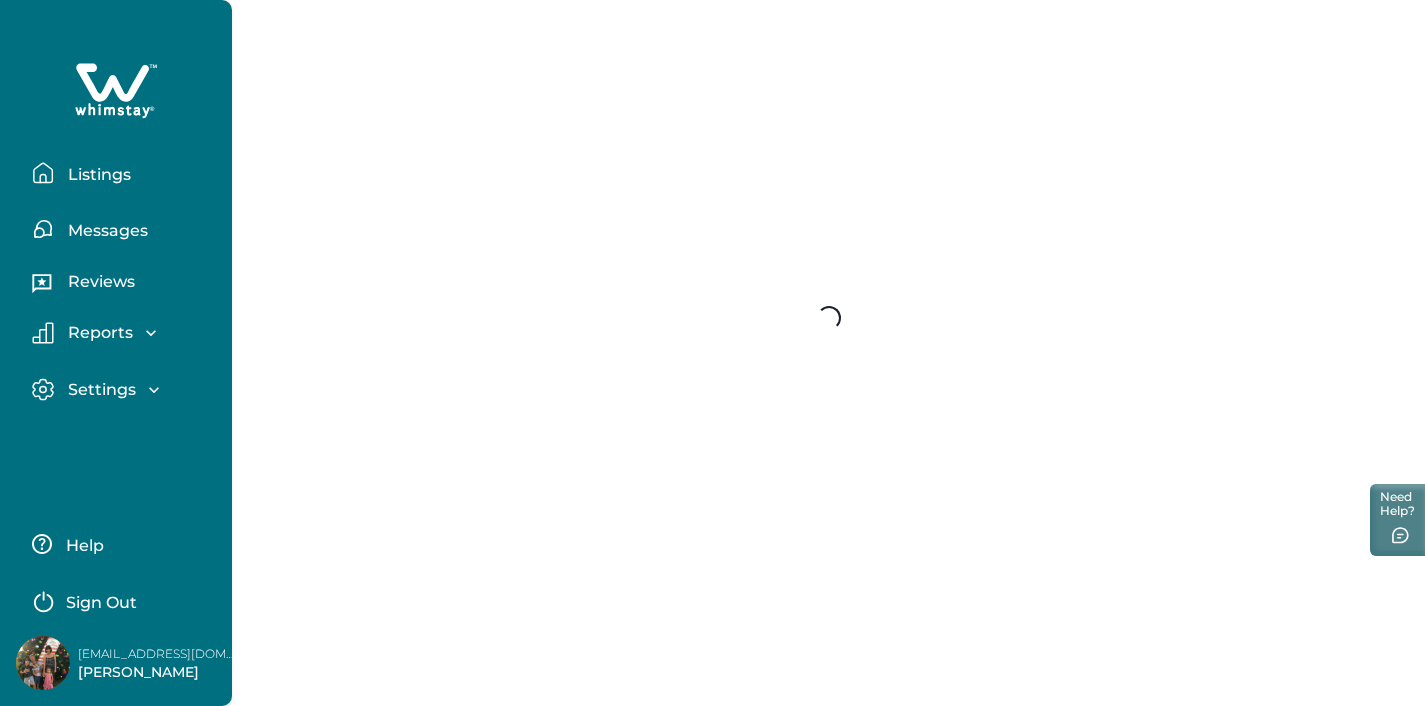 scroll, scrollTop: 0, scrollLeft: 0, axis: both 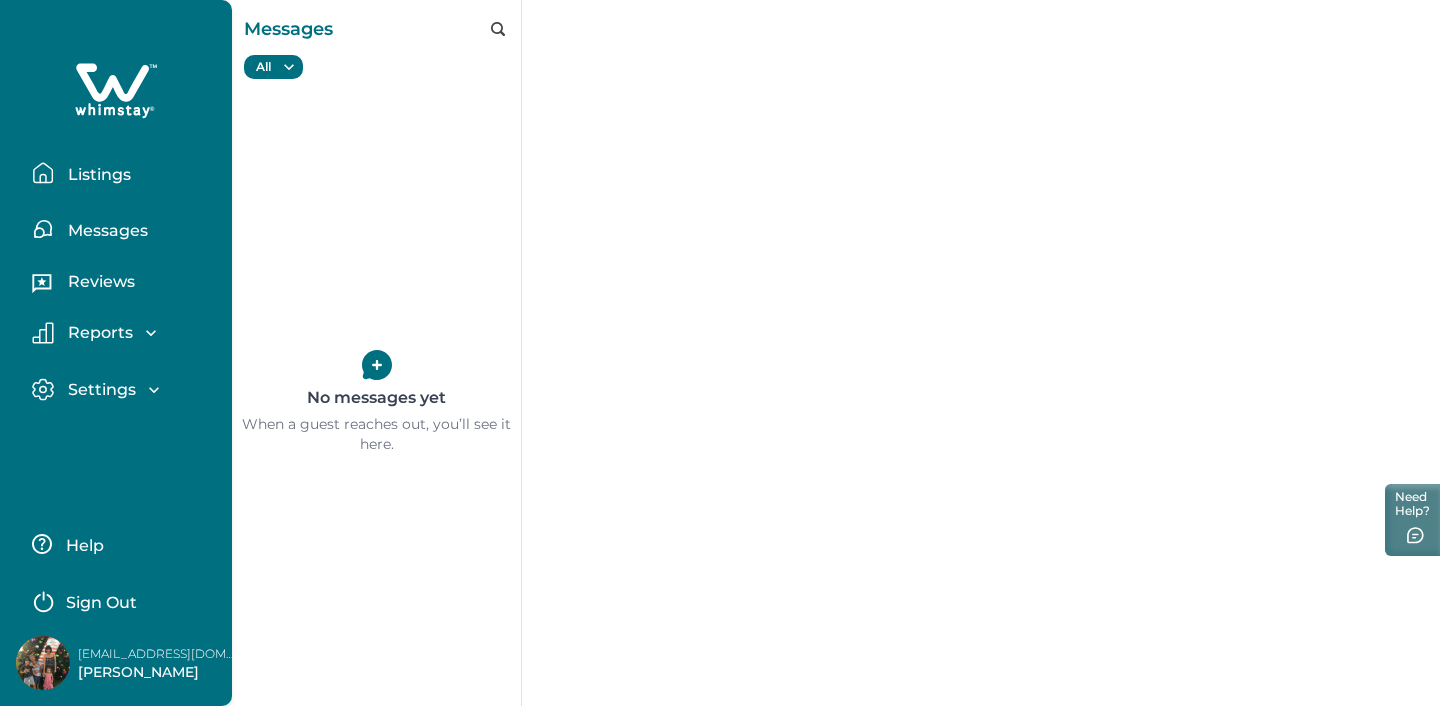 click on "Listings" at bounding box center (96, 175) 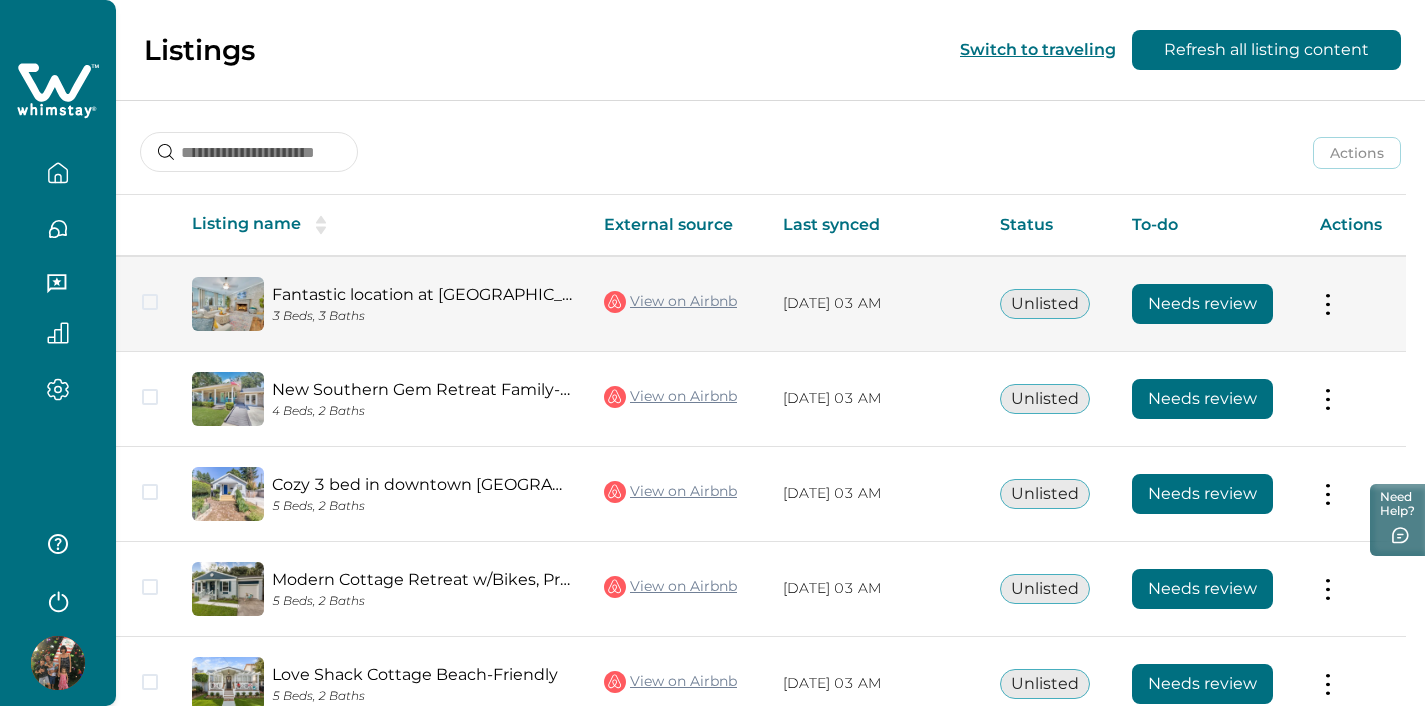 click on "Unlisted" at bounding box center (1050, 304) 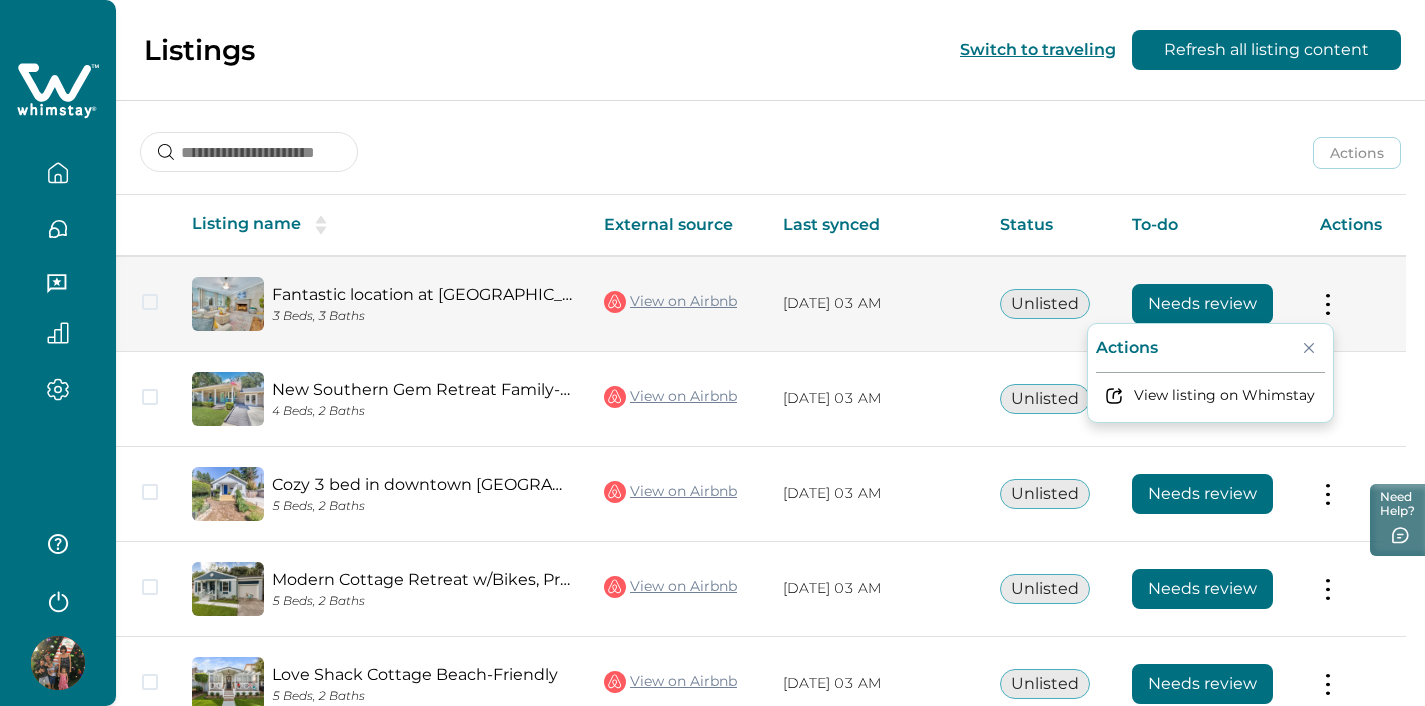 click on "Unlisted" at bounding box center (1045, 304) 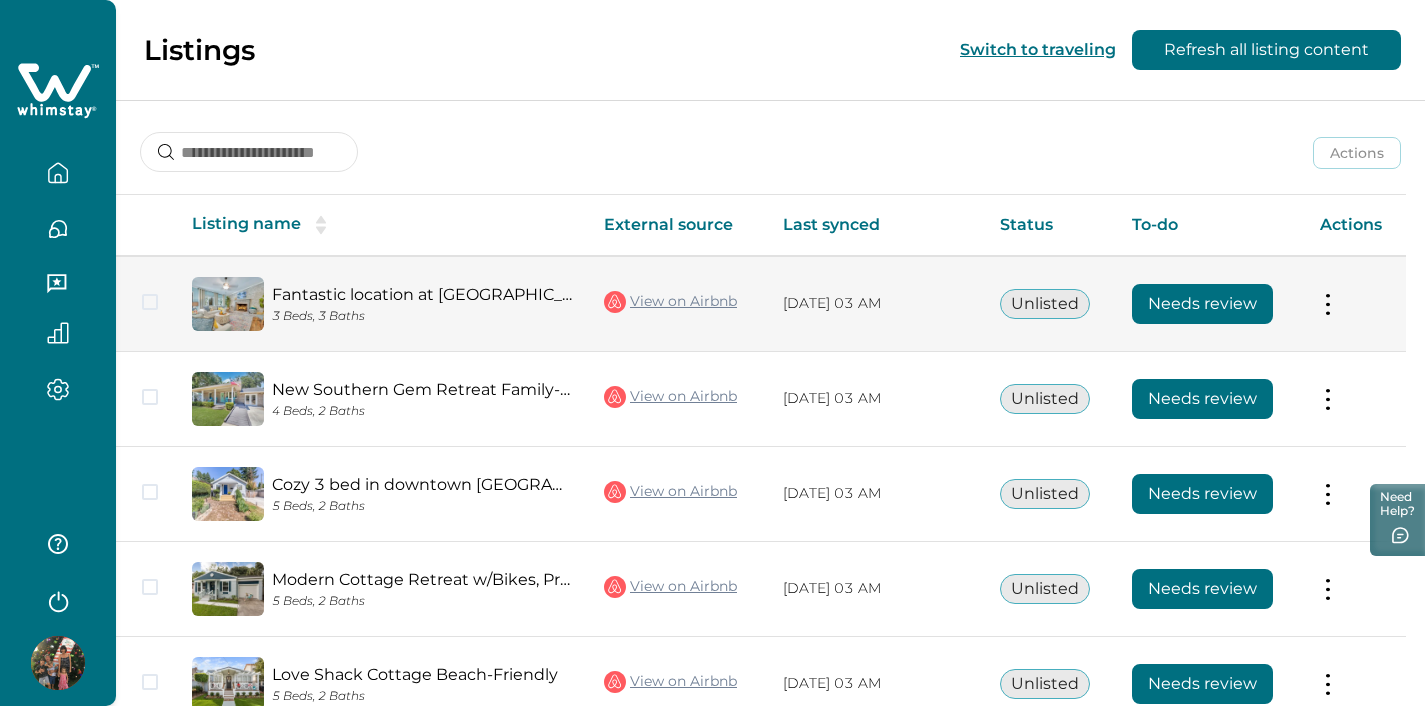 click at bounding box center [1328, 303] 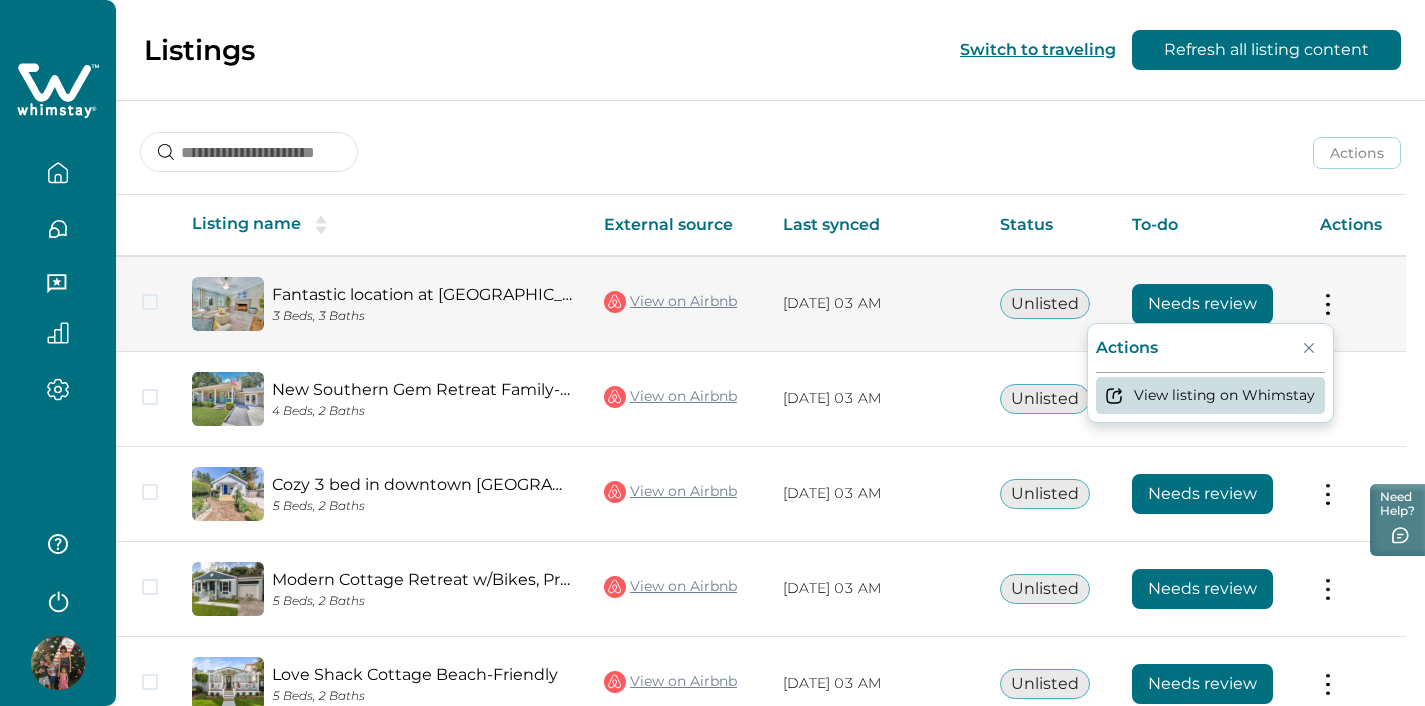 click on "View listing on Whimstay" at bounding box center [1210, 395] 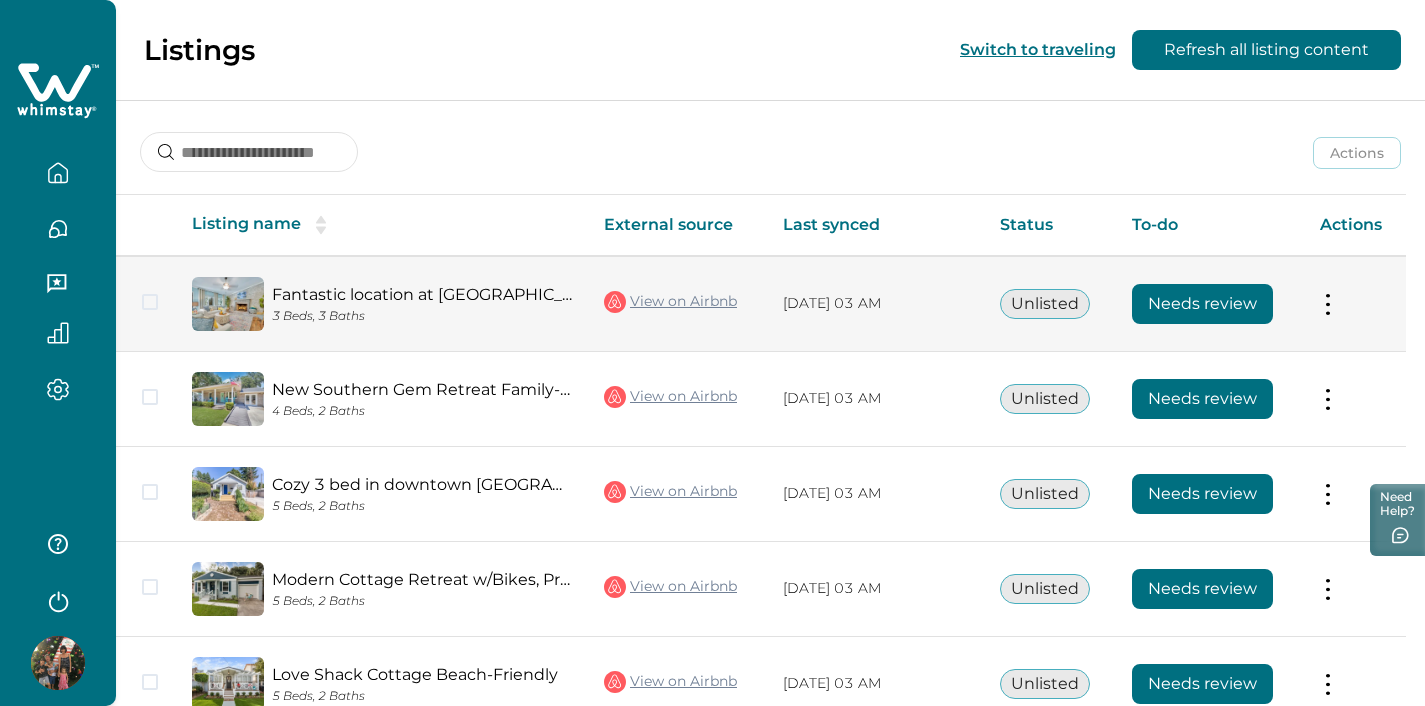 click at bounding box center (1328, 303) 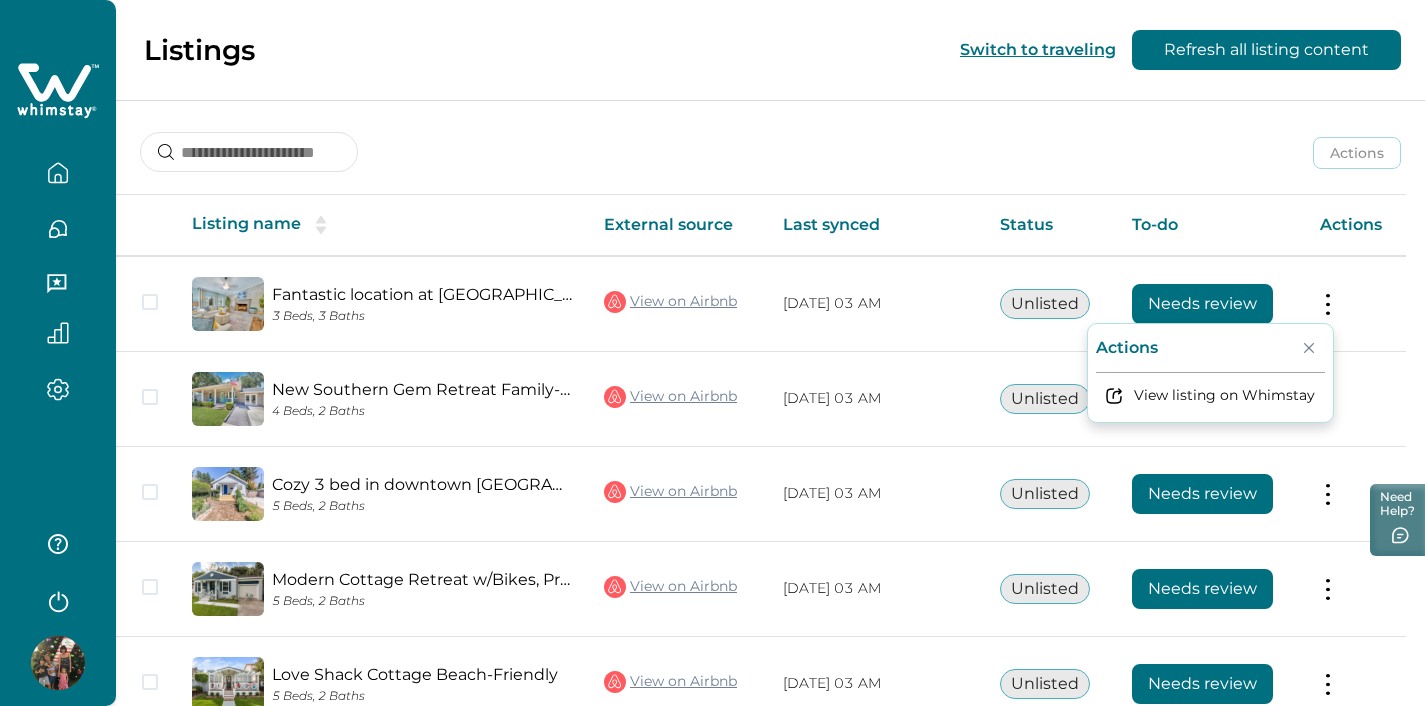 click 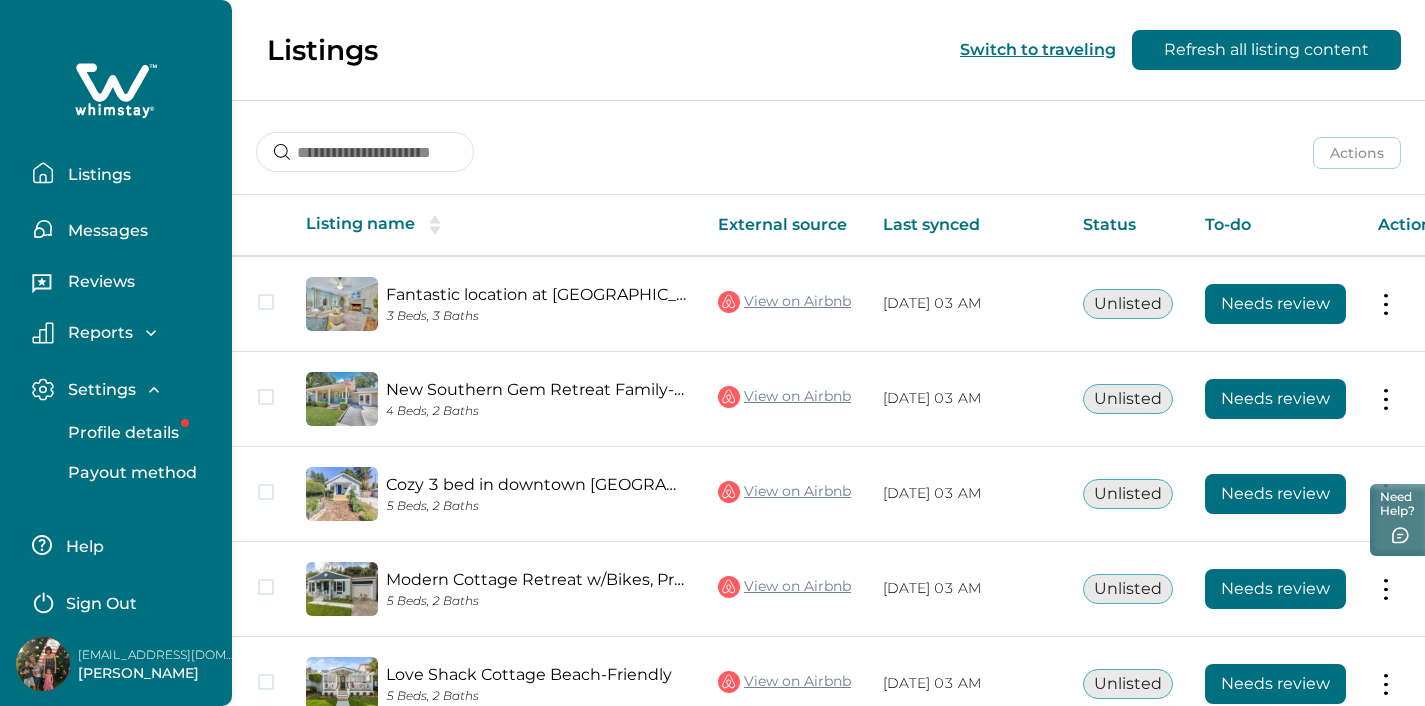 click 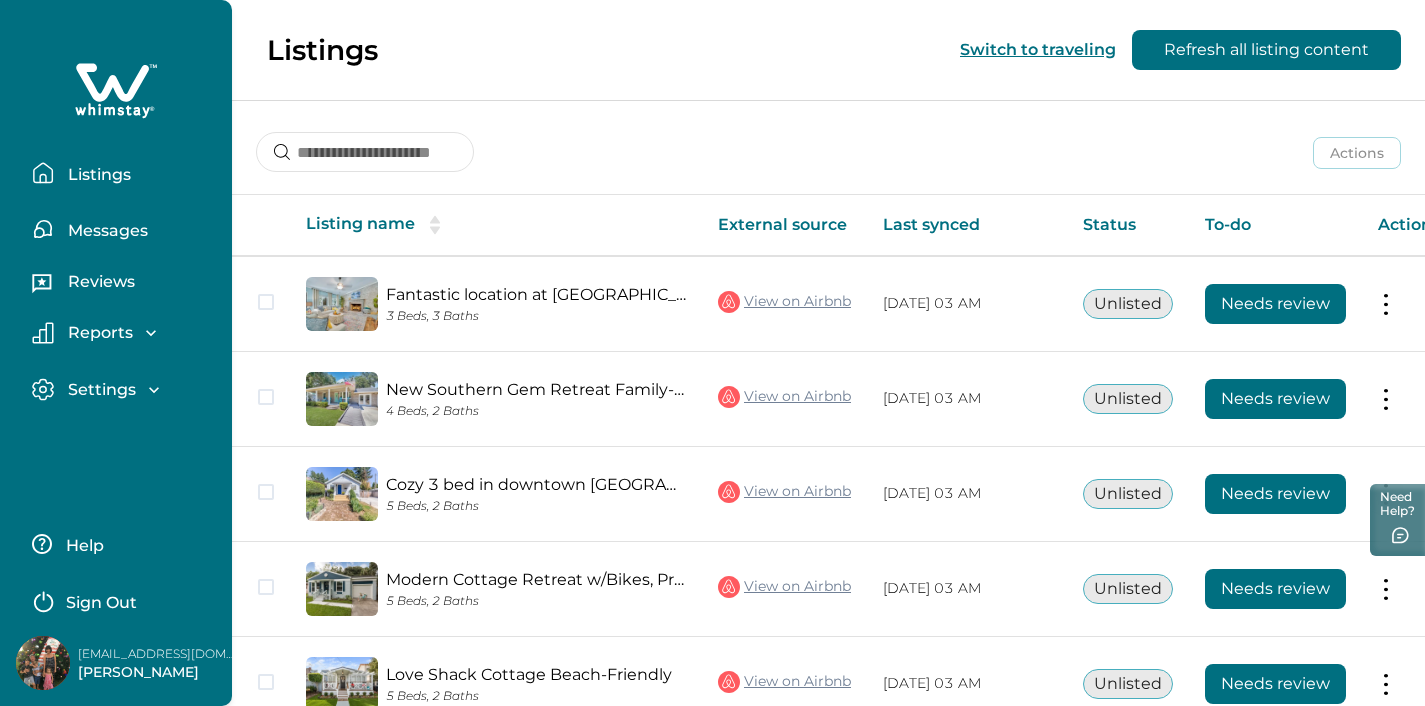 click on "Settings" at bounding box center [99, 390] 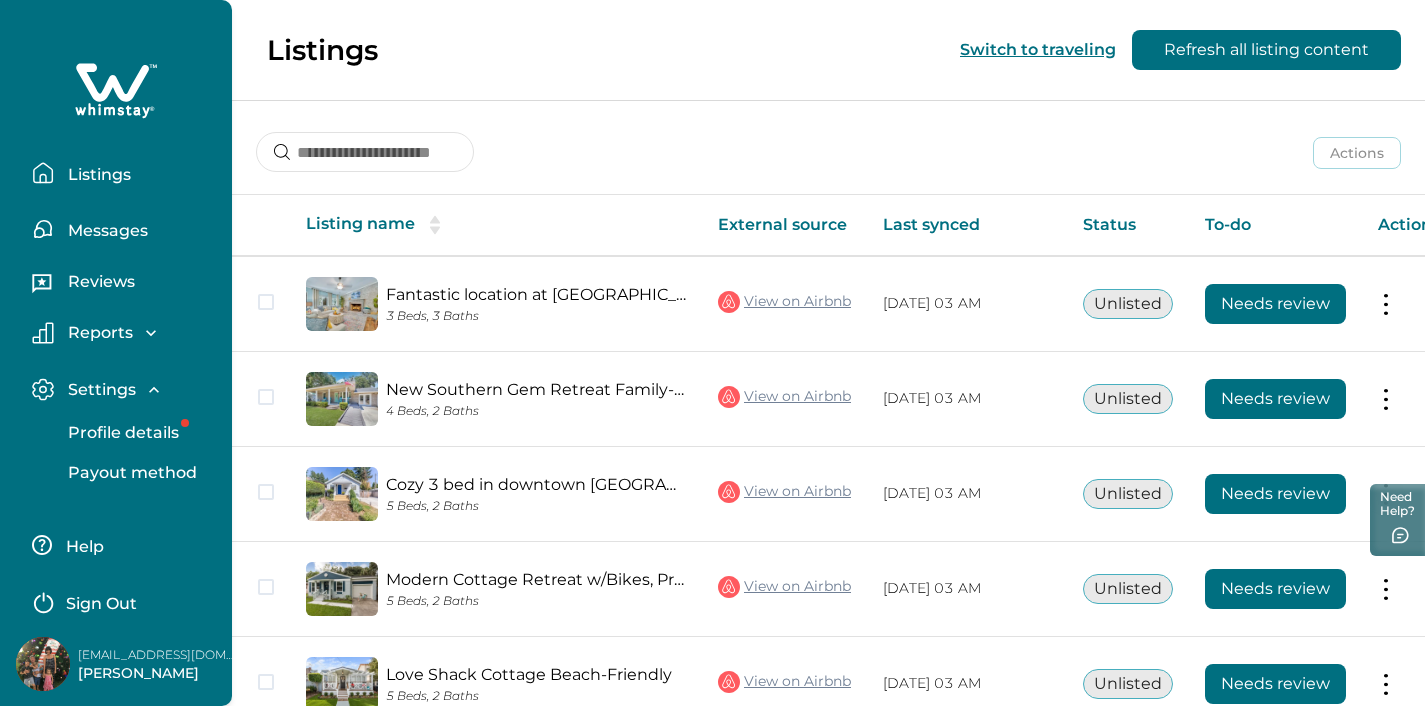 click on "Listings" at bounding box center (96, 175) 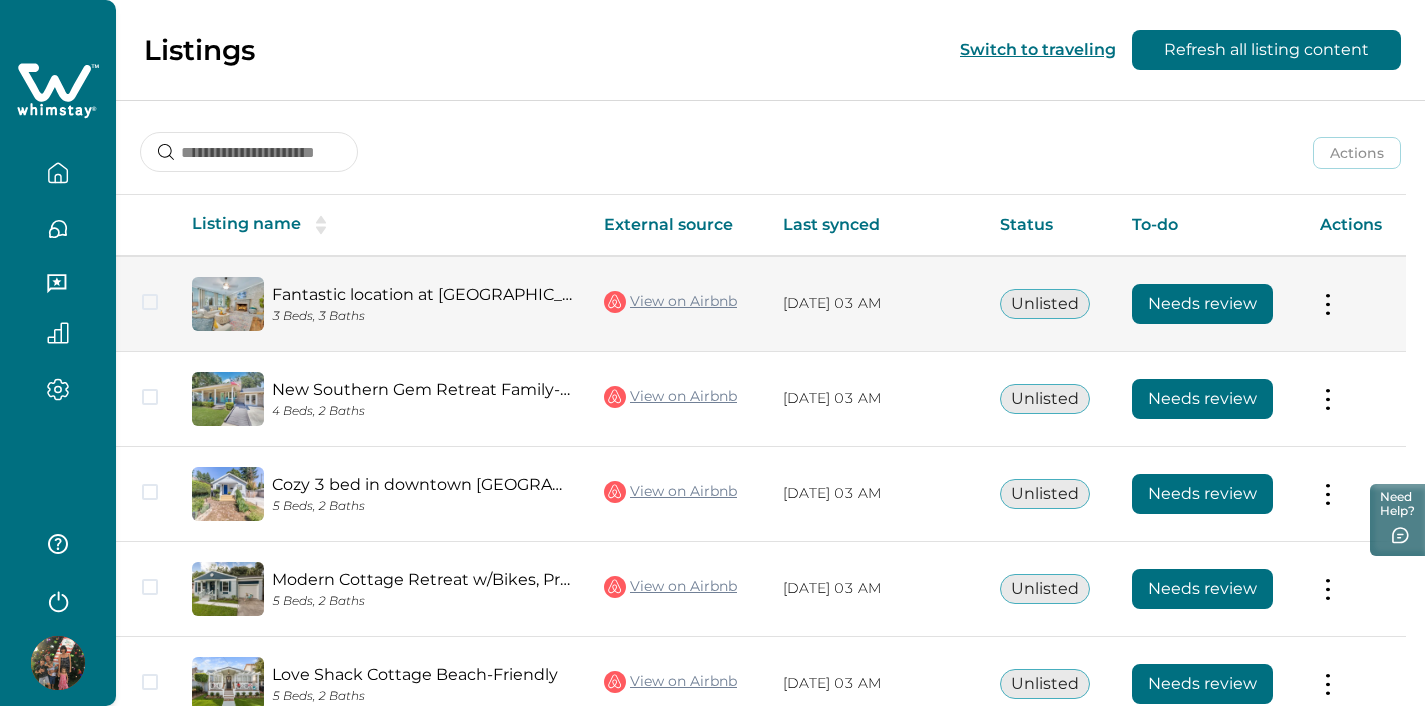 click on "Actions View listing on Whimstay" at bounding box center [1355, 304] 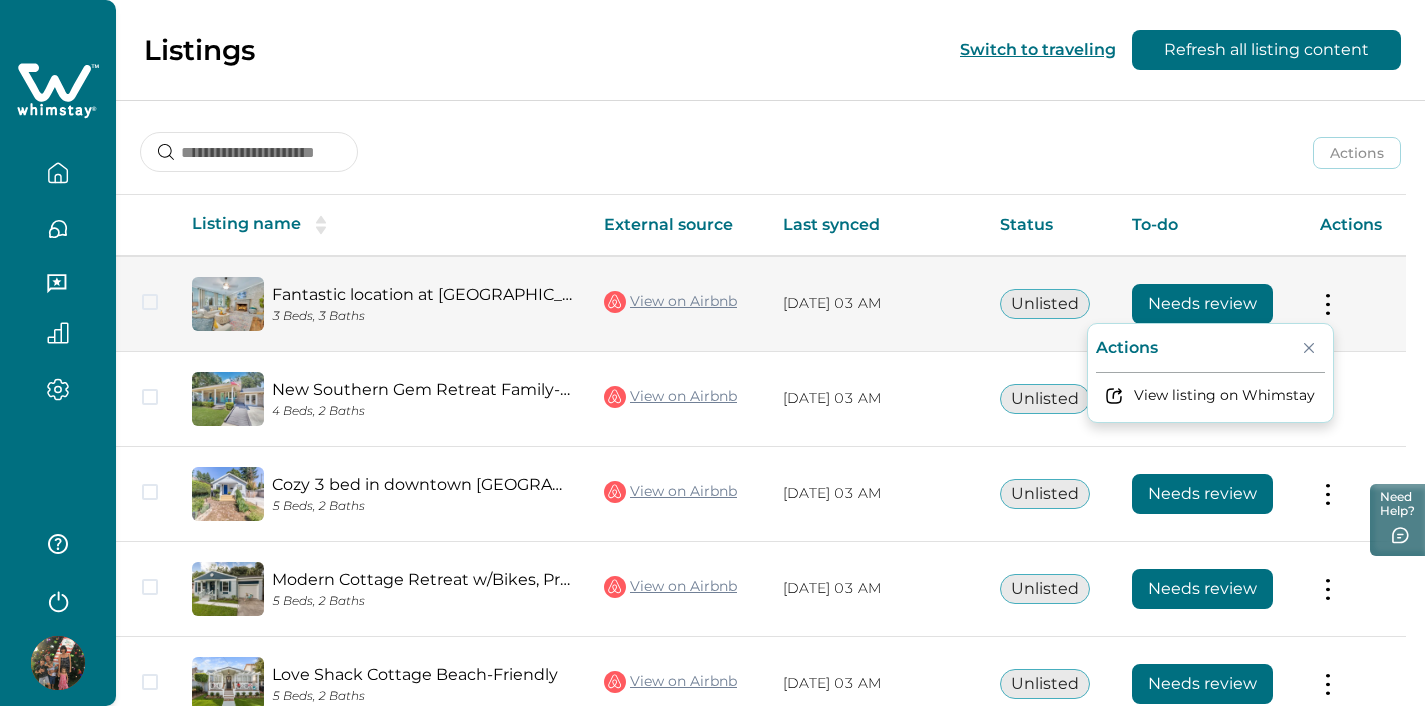 click 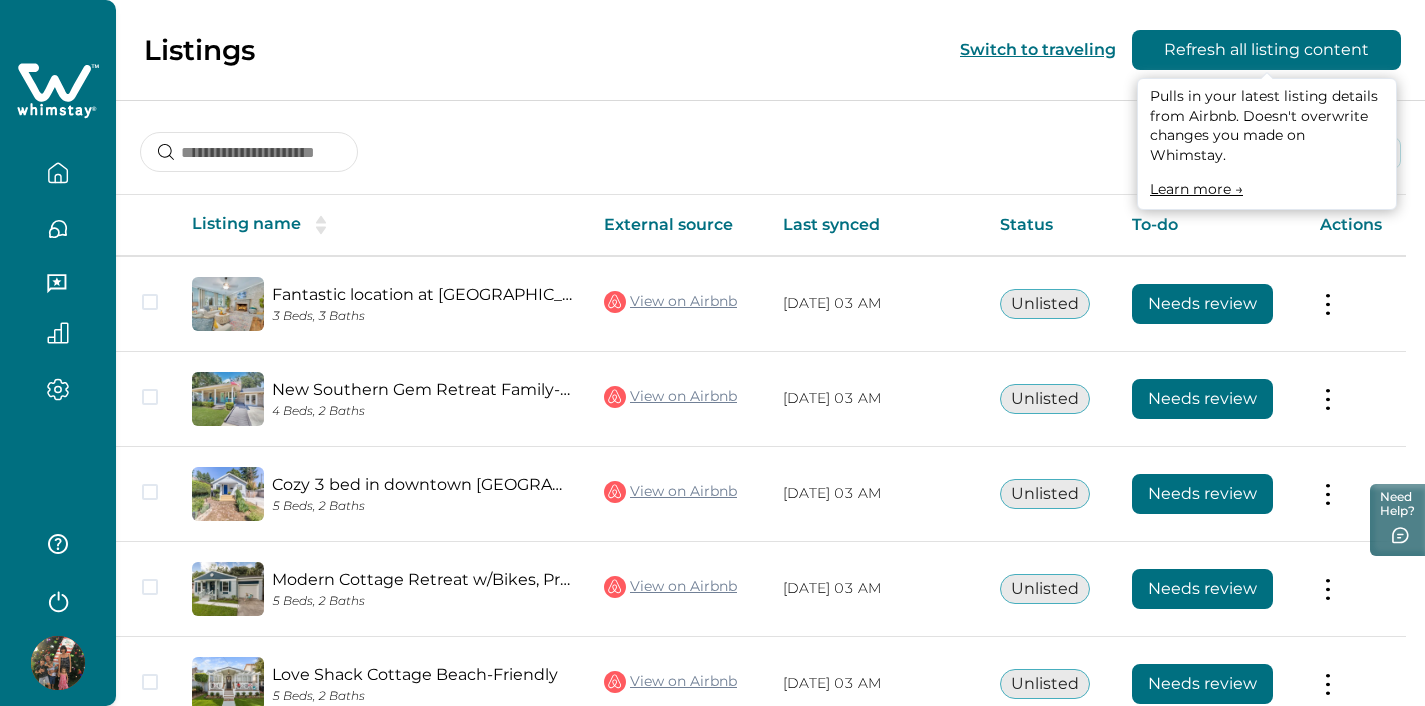 click on "Refresh all listing content" at bounding box center [1266, 50] 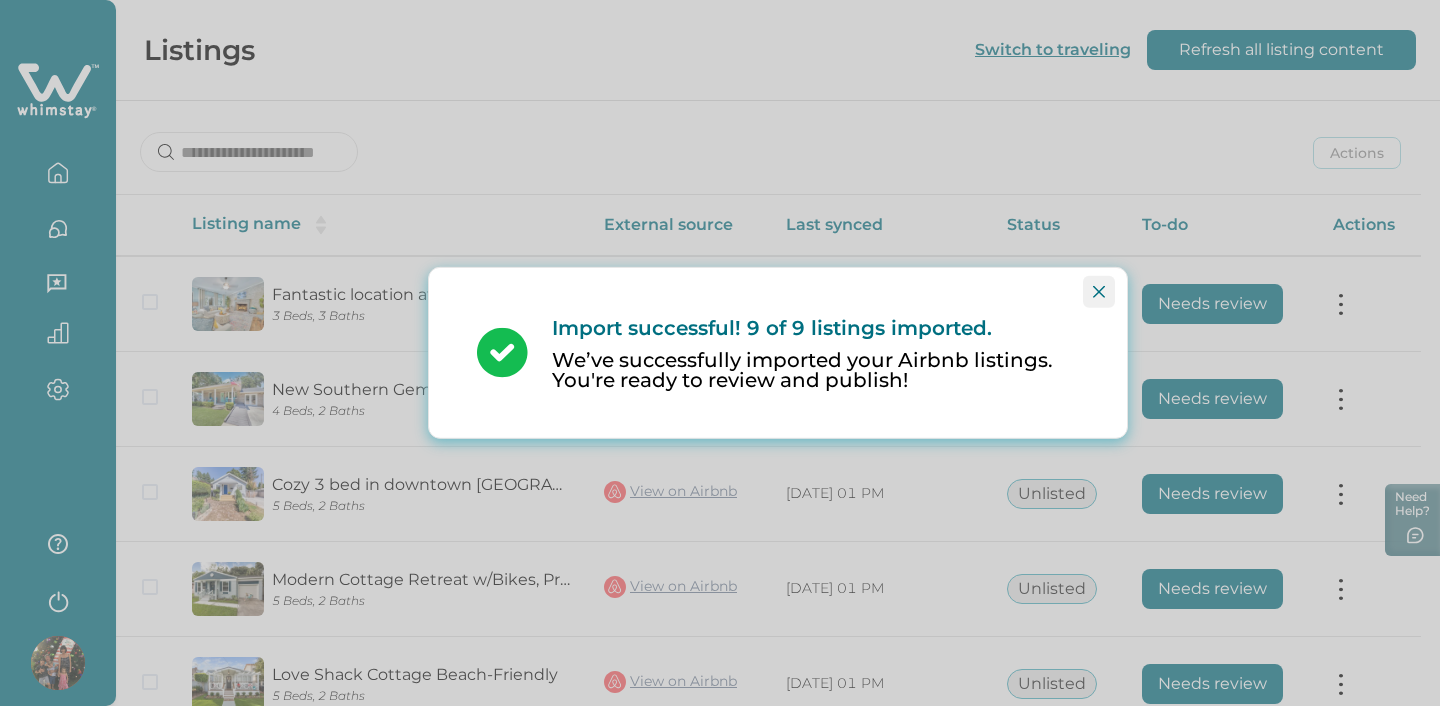 click 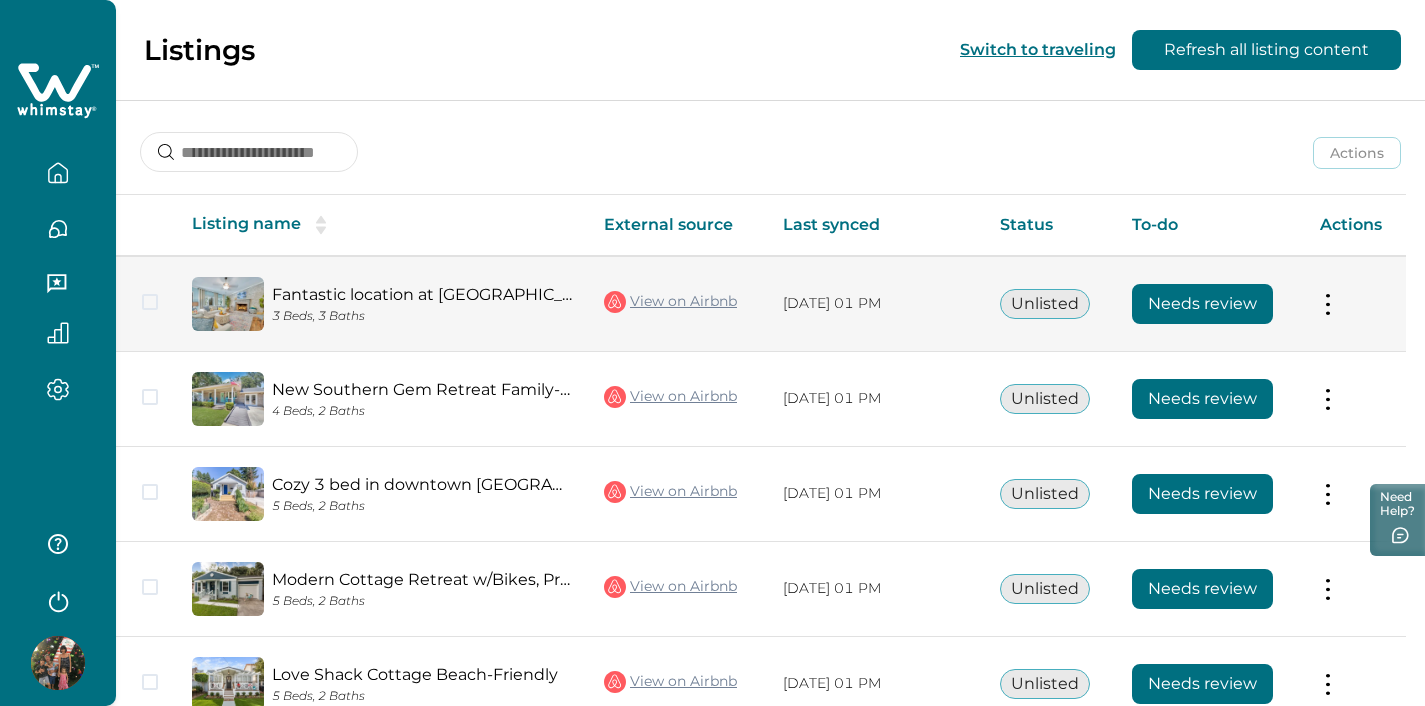 click on "View on Airbnb" at bounding box center (670, 302) 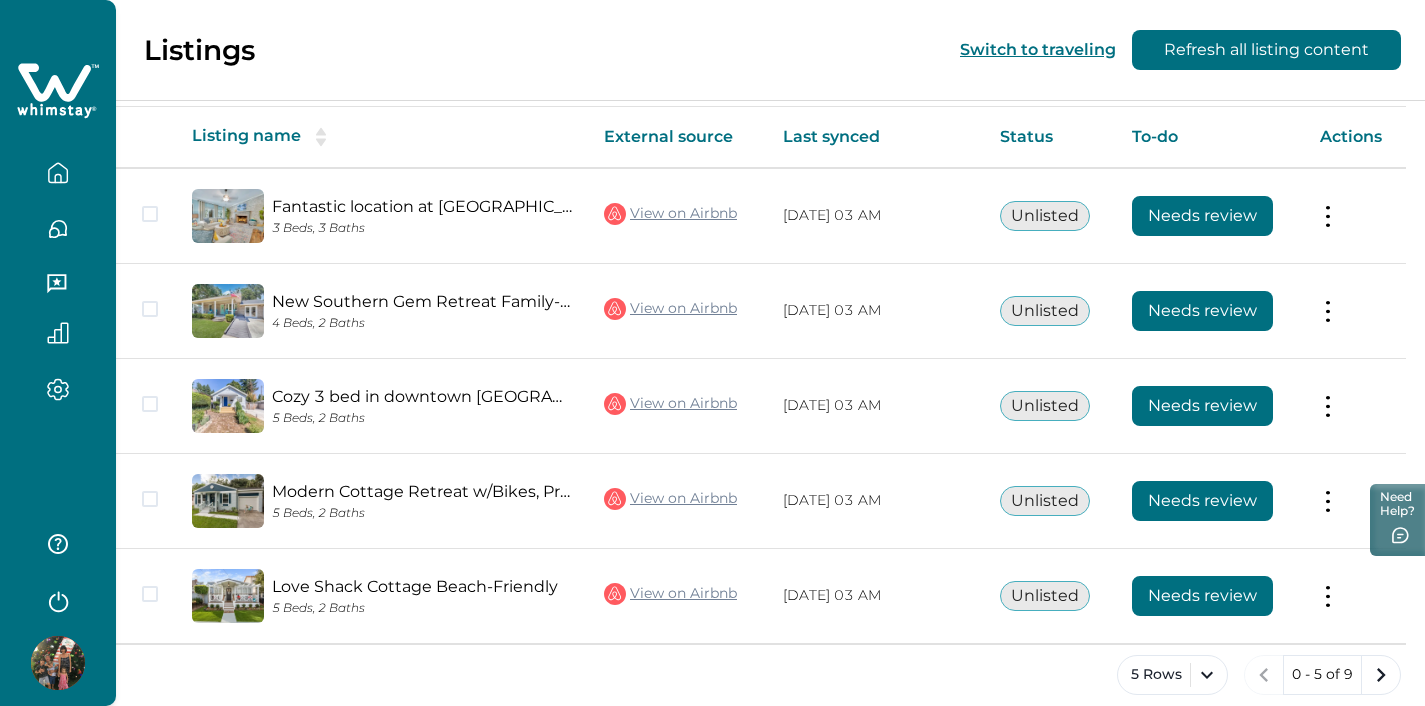 scroll, scrollTop: 109, scrollLeft: 0, axis: vertical 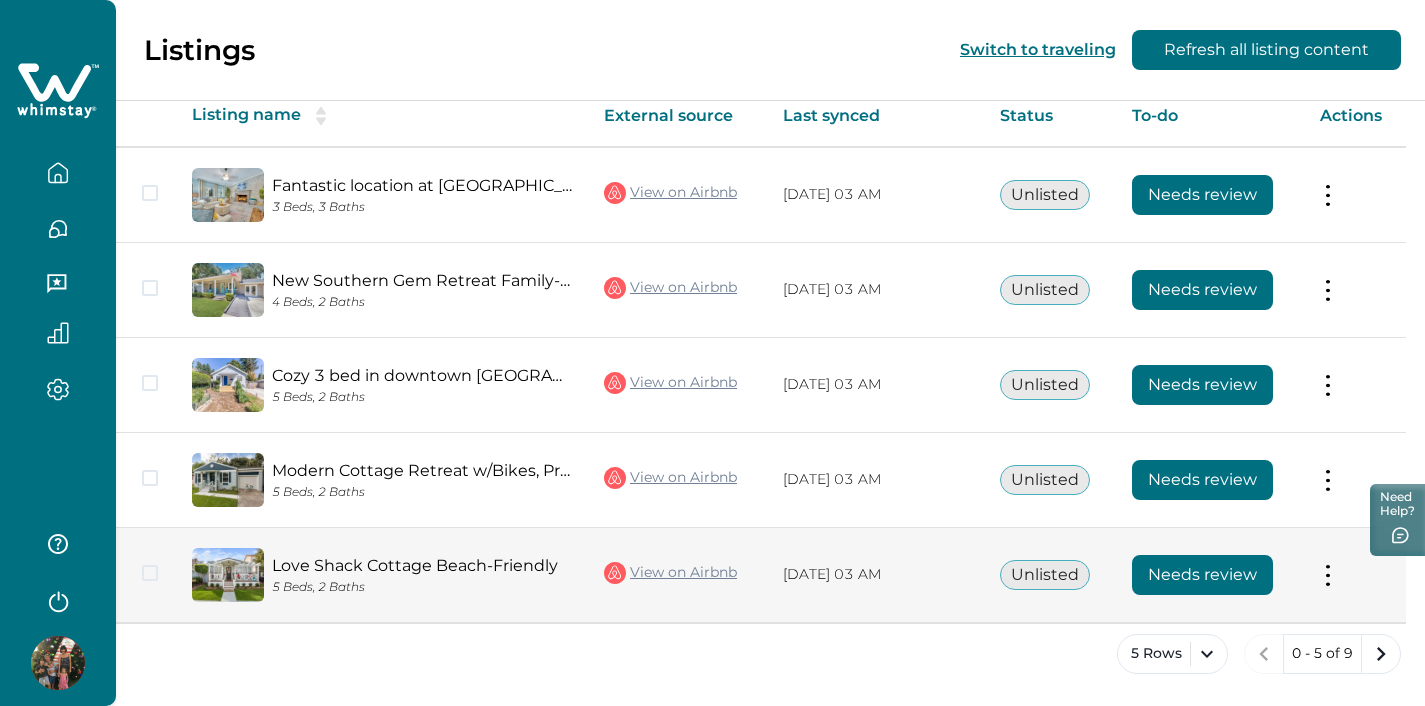 click at bounding box center (1328, 574) 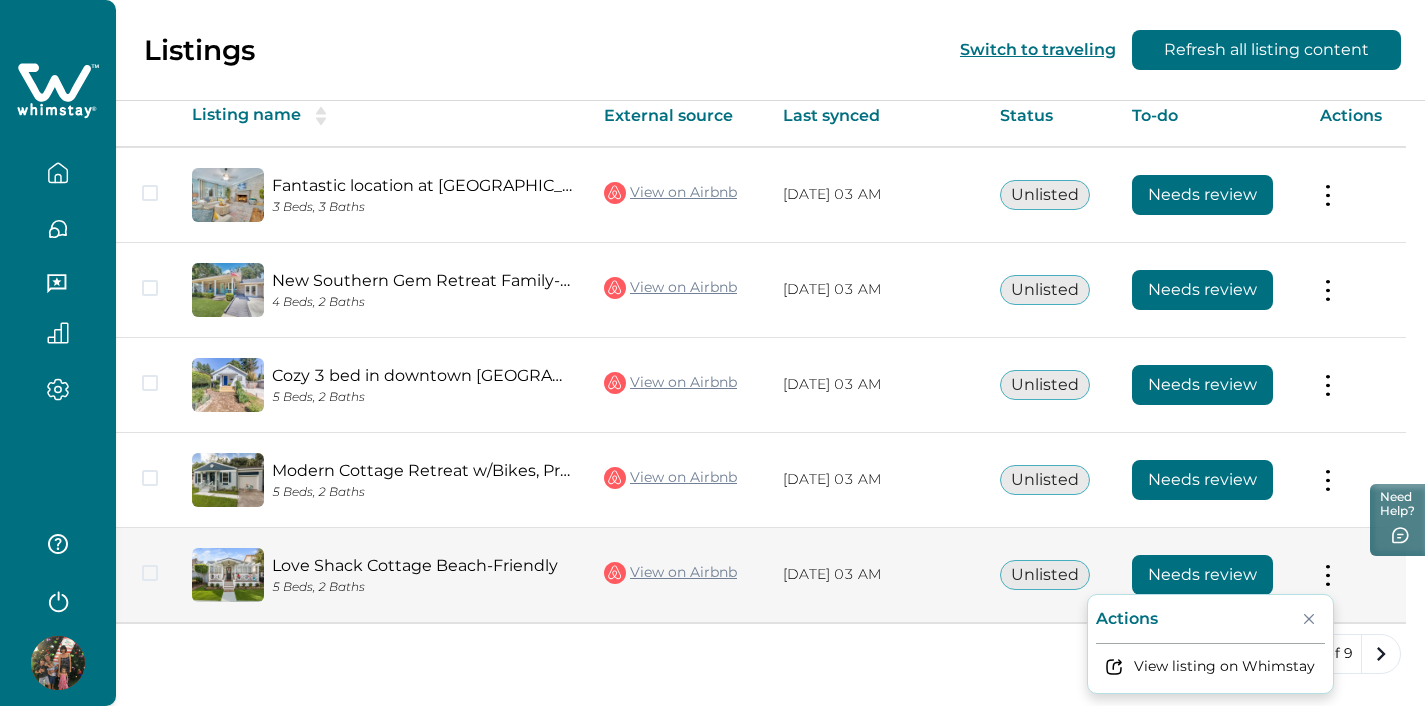 click at bounding box center [1328, 574] 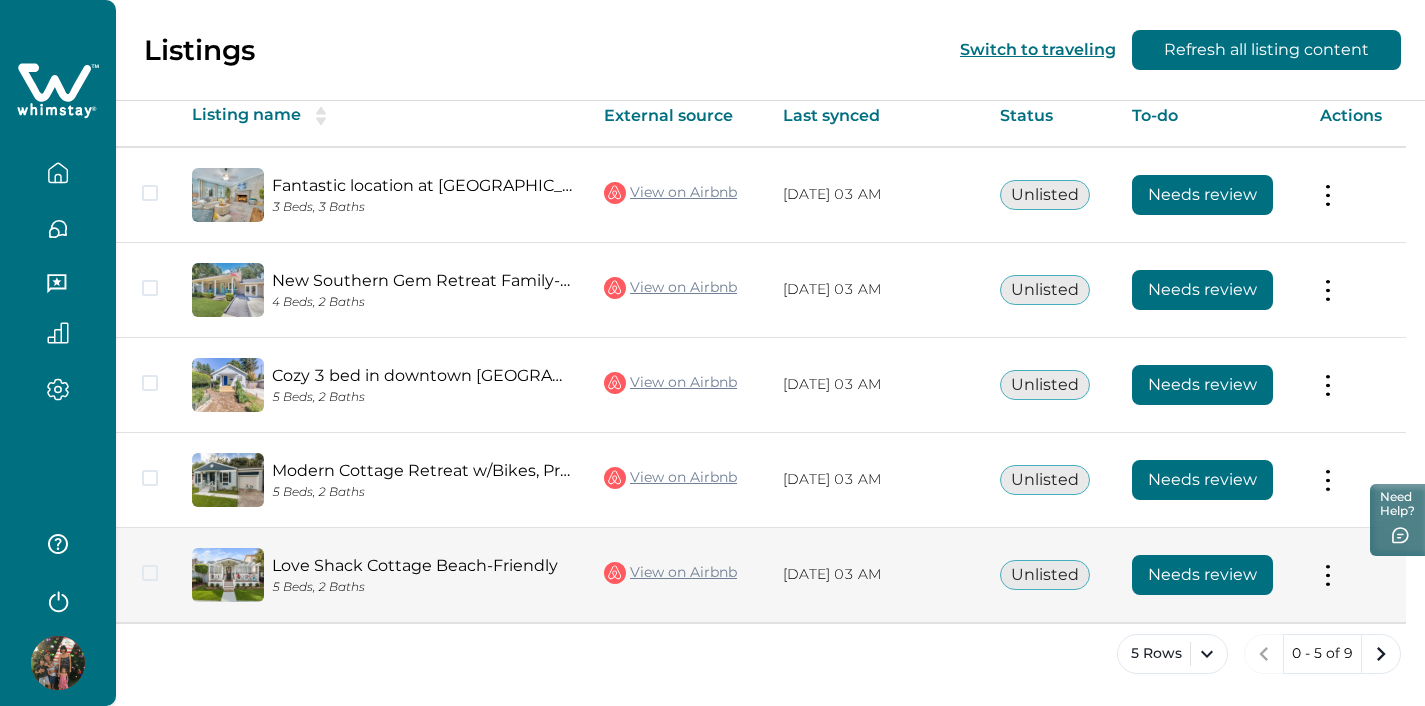click at bounding box center (1328, 574) 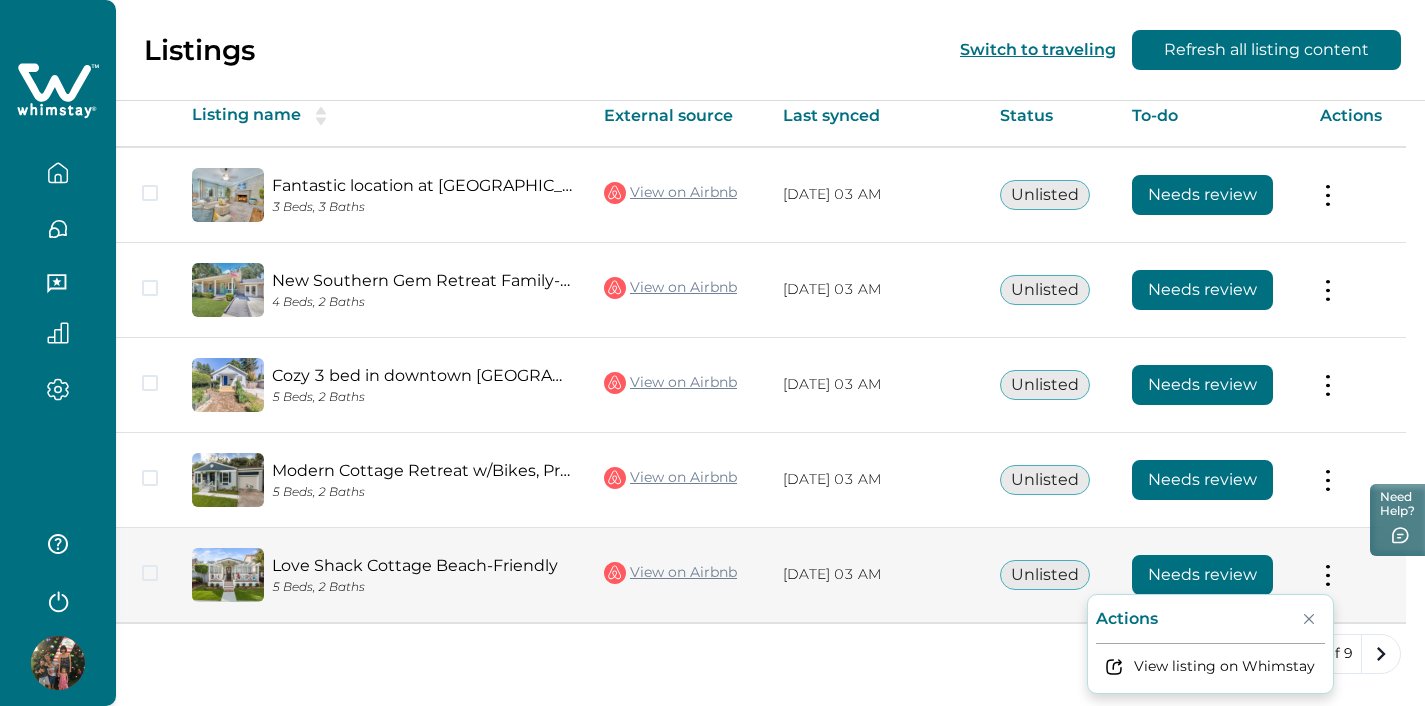 click at bounding box center [1328, 574] 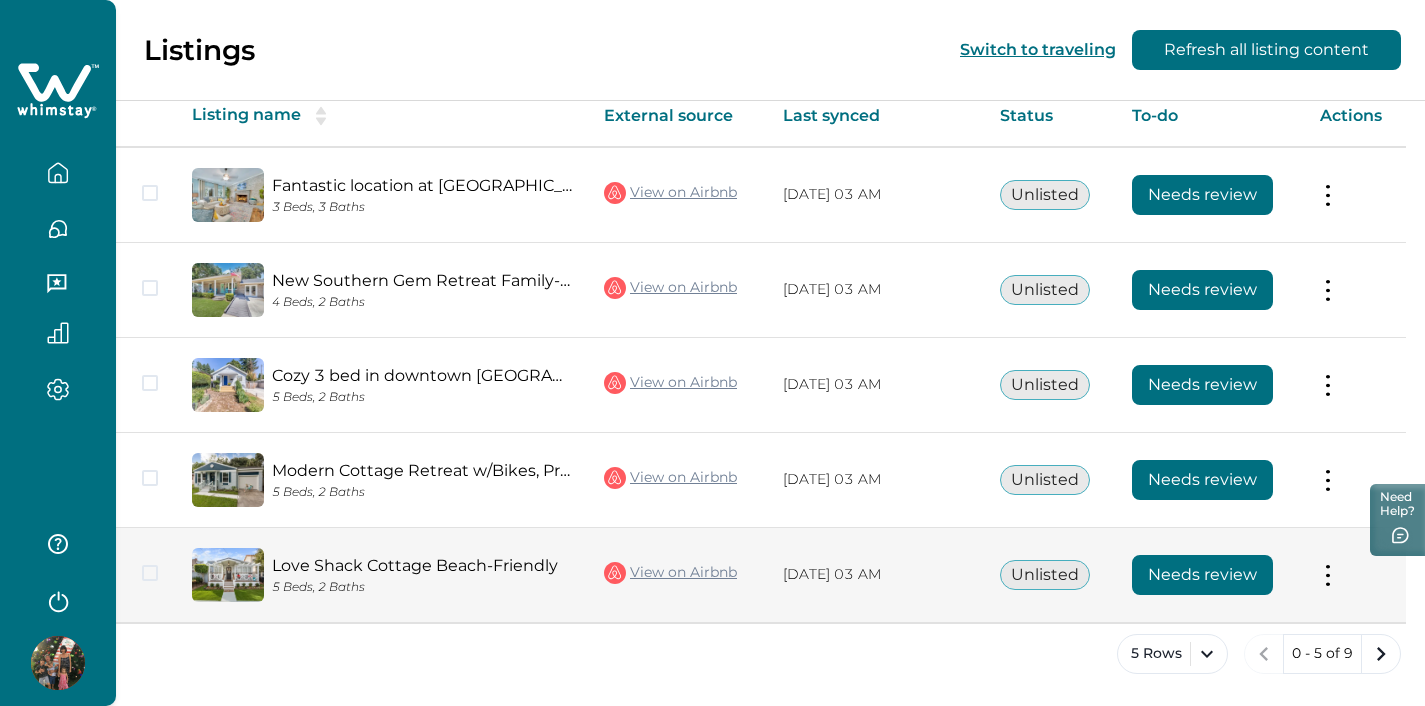 click on "Unlisted" at bounding box center [1045, 575] 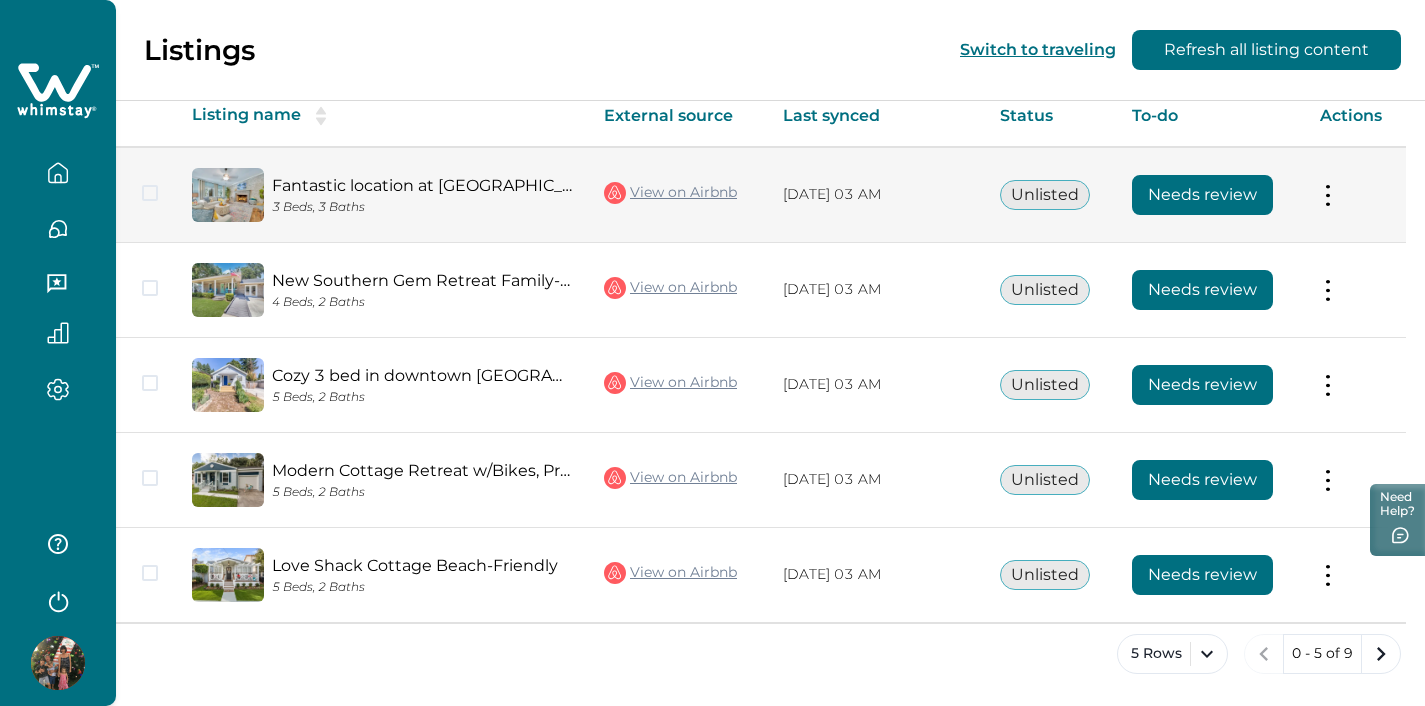 click on "Unlisted" at bounding box center [1045, 195] 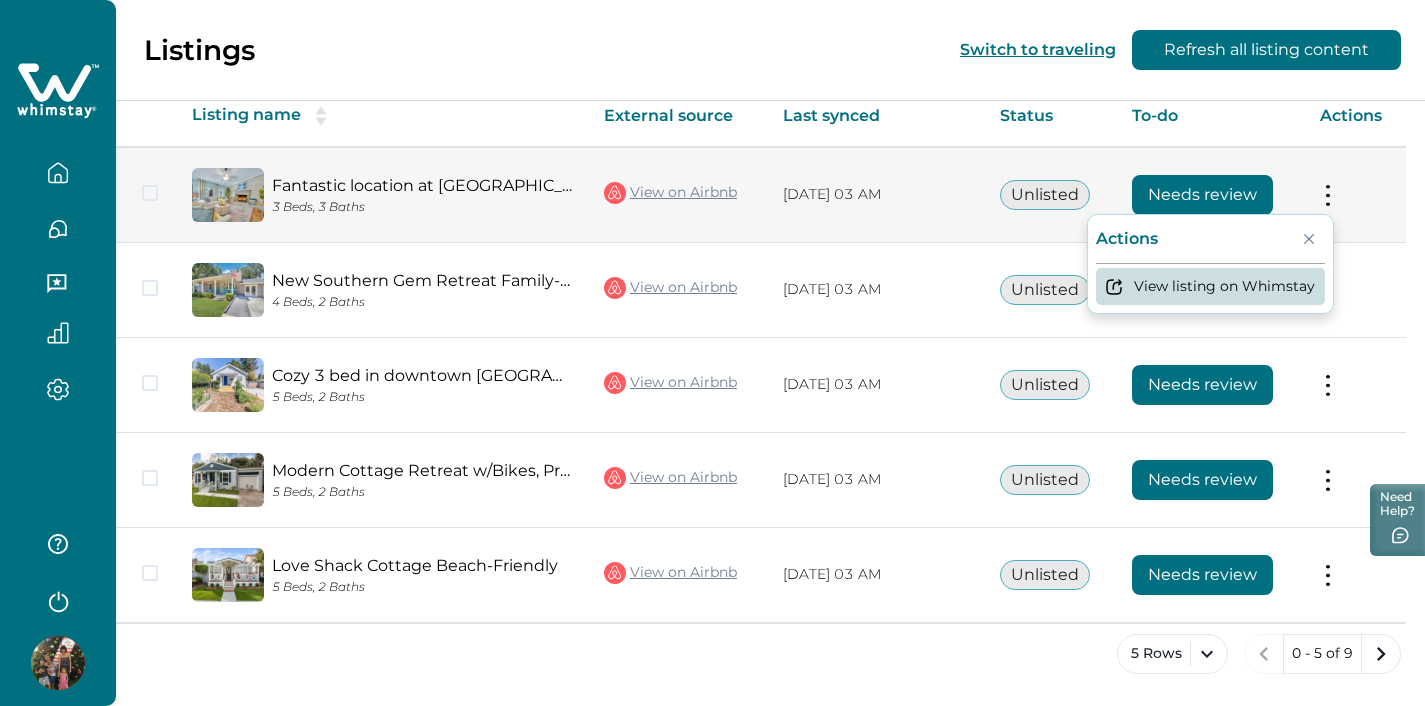 click on "View listing on Whimstay" at bounding box center [1210, 286] 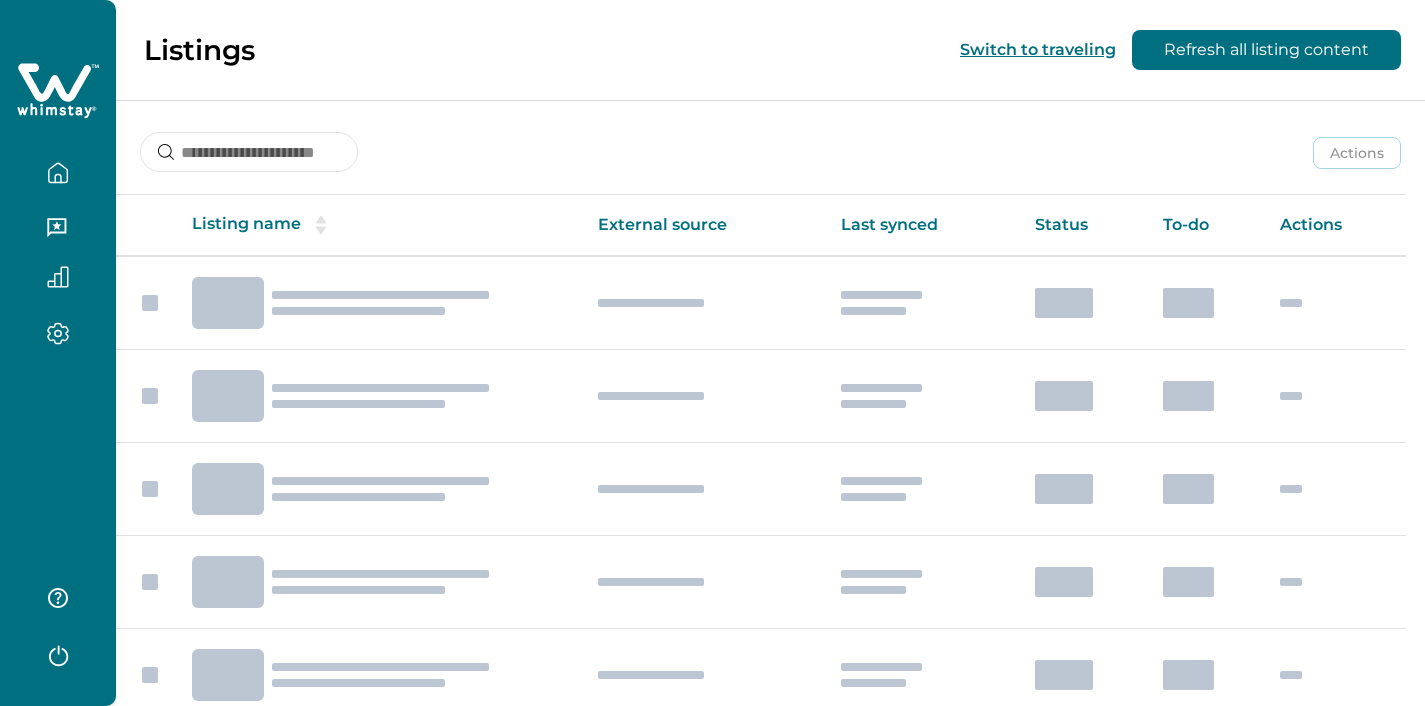 scroll, scrollTop: 0, scrollLeft: 0, axis: both 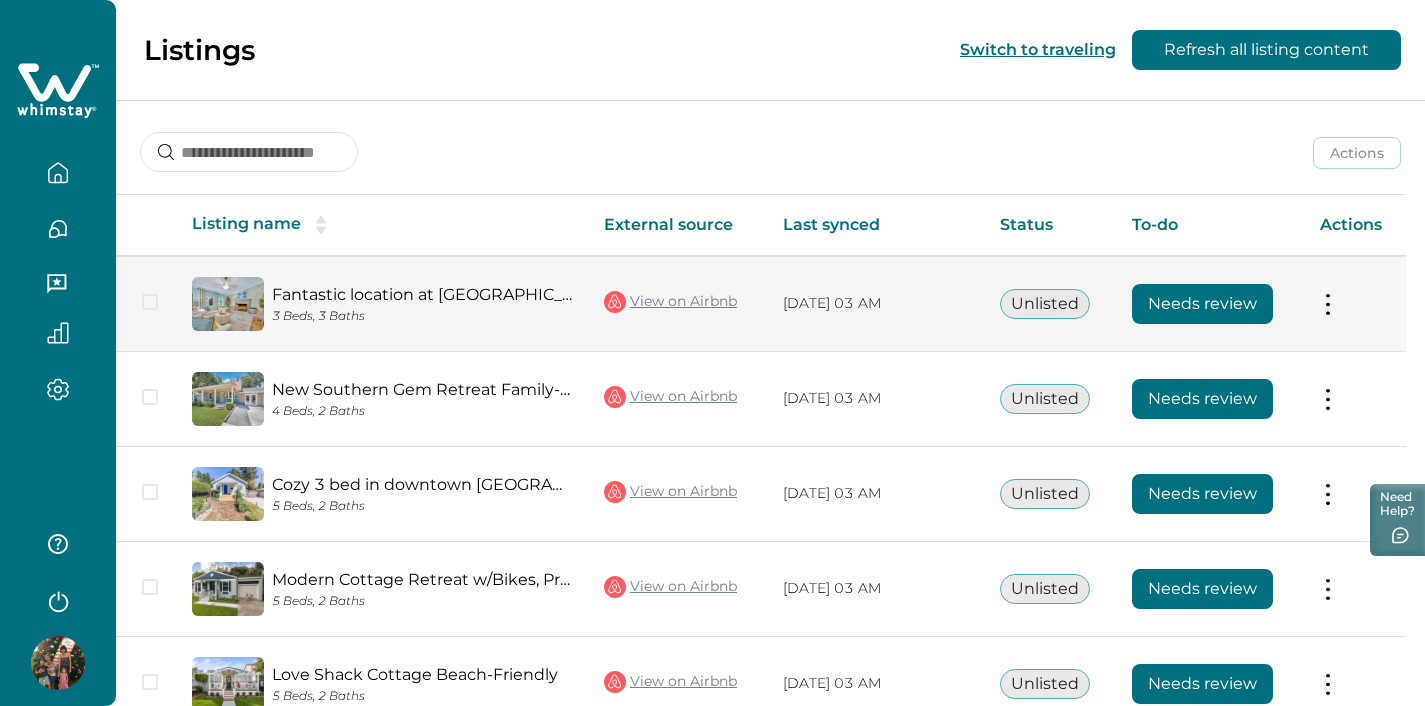 click on "View on Airbnb" at bounding box center (670, 302) 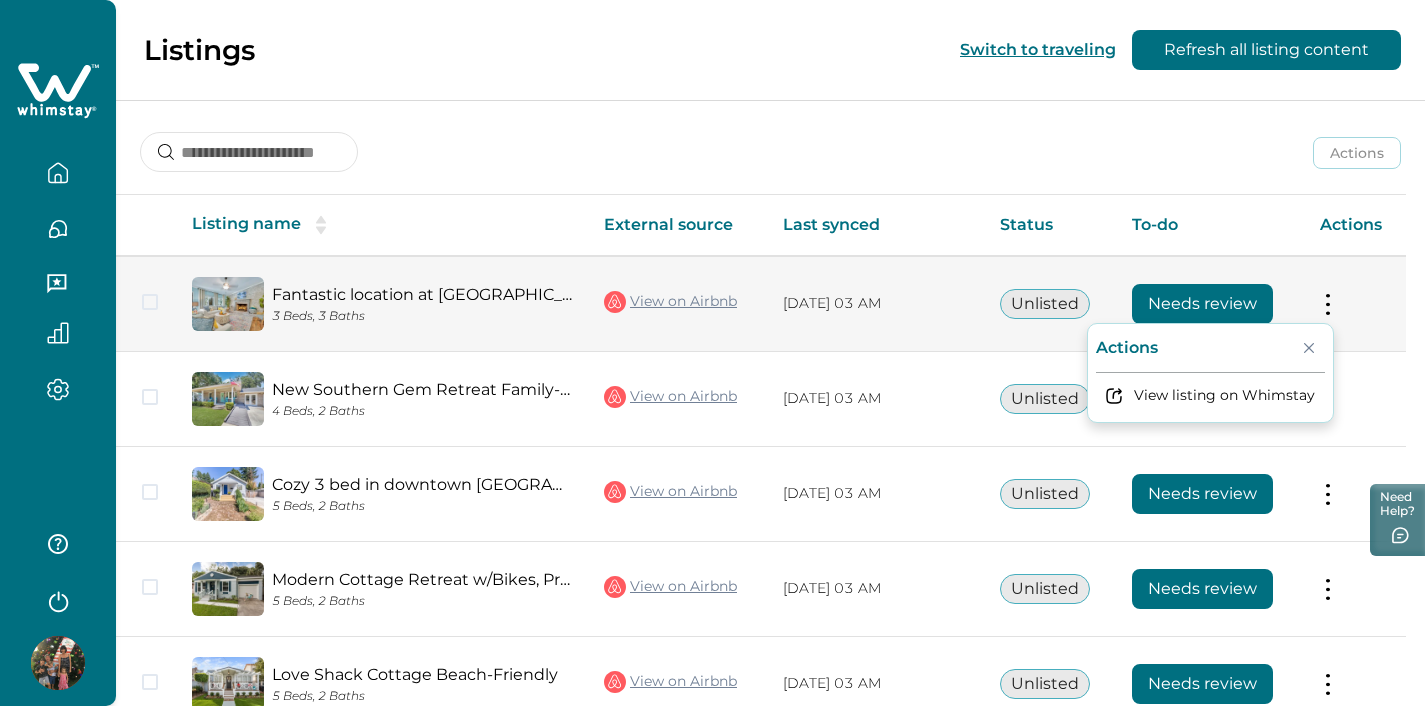 click on "Unlisted" at bounding box center [1045, 304] 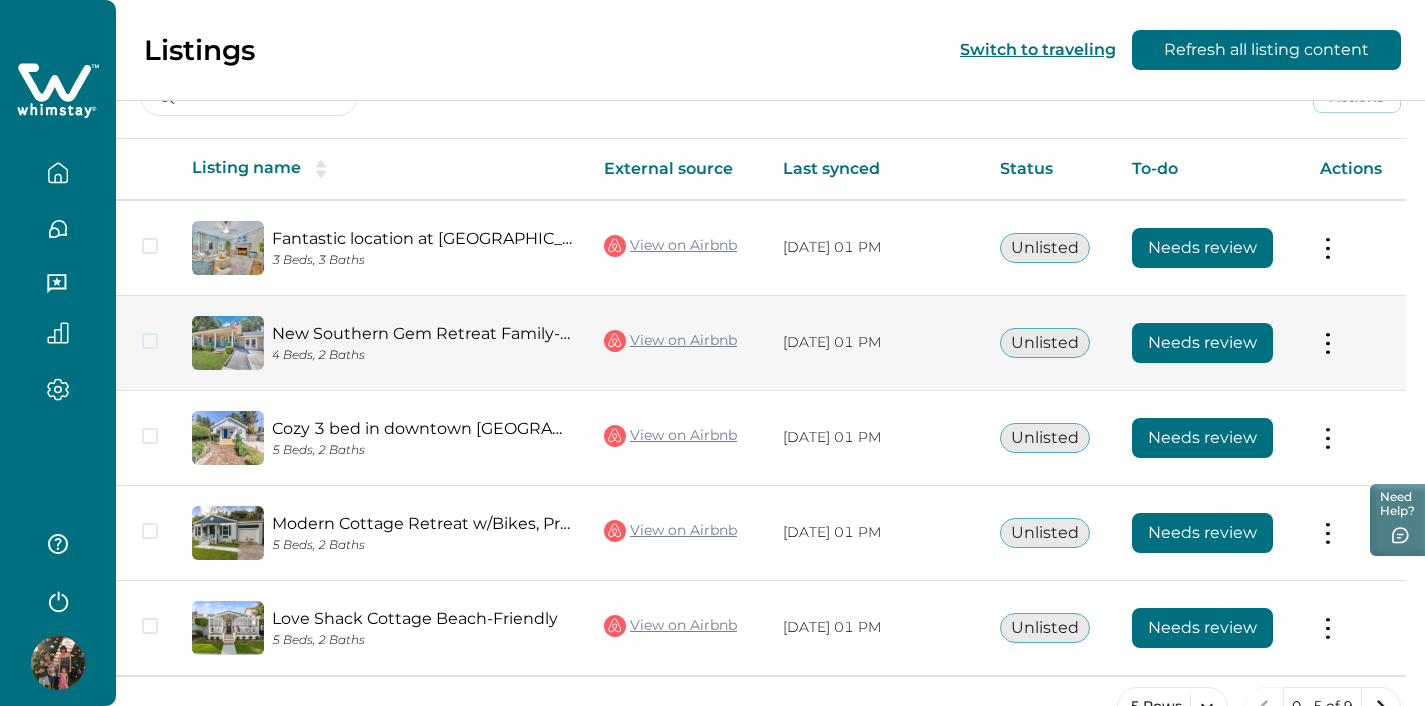 scroll, scrollTop: 109, scrollLeft: 0, axis: vertical 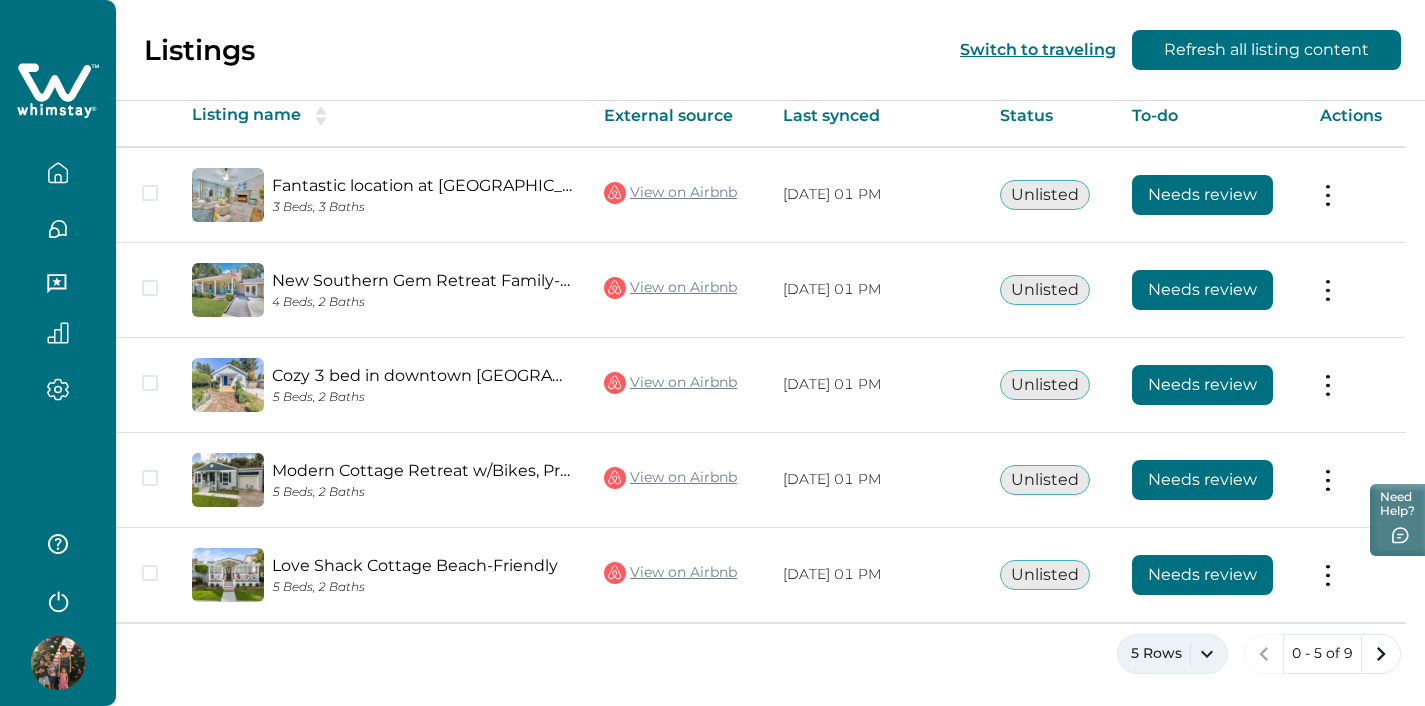 click on "5 Rows" at bounding box center [1172, 654] 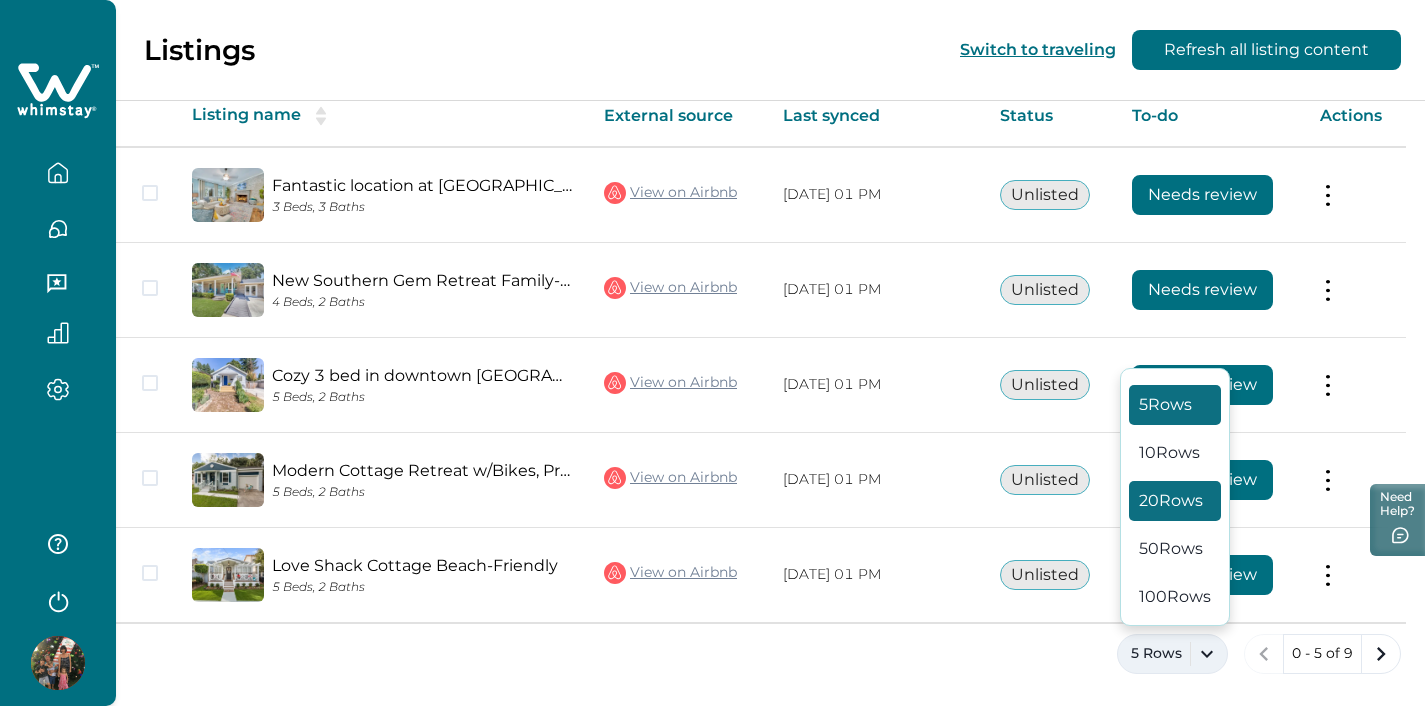 click on "20  Rows" at bounding box center [1175, 501] 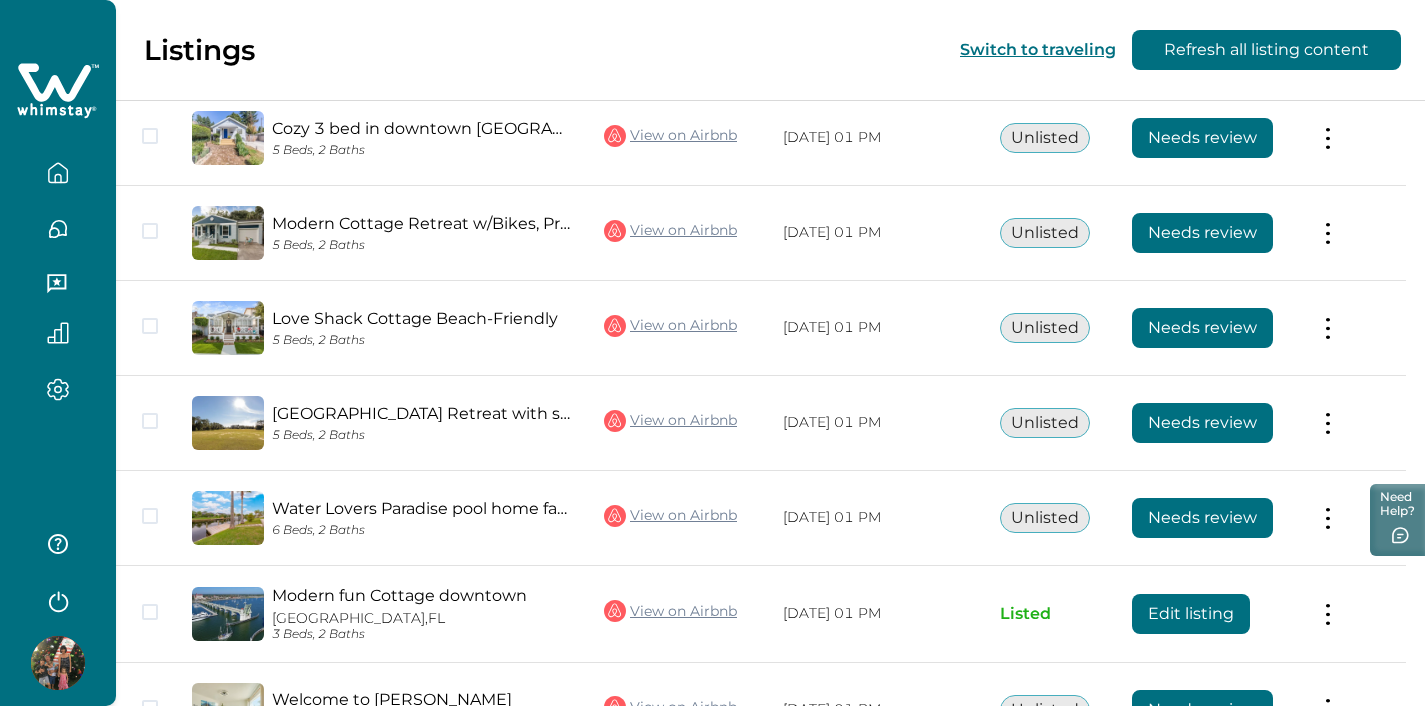 scroll, scrollTop: 491, scrollLeft: 0, axis: vertical 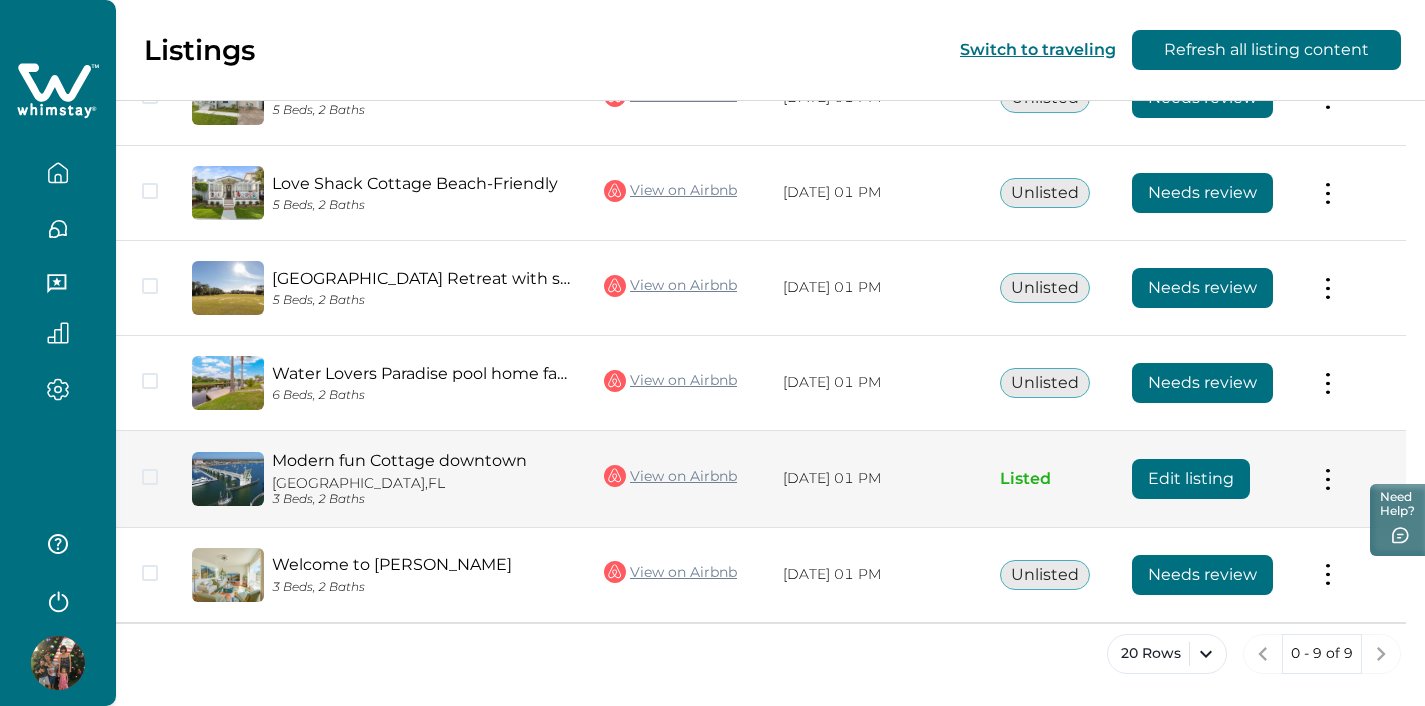 click on "Edit listing" at bounding box center (1191, 479) 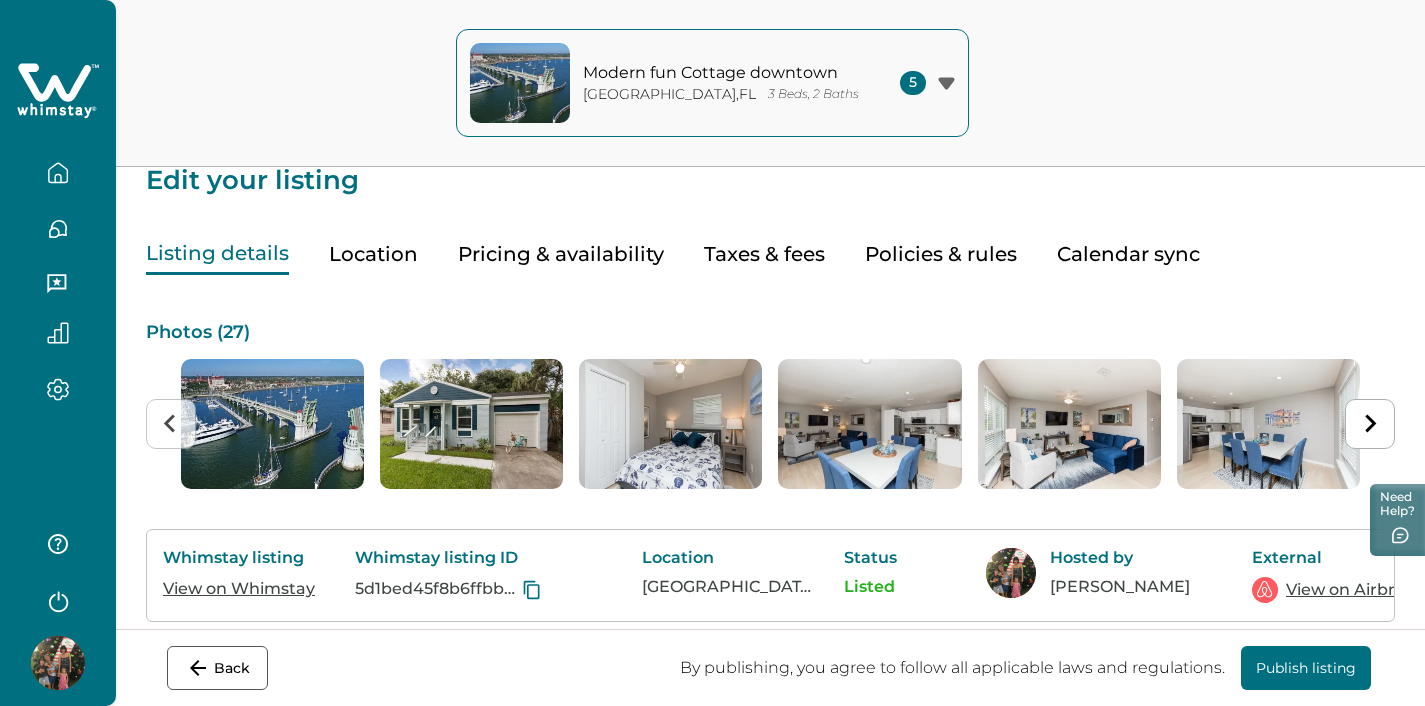 scroll, scrollTop: 36, scrollLeft: 0, axis: vertical 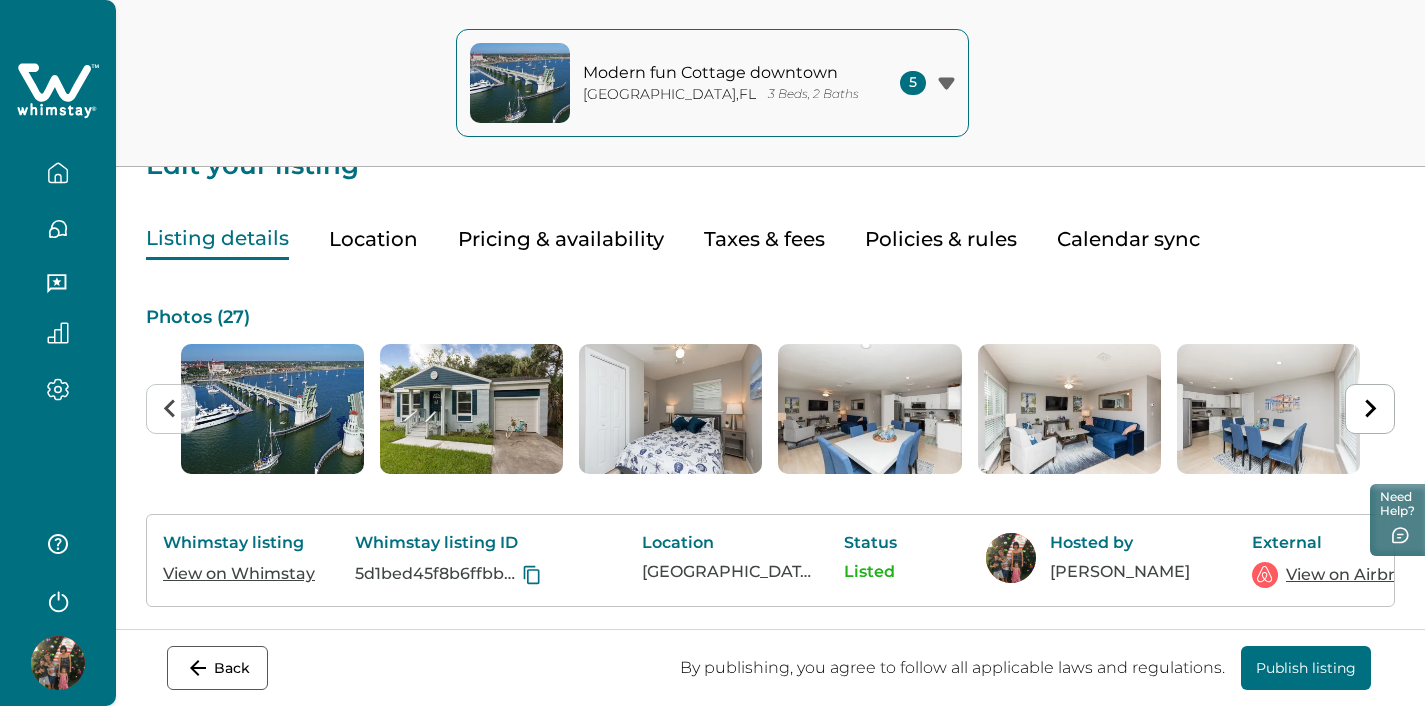 click on "Pricing & availability" at bounding box center (561, 239) 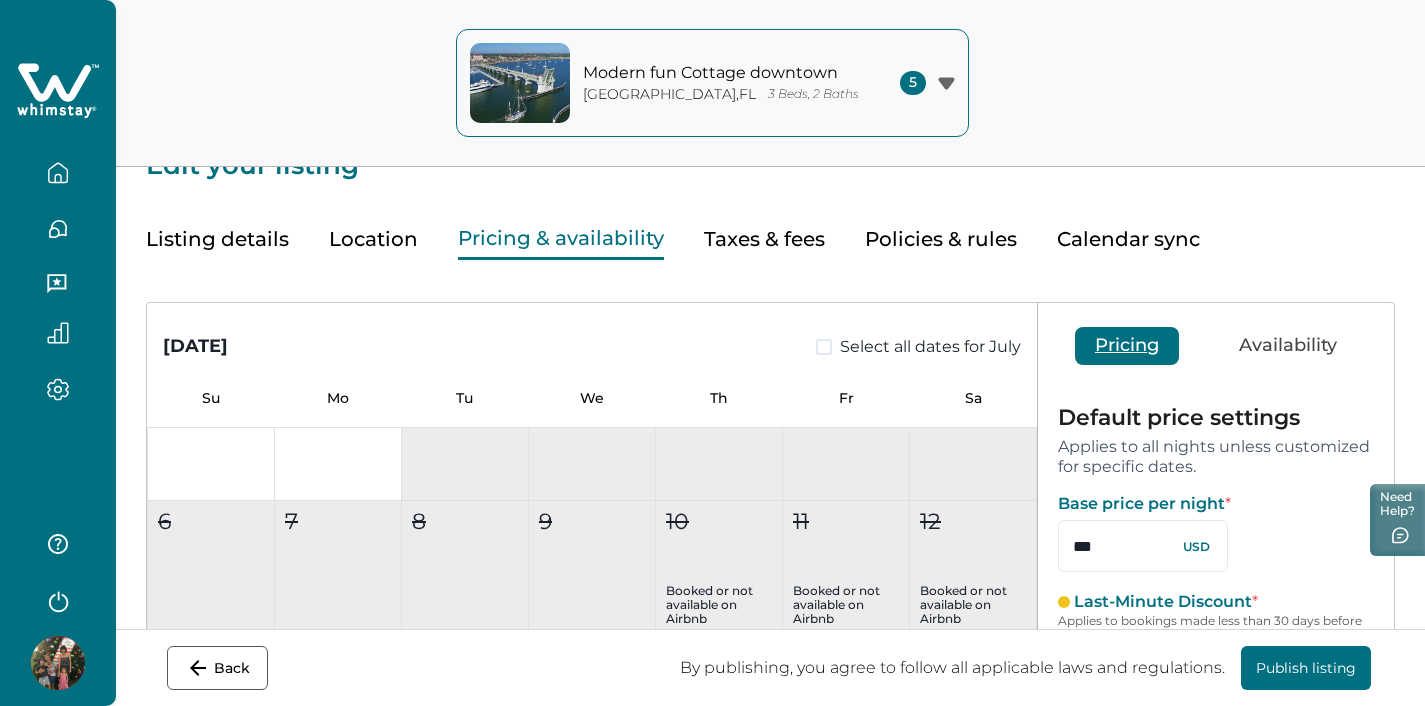 scroll, scrollTop: 0, scrollLeft: 0, axis: both 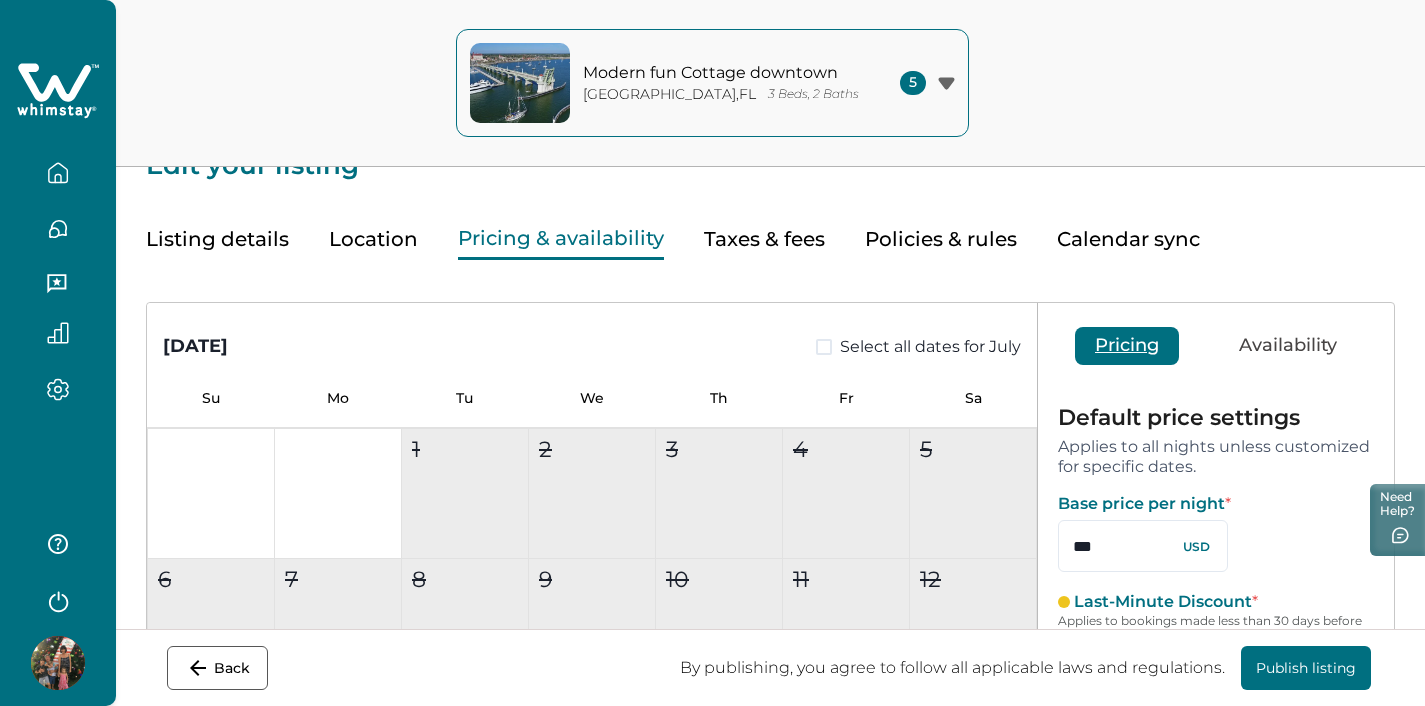 click 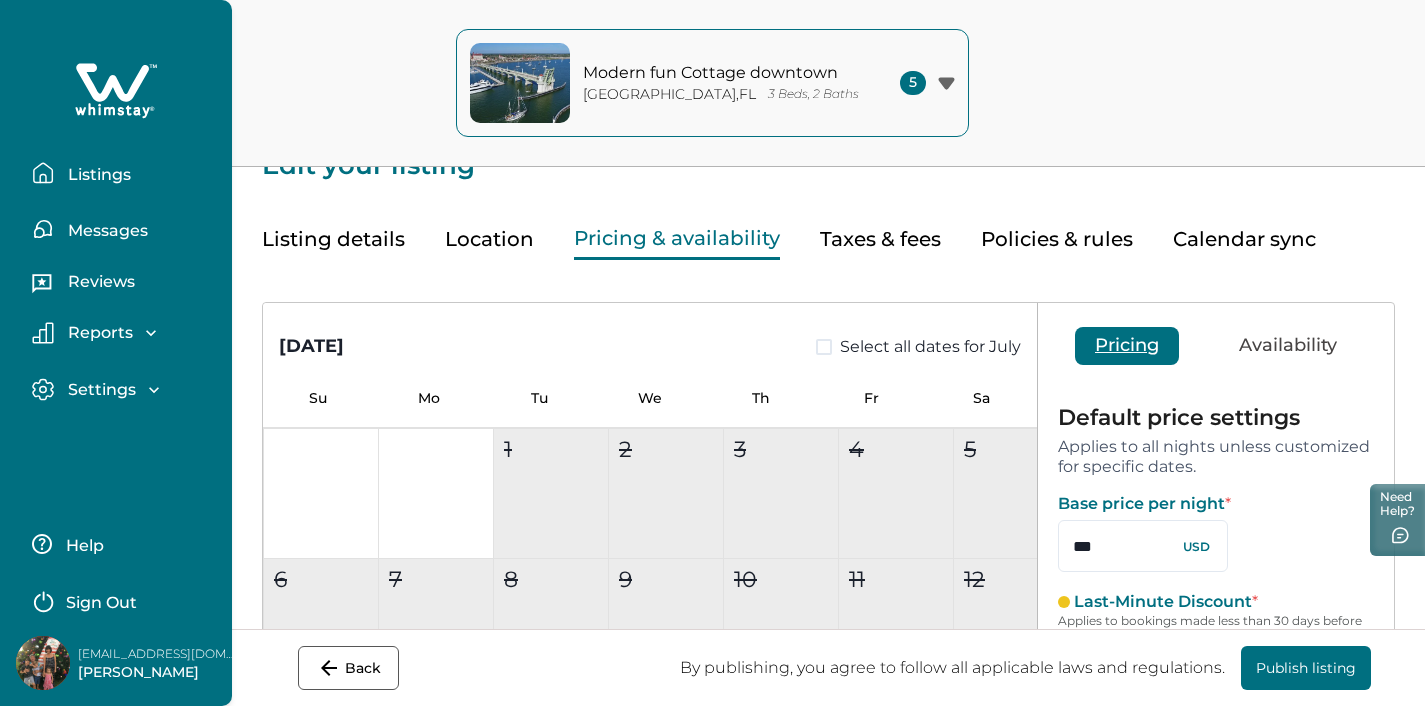 click on "Listings" at bounding box center (96, 175) 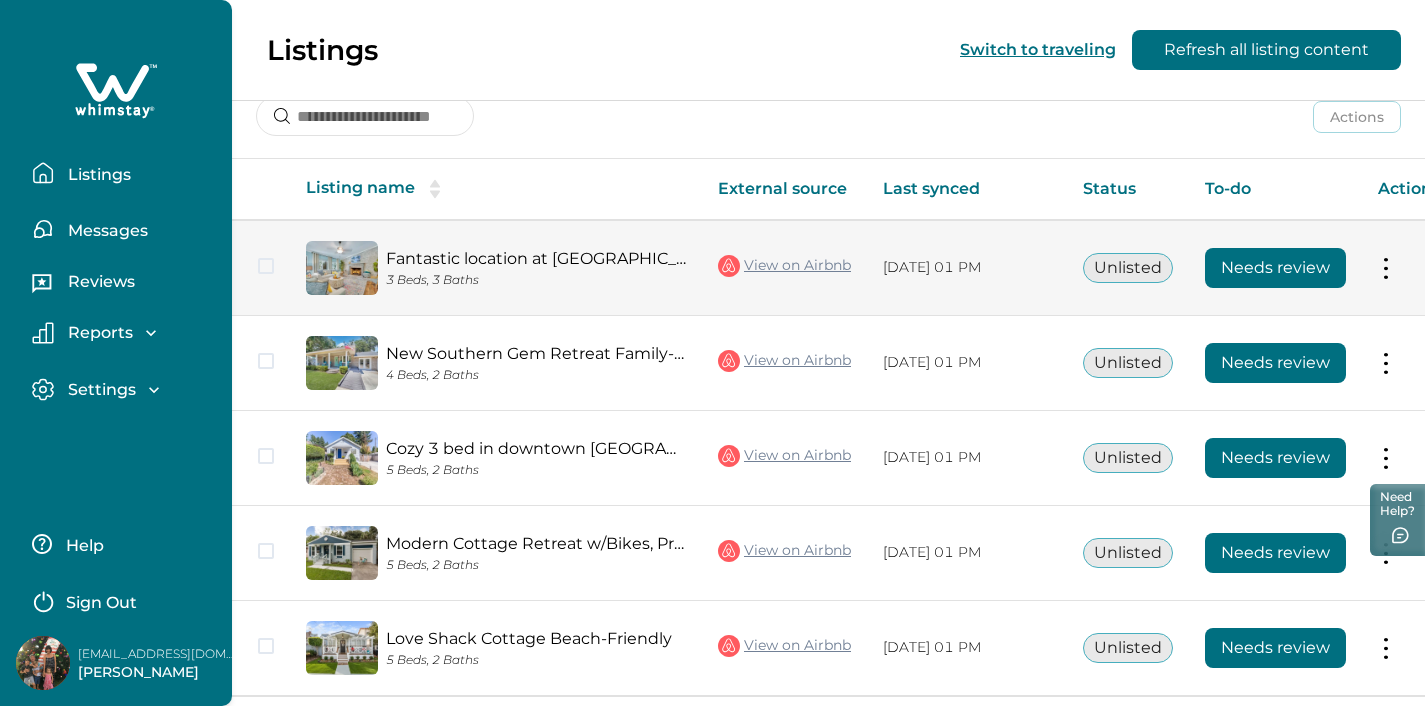 click on "Fantastic location at [GEOGRAPHIC_DATA]'s" at bounding box center (536, 258) 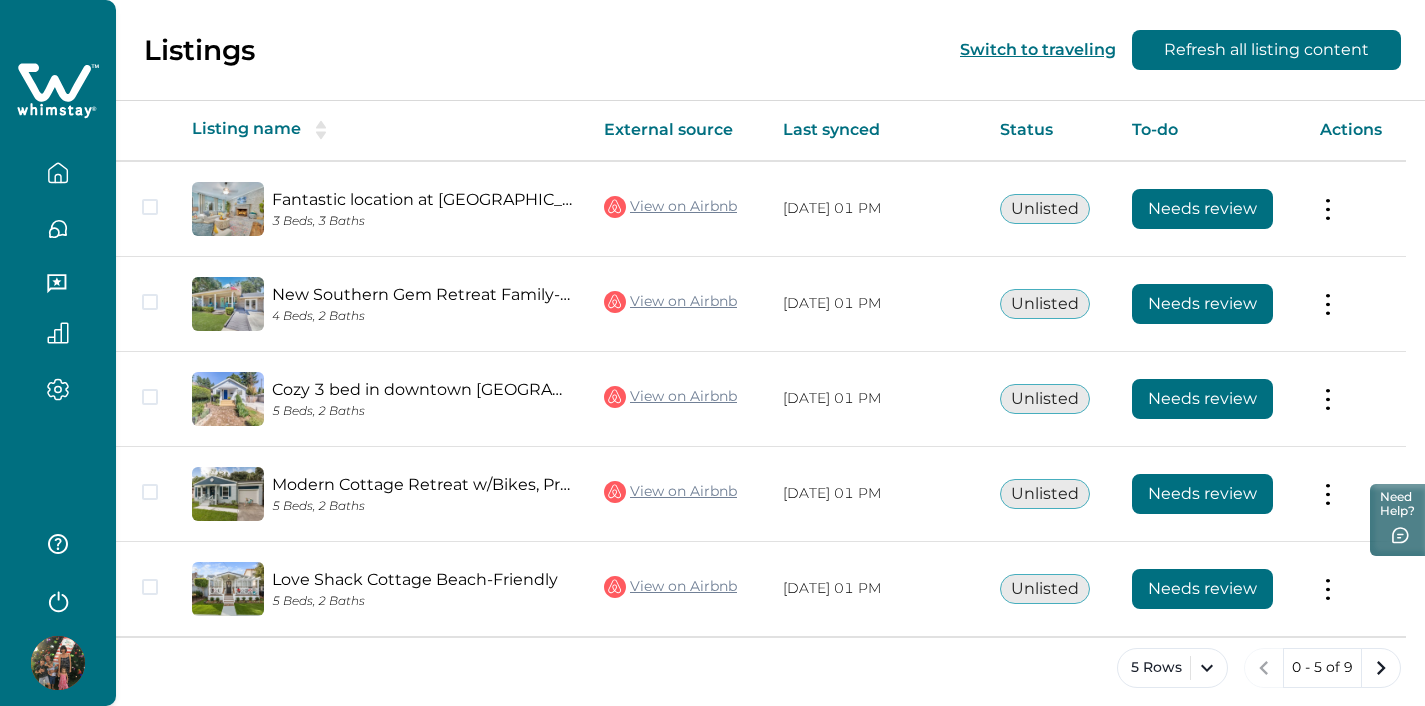 scroll, scrollTop: 109, scrollLeft: 0, axis: vertical 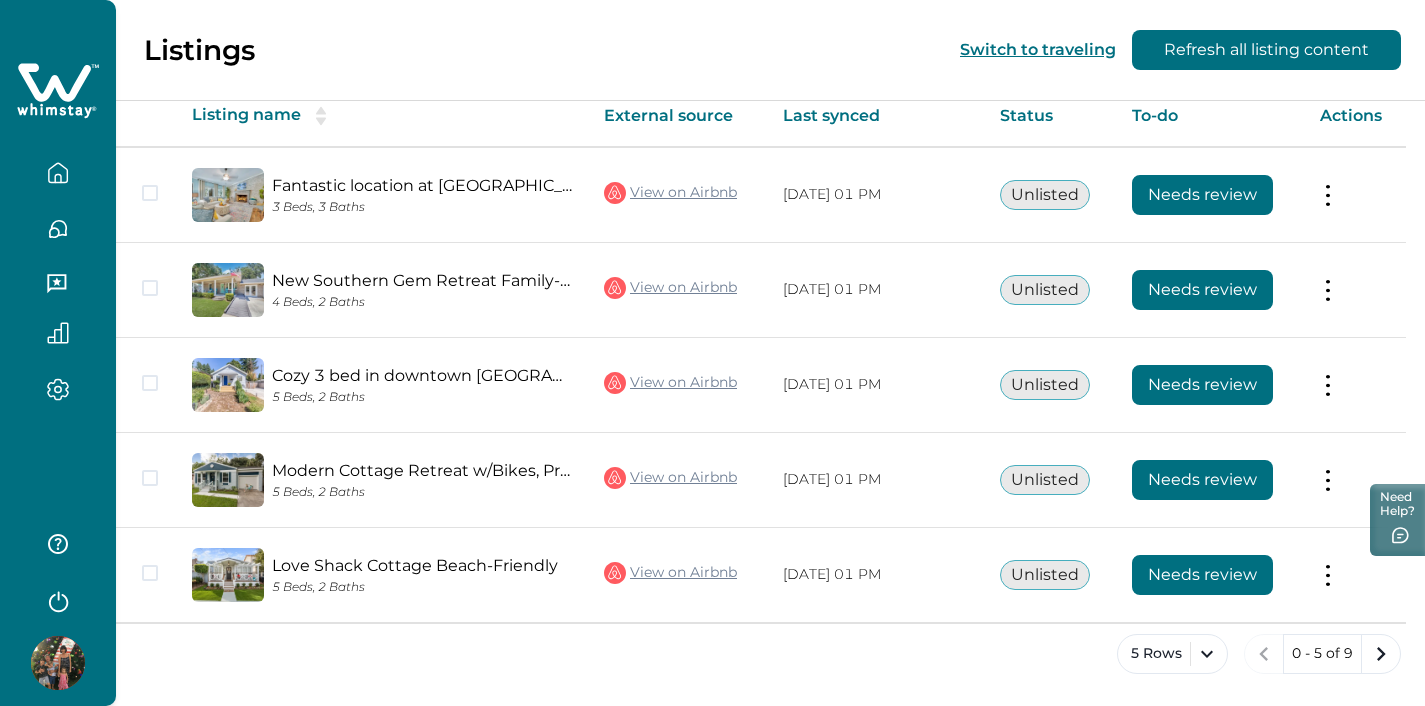 click on "Unlisted" at bounding box center (1050, 195) 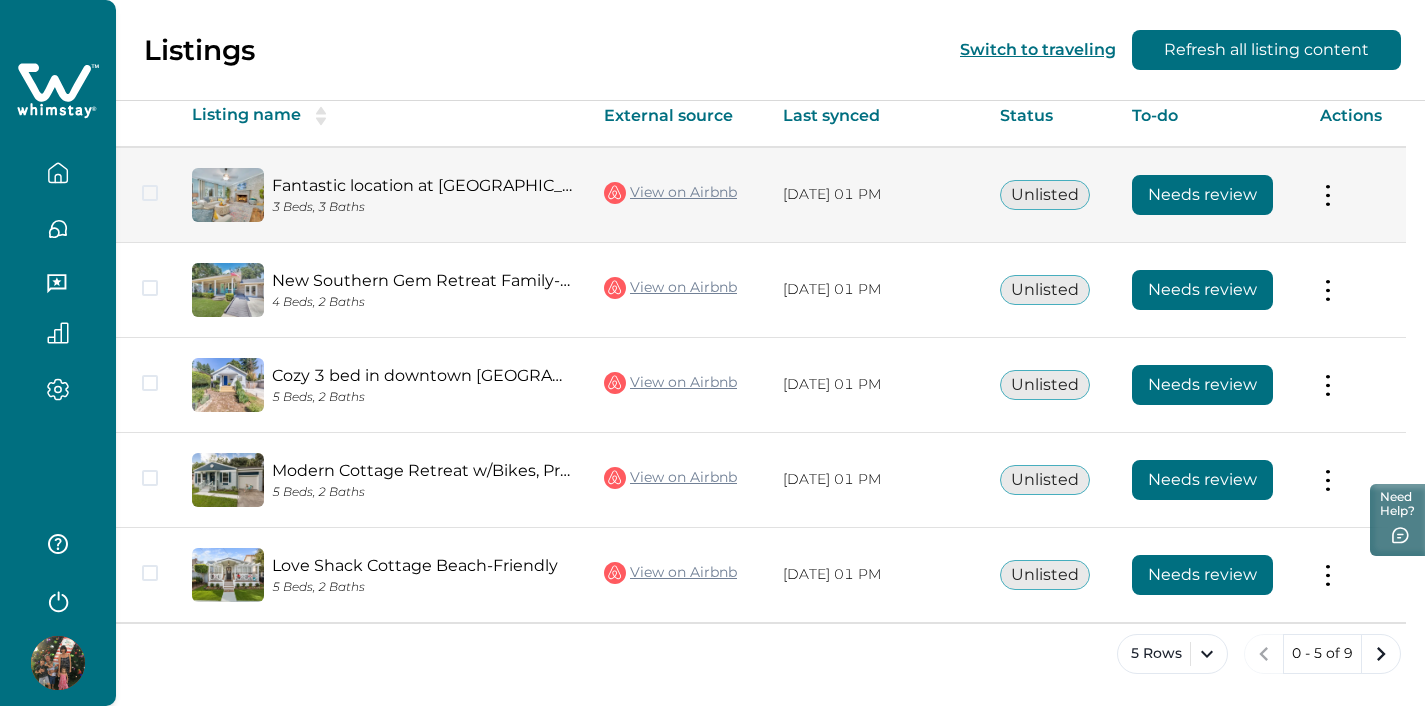 click at bounding box center [1328, 194] 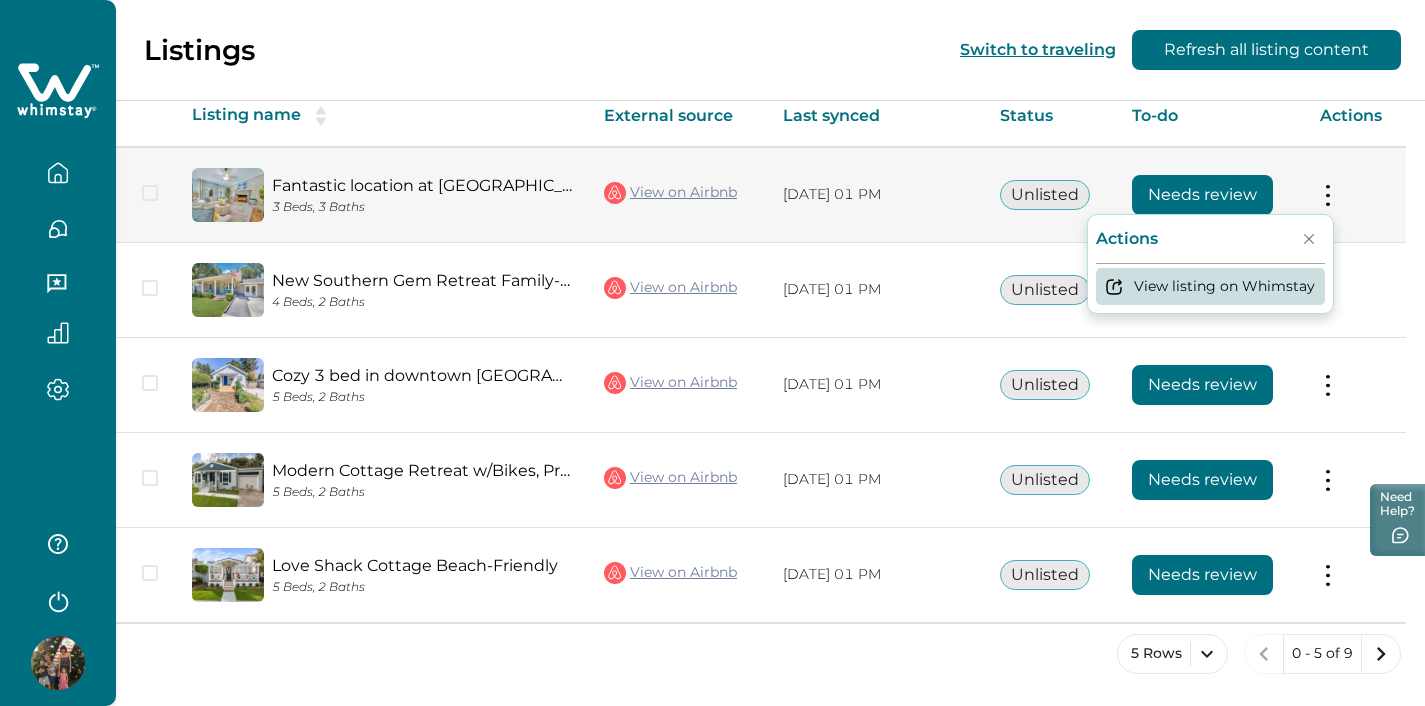 click on "View listing on Whimstay" at bounding box center (1210, 286) 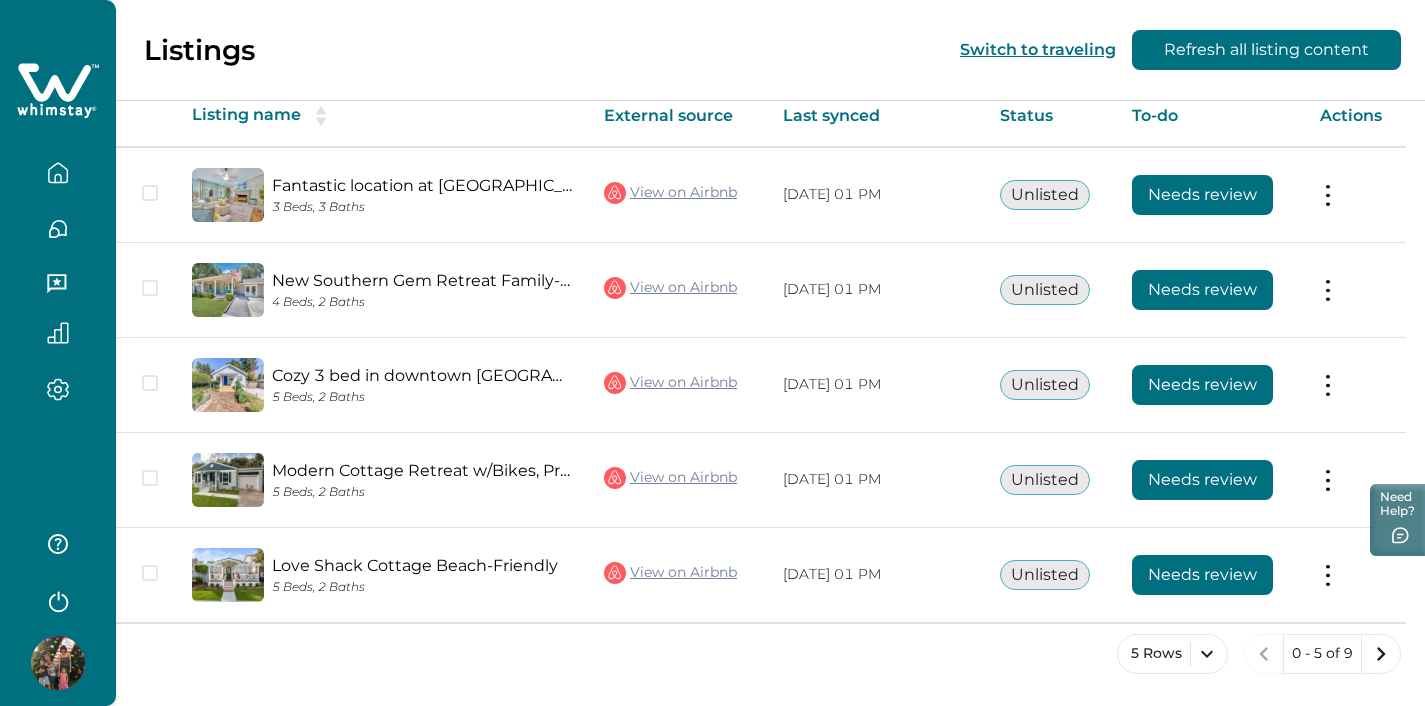click 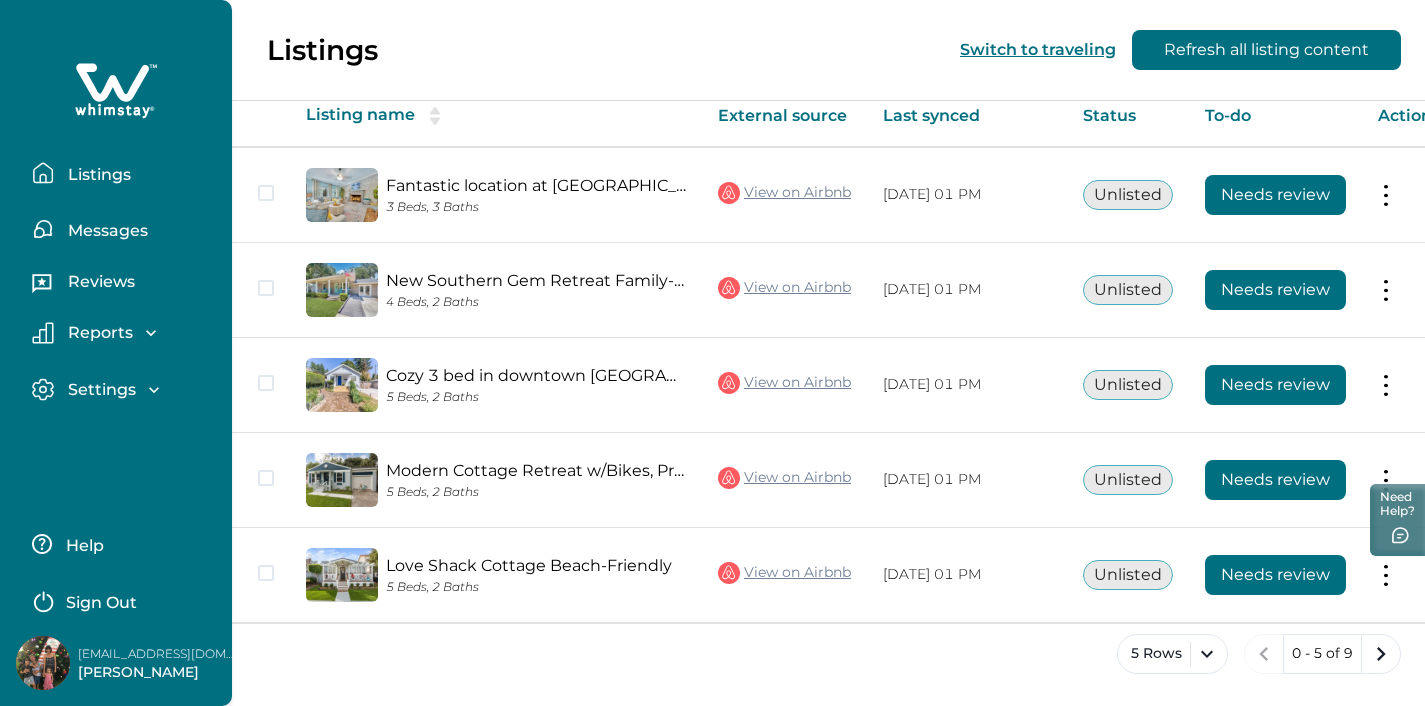 click 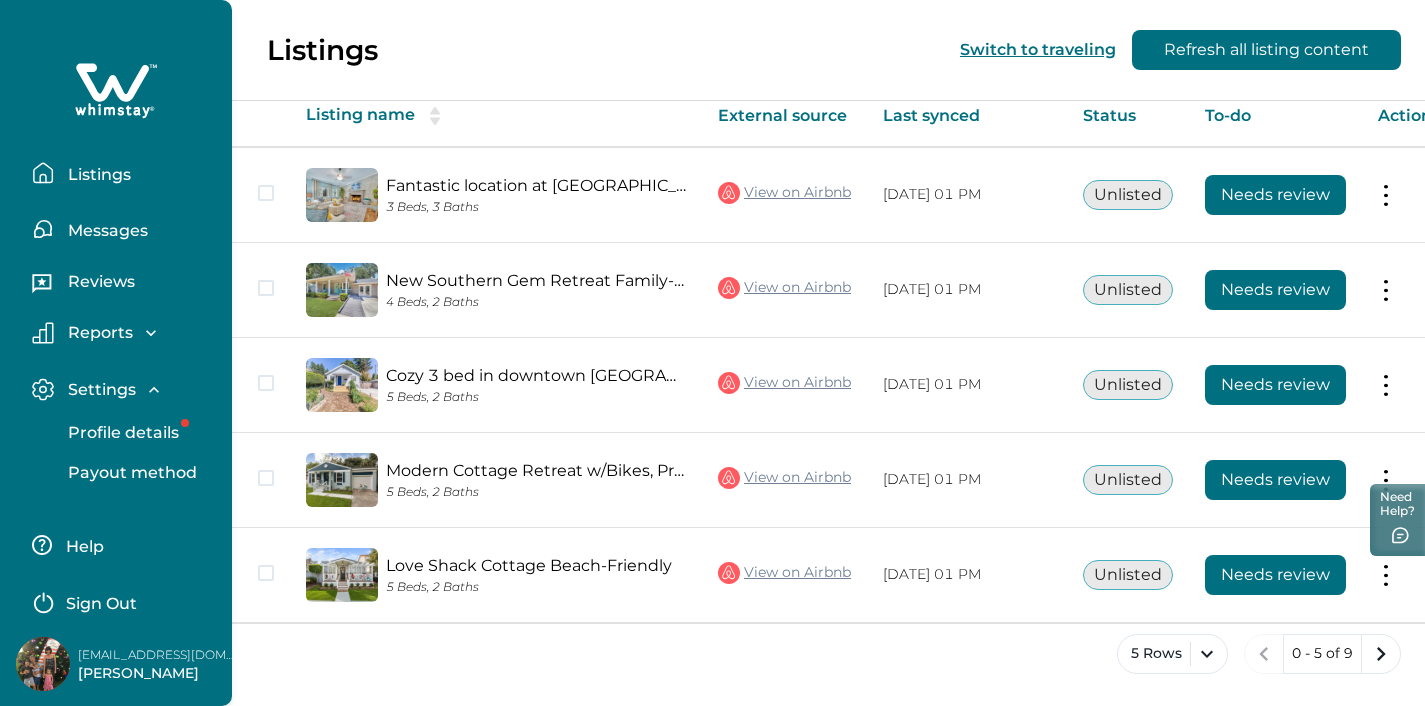 click on "Profile details" at bounding box center (120, 433) 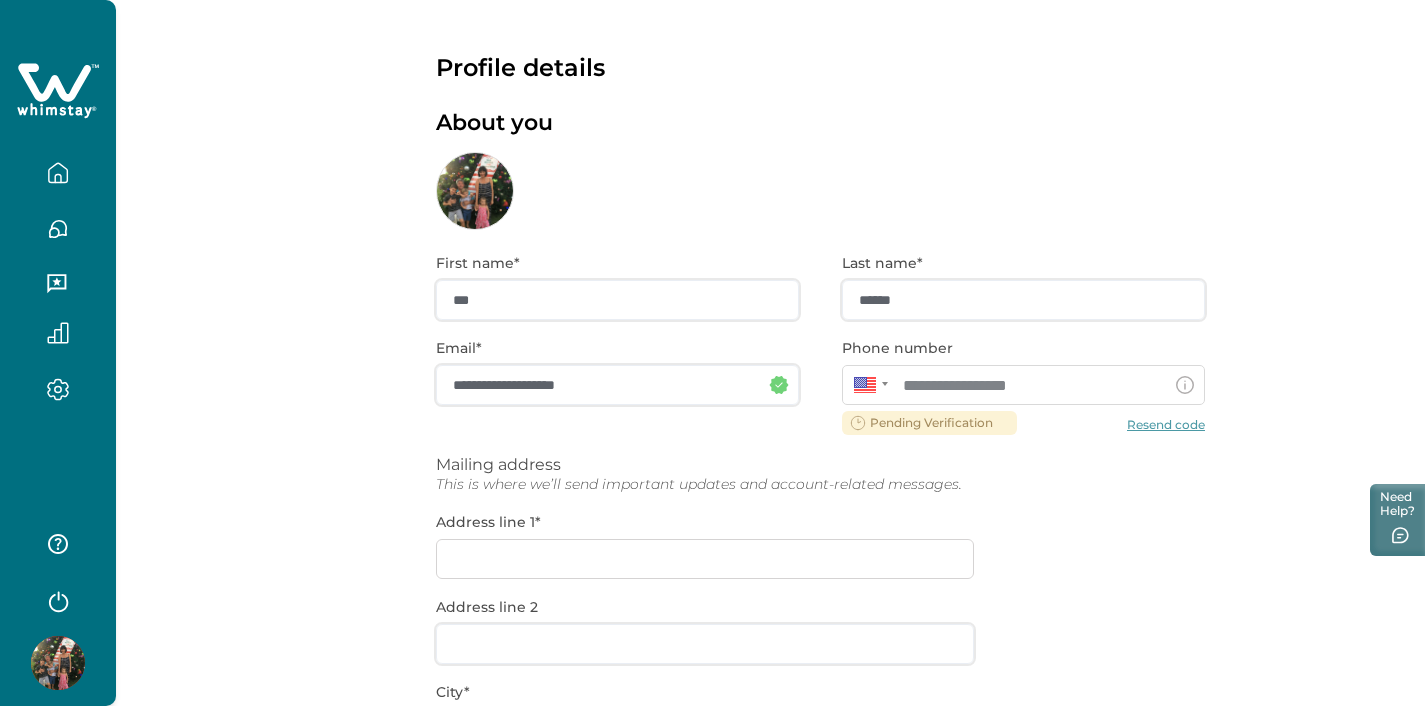 click on "**********" at bounding box center (820, 642) 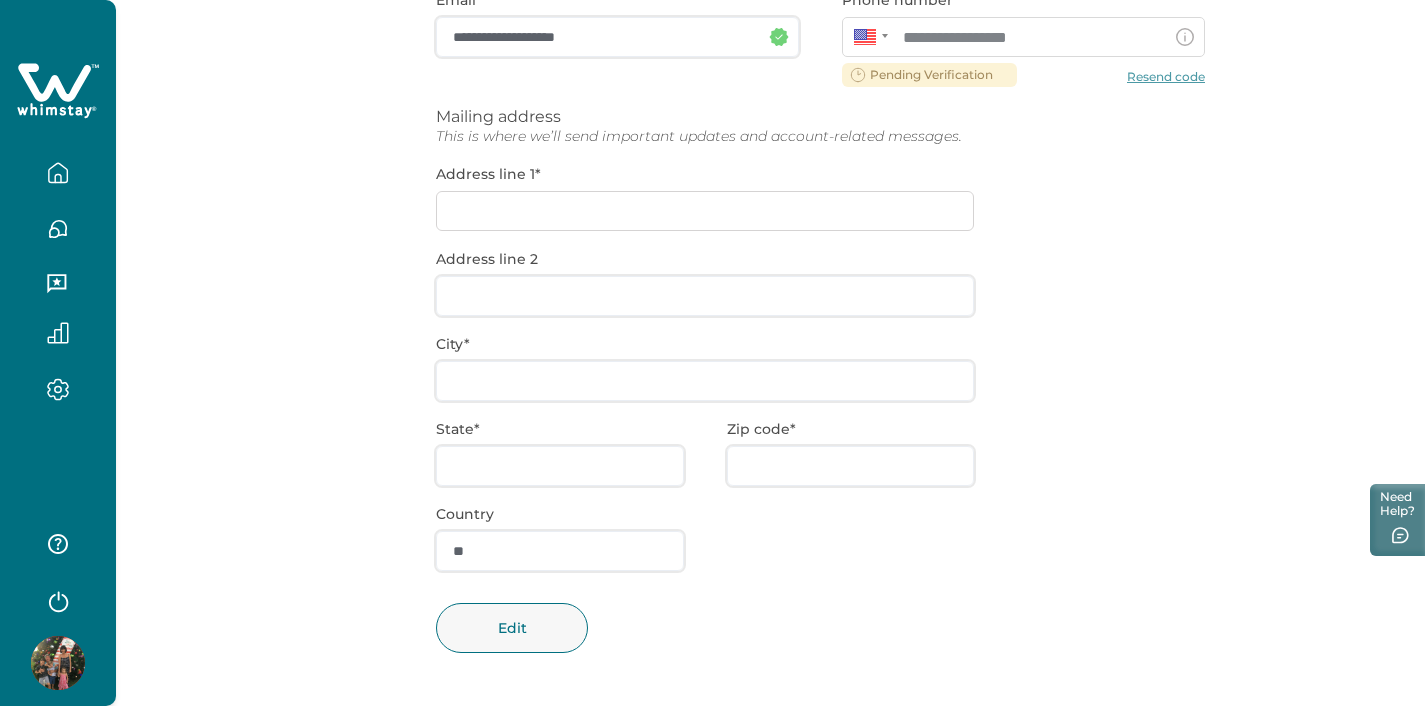 click on "**********" at bounding box center [820, 294] 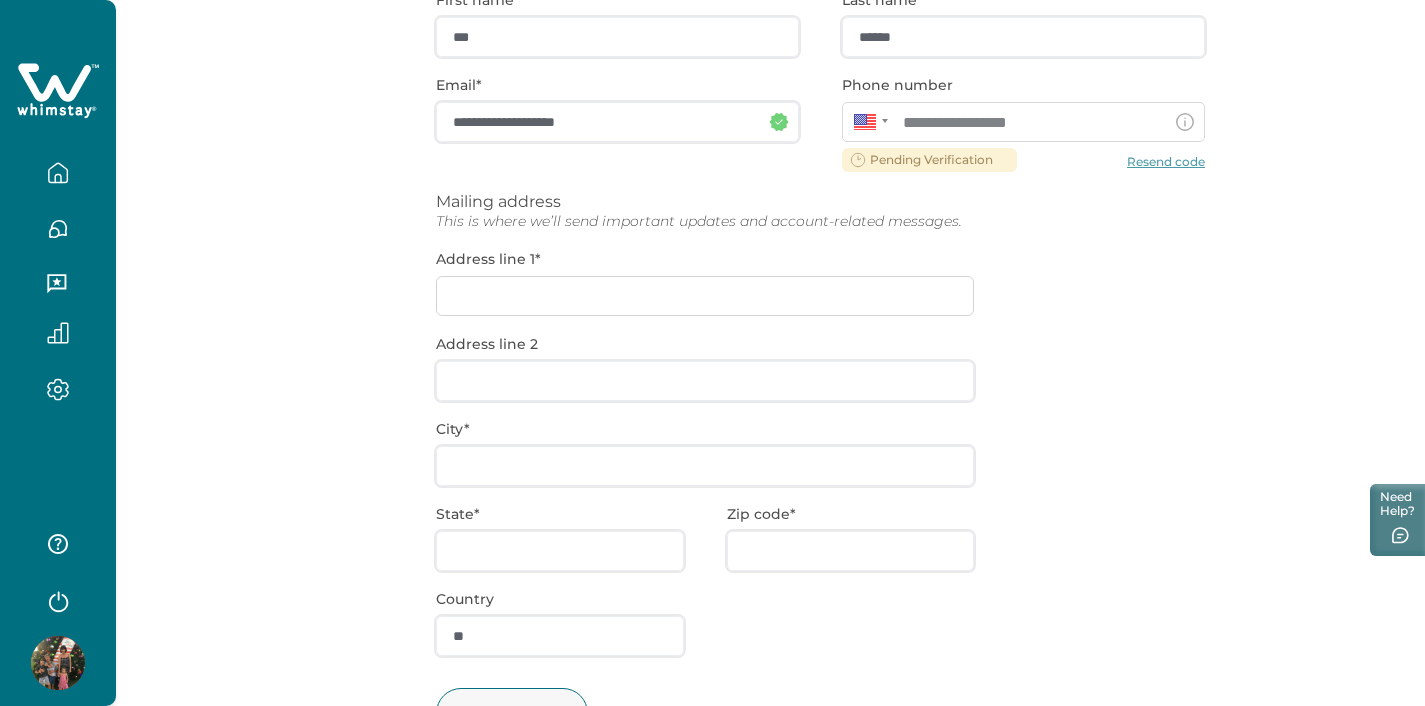 scroll, scrollTop: 261, scrollLeft: 0, axis: vertical 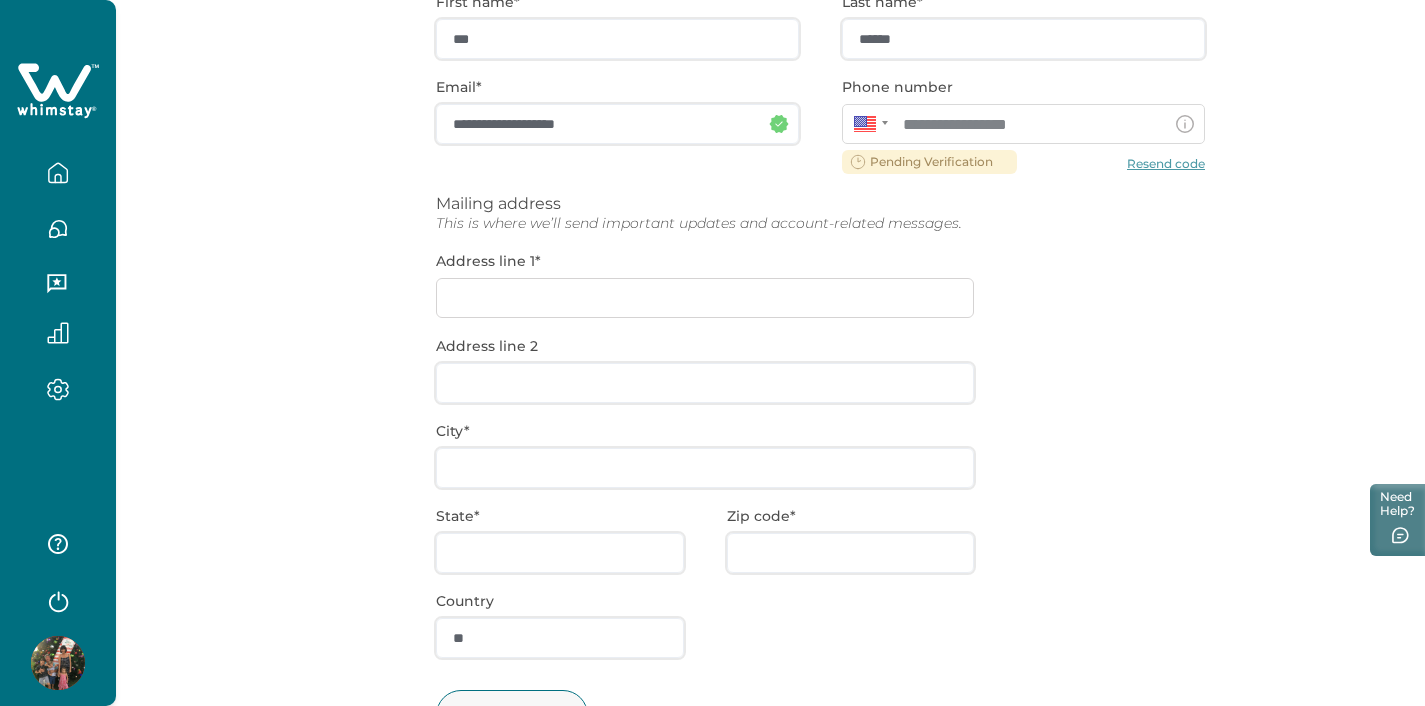 click on "**********" at bounding box center [820, 381] 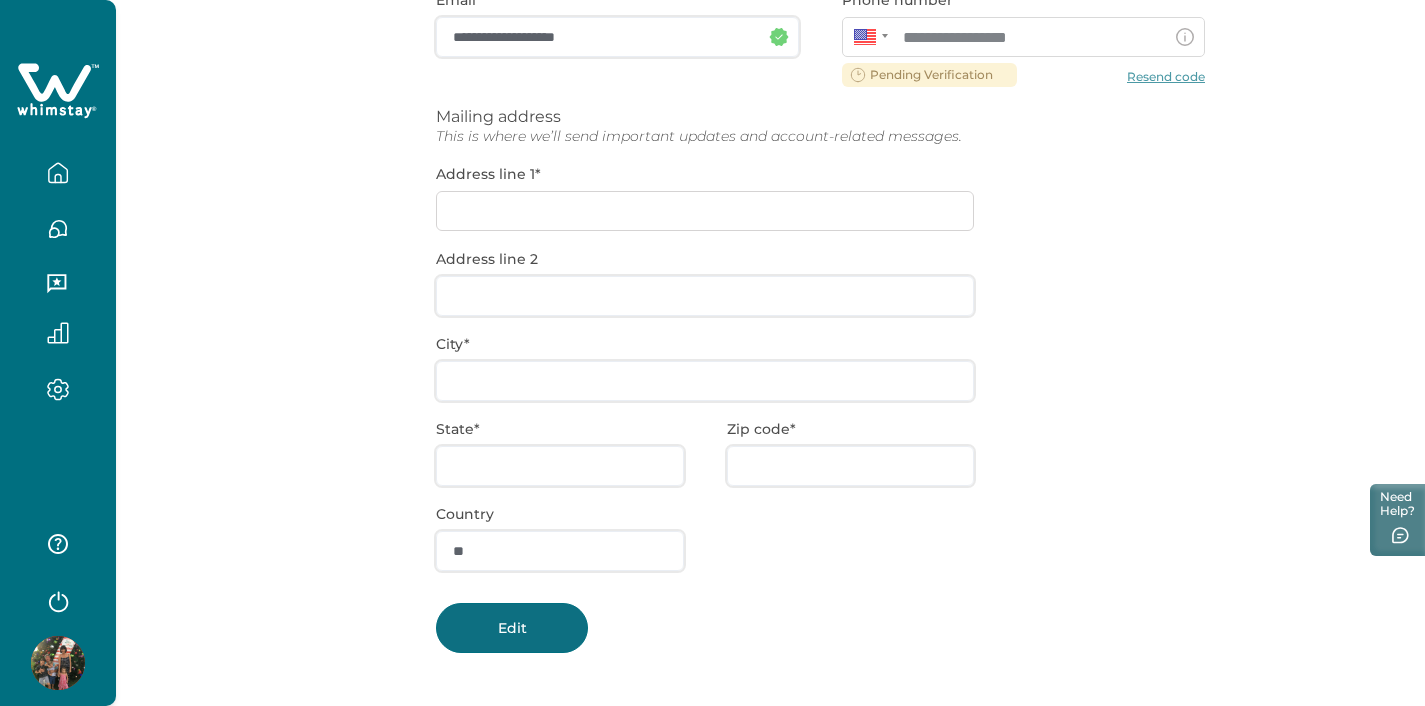 click on "Edit" at bounding box center (512, 628) 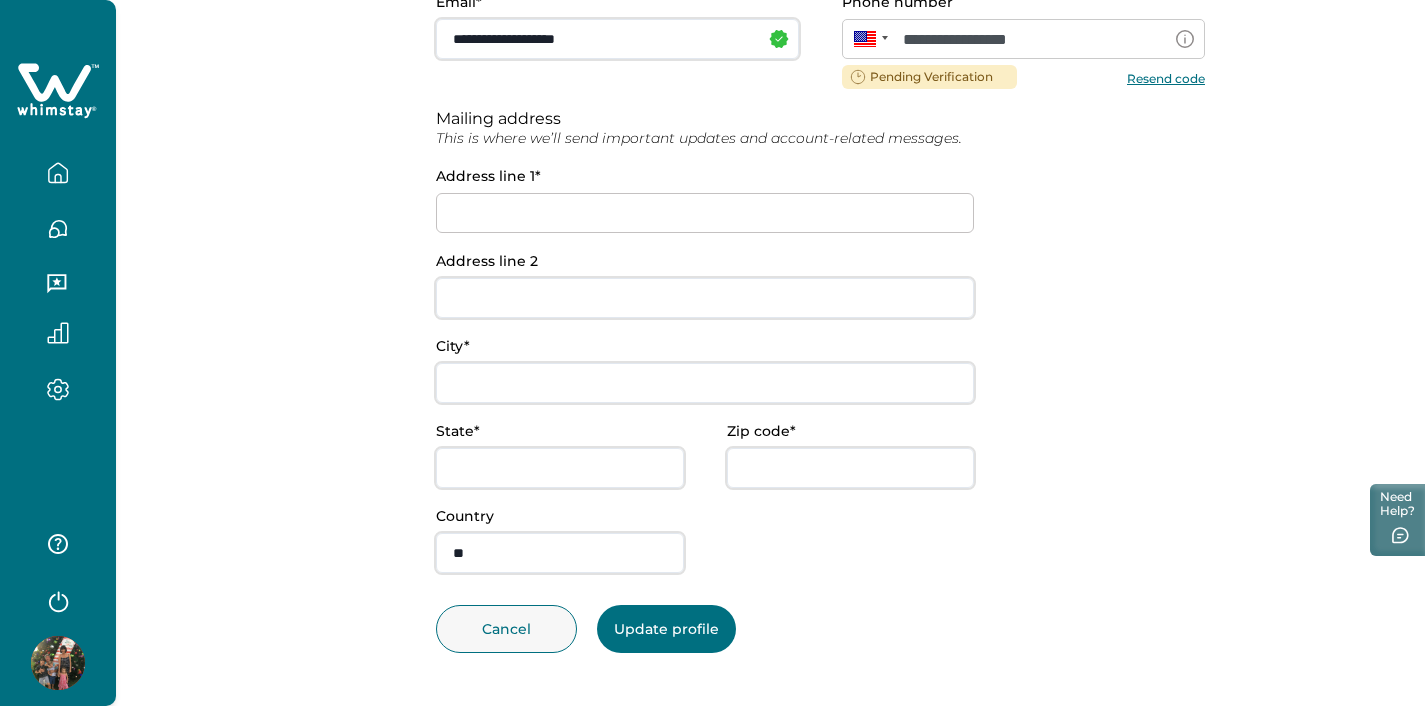 scroll, scrollTop: 346, scrollLeft: 0, axis: vertical 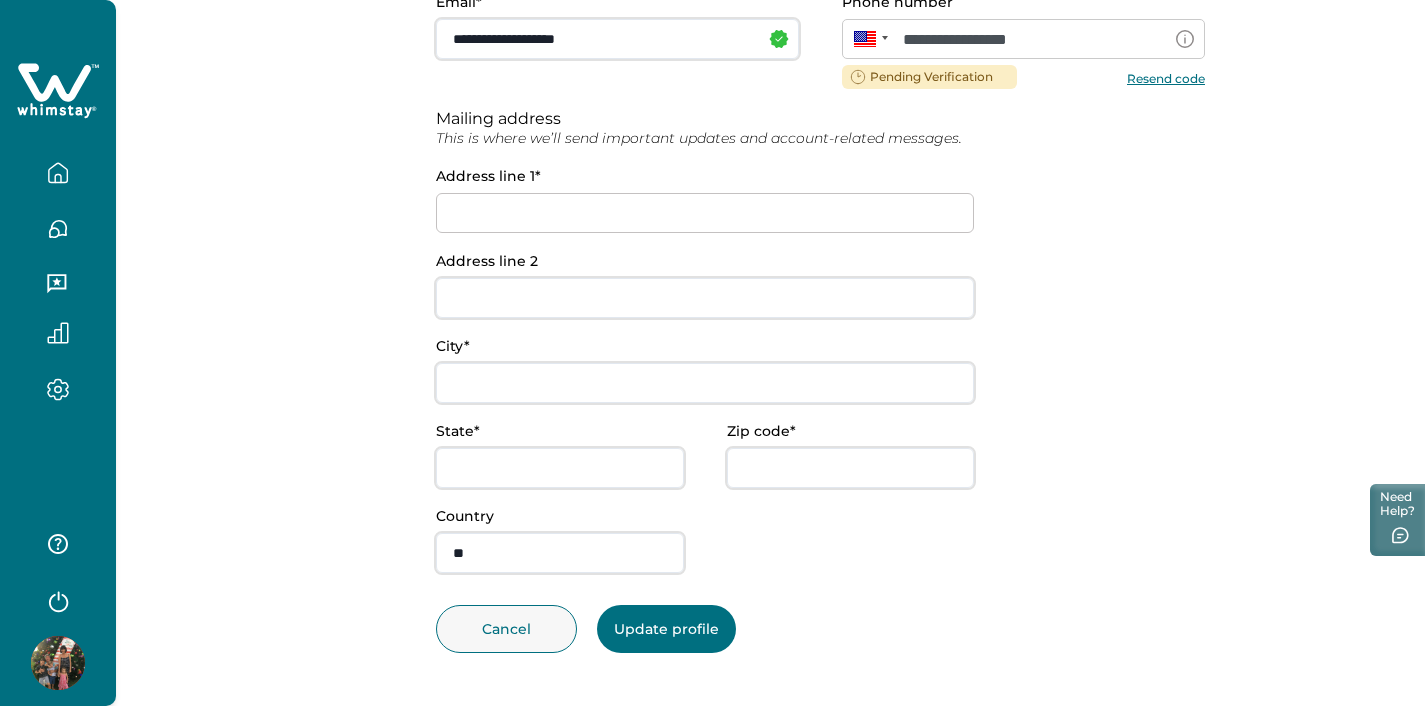 click at bounding box center [705, 213] 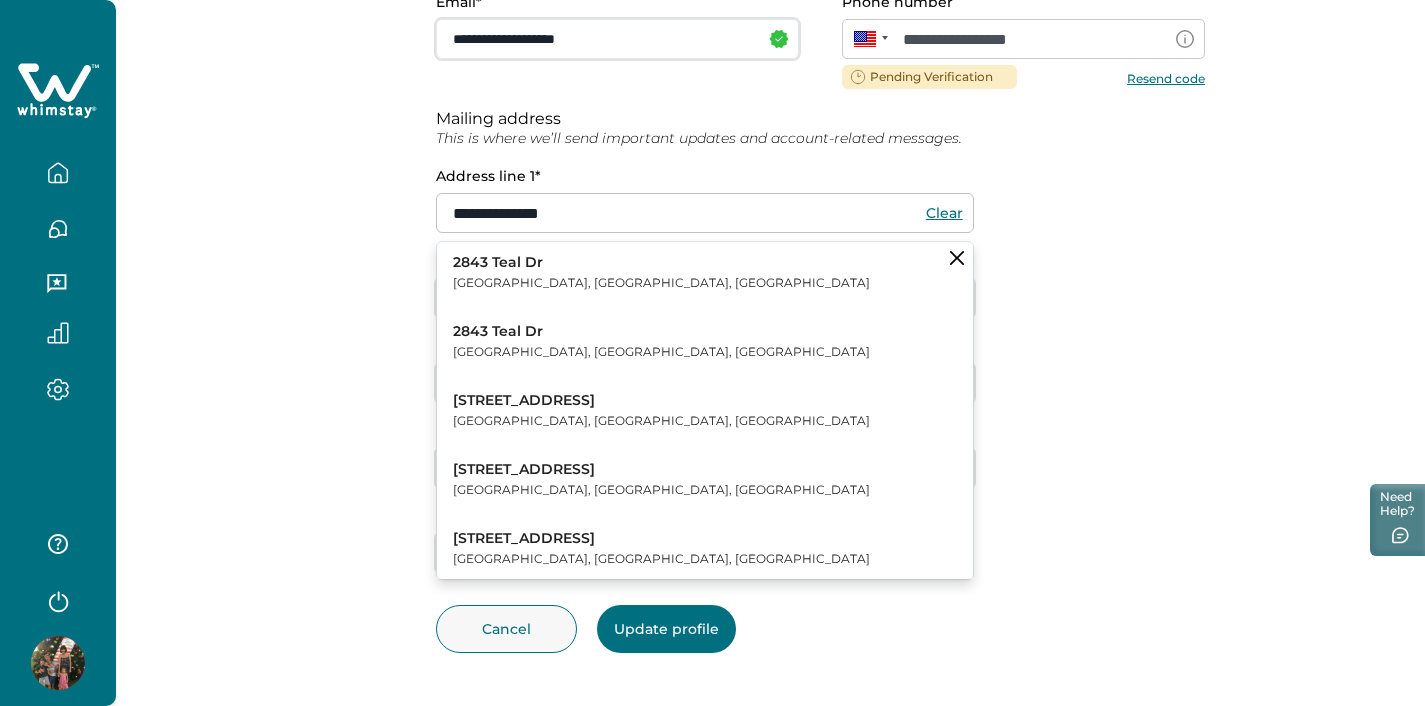 click on "Fullerton, CA, USA" at bounding box center (661, 283) 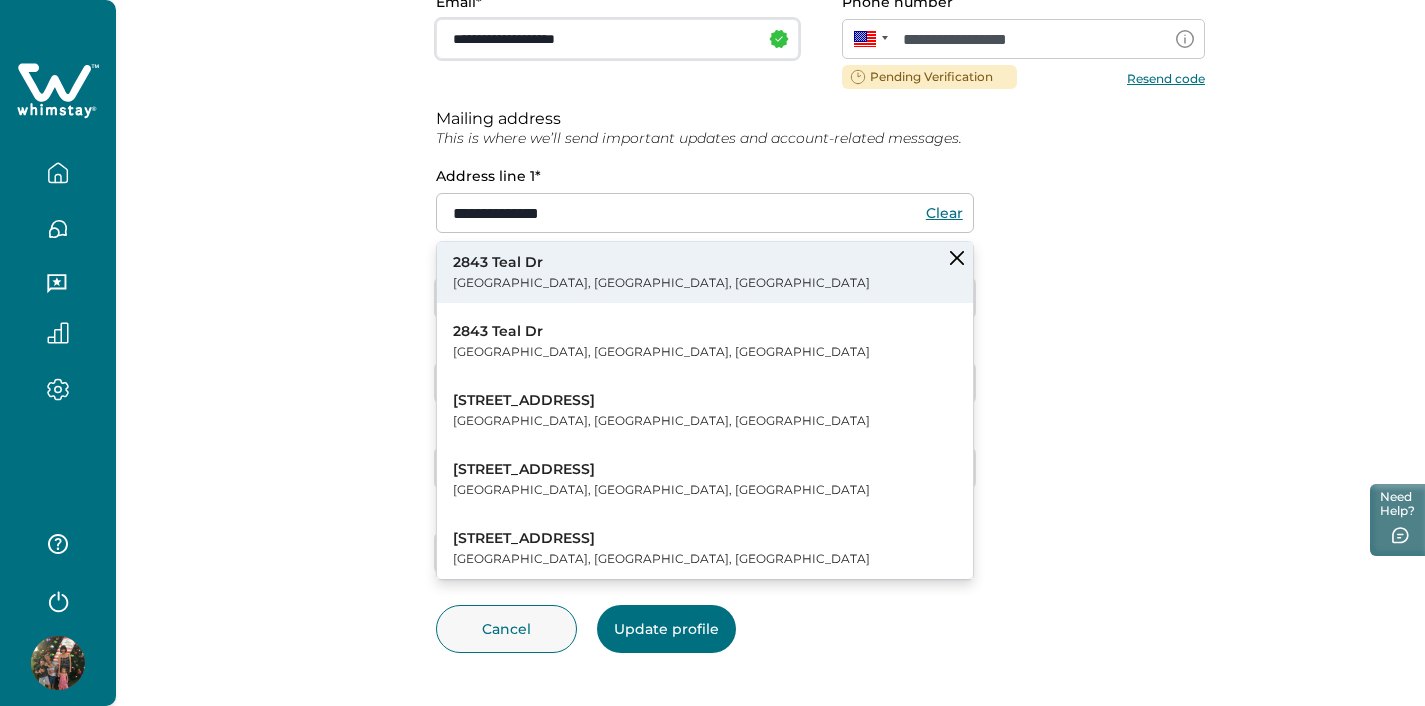 type on "**********" 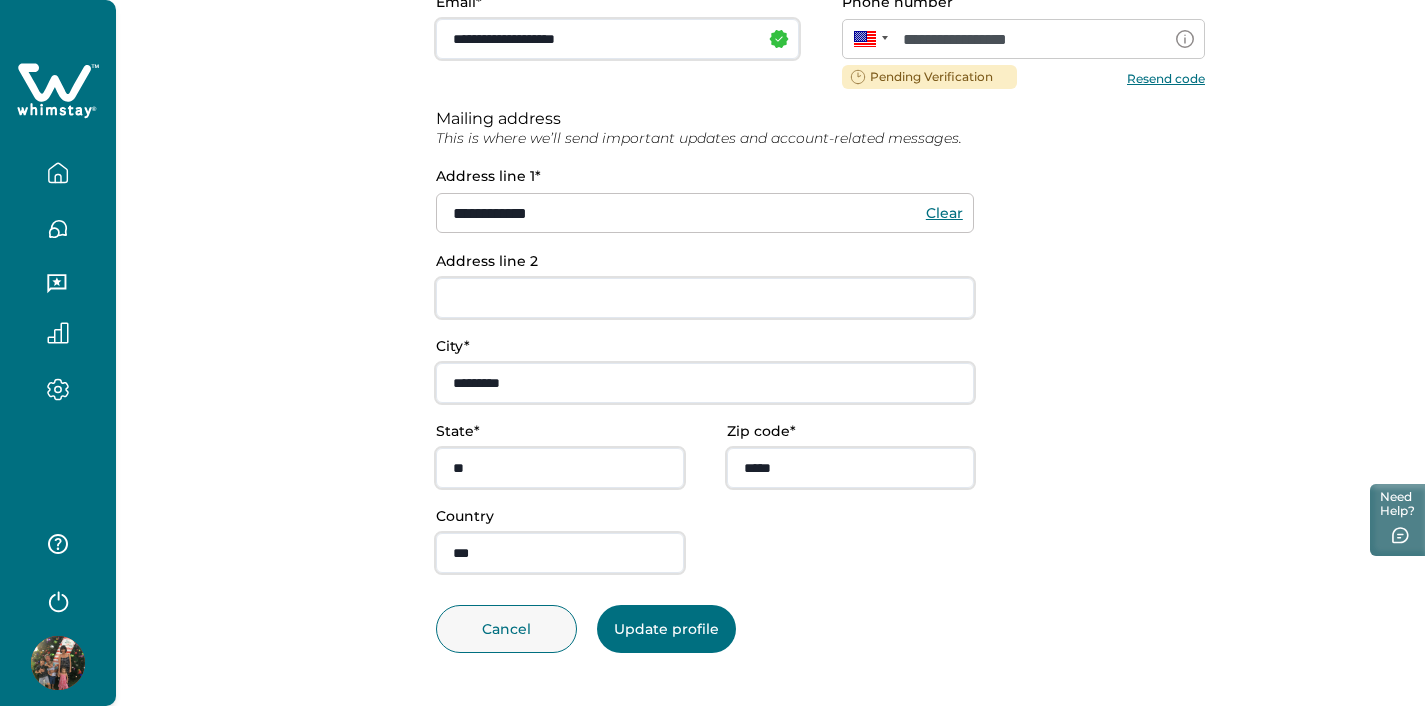 click on "Update profile" at bounding box center (666, 629) 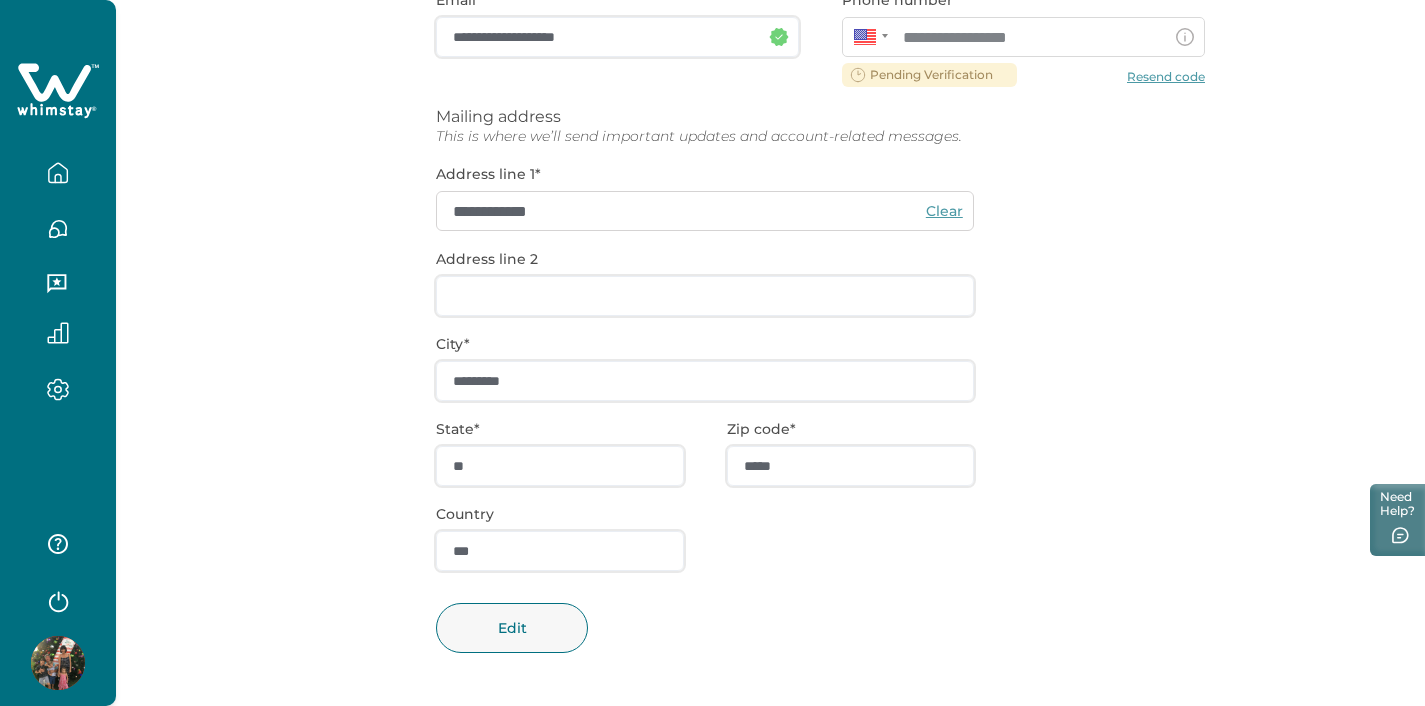 scroll, scrollTop: 0, scrollLeft: 0, axis: both 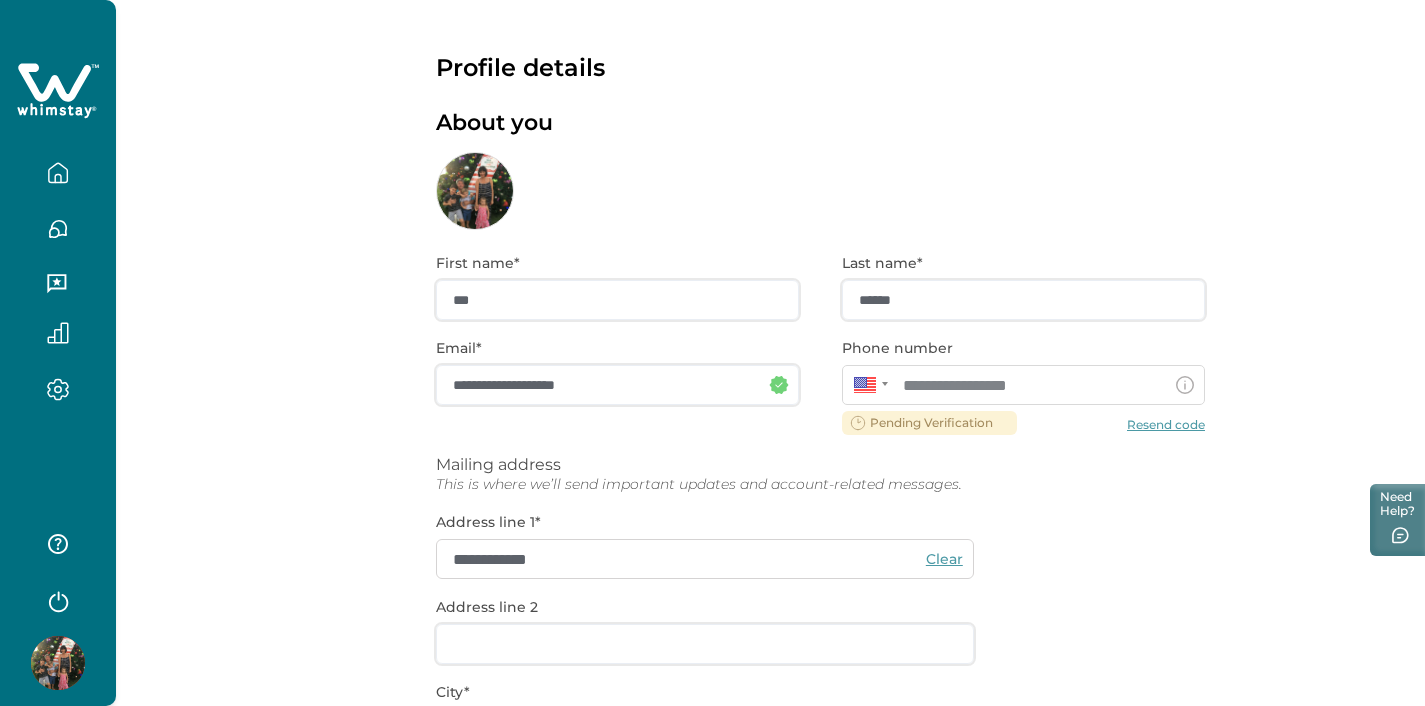 click 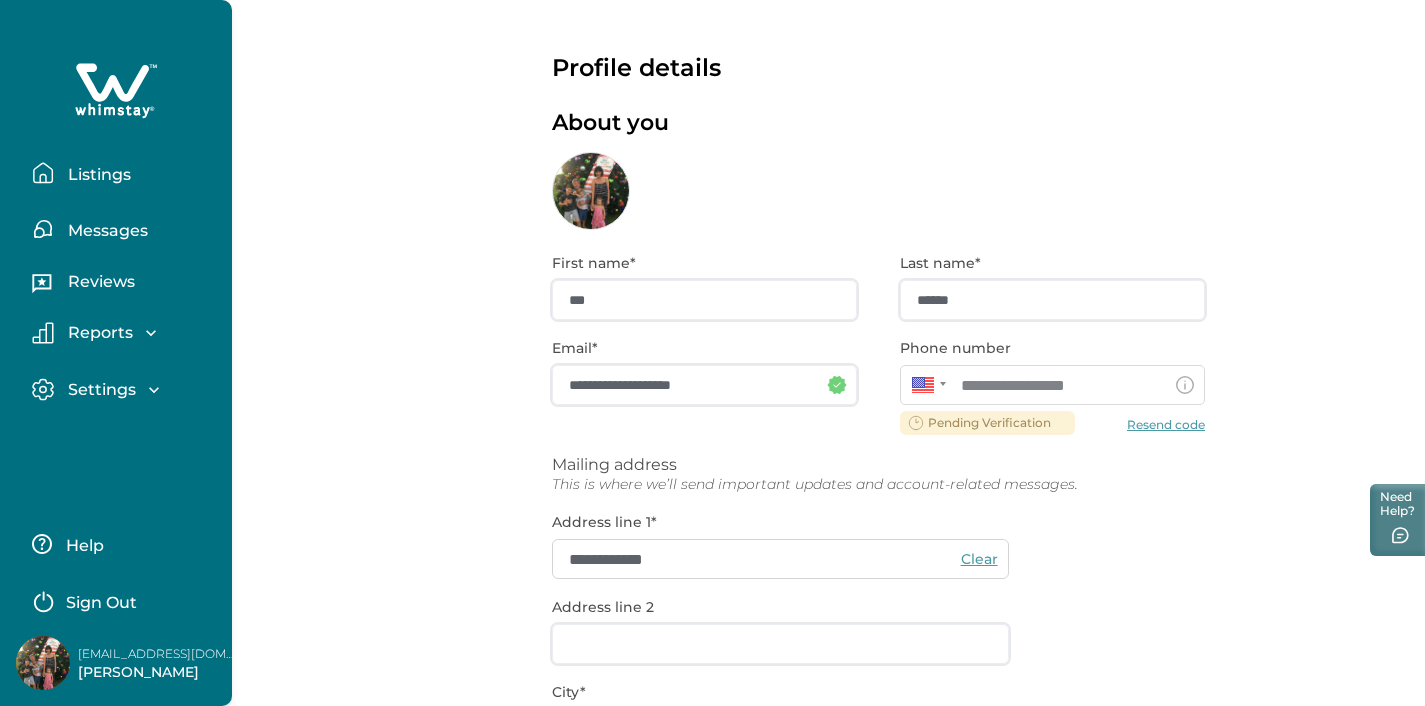 click 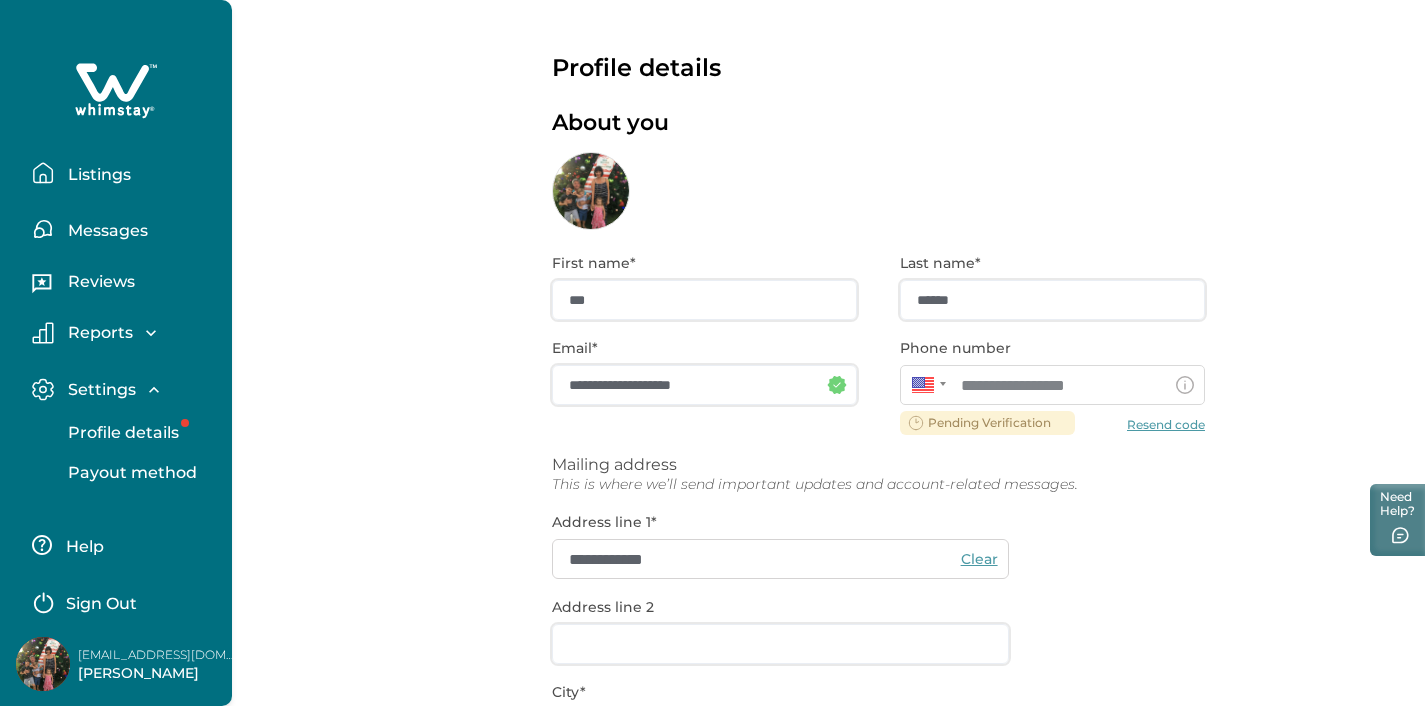 click on "Profile details" at bounding box center [120, 433] 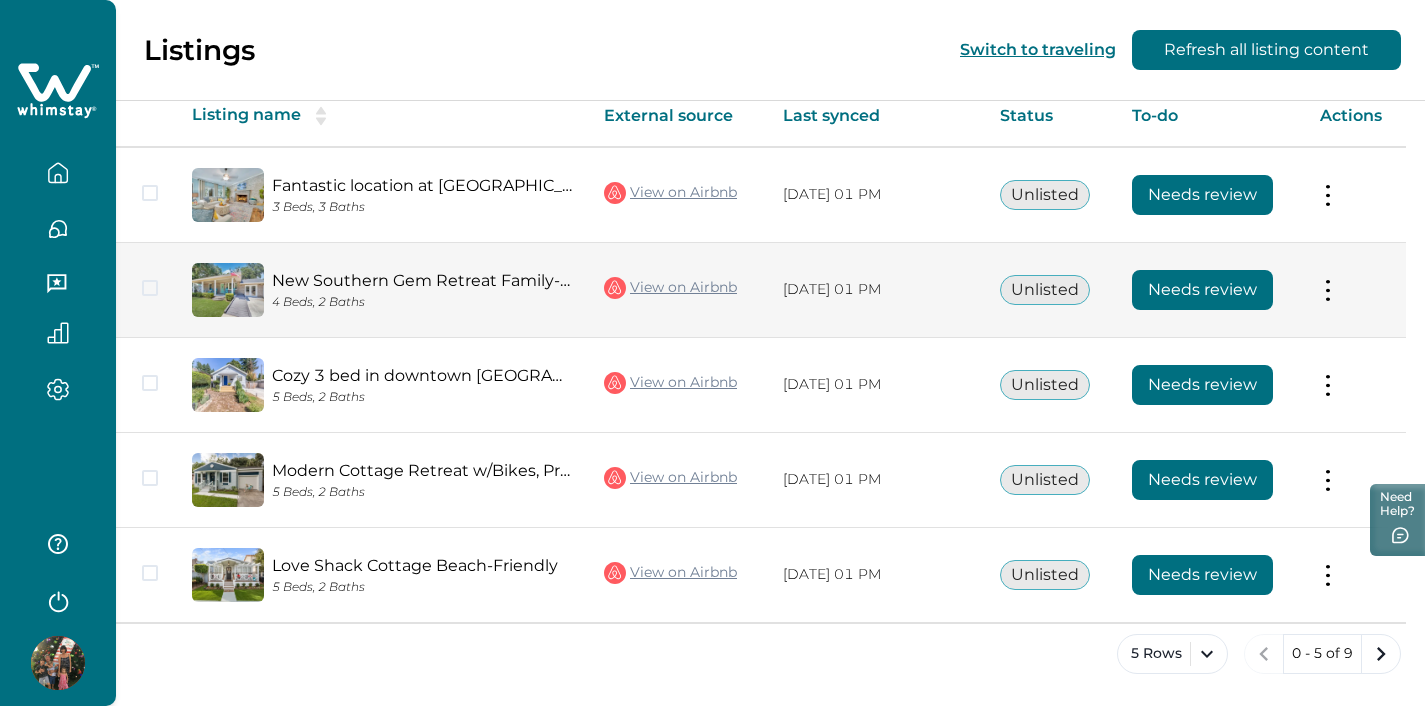 scroll, scrollTop: 0, scrollLeft: 0, axis: both 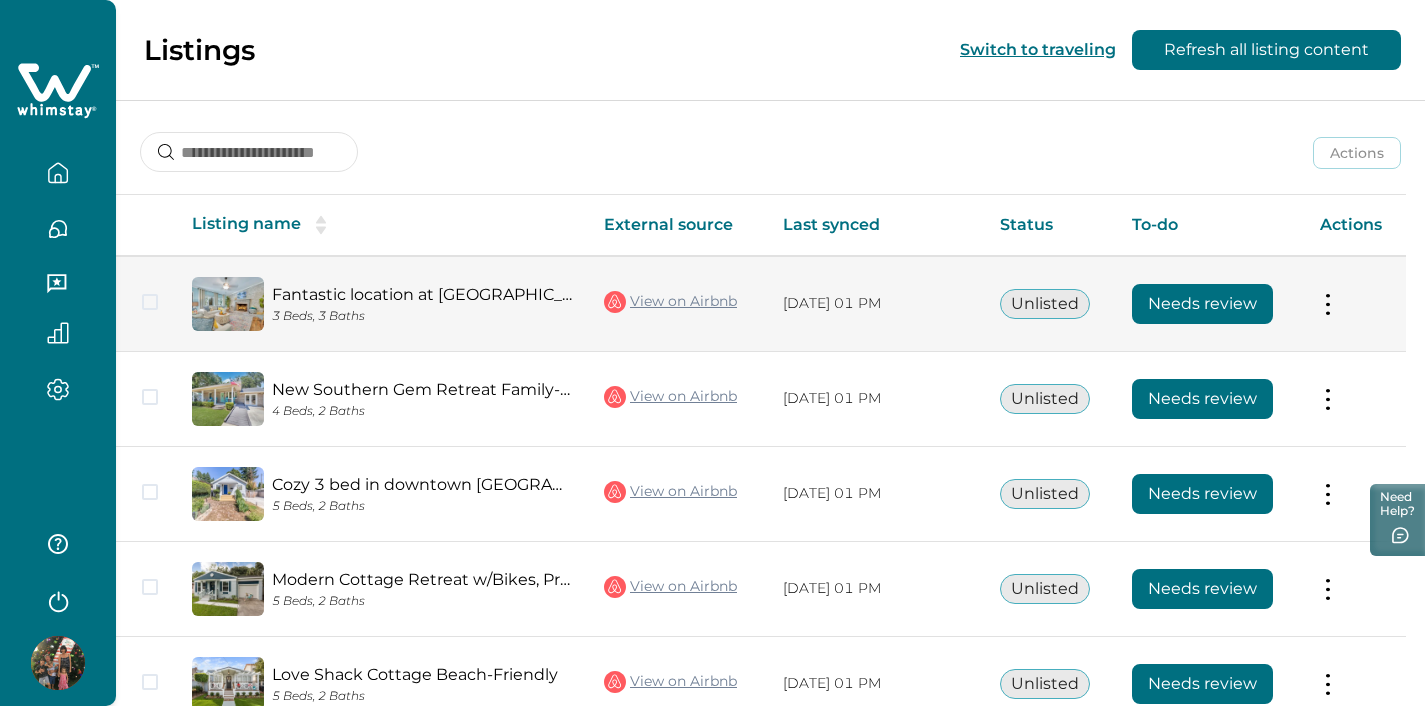 click at bounding box center (150, 302) 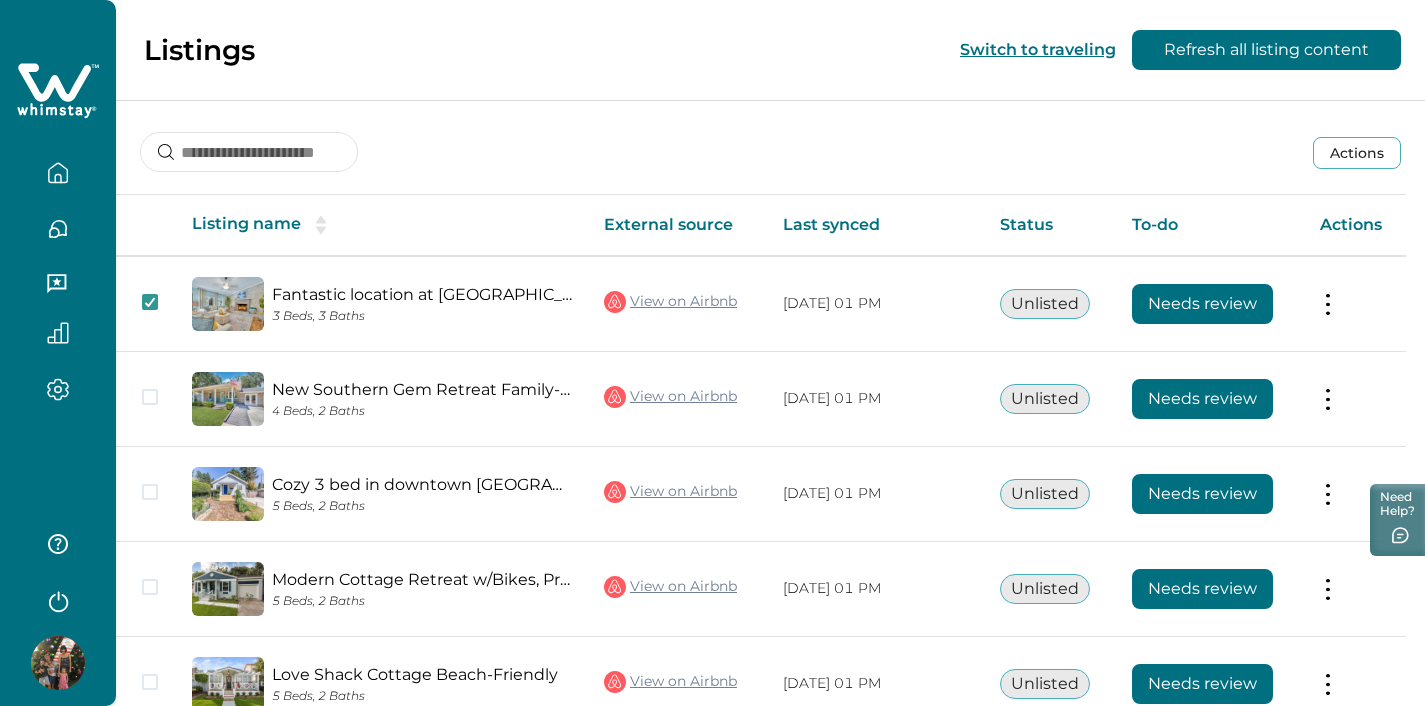 click 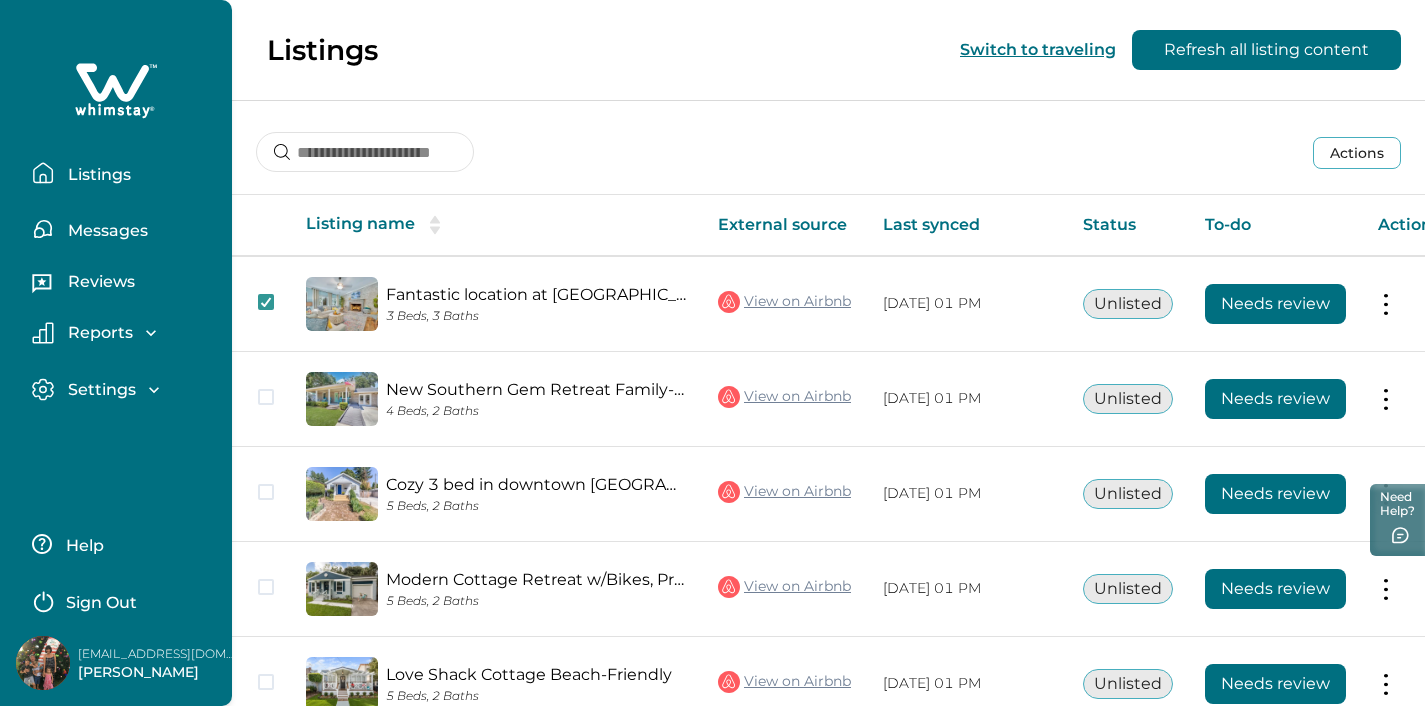 click 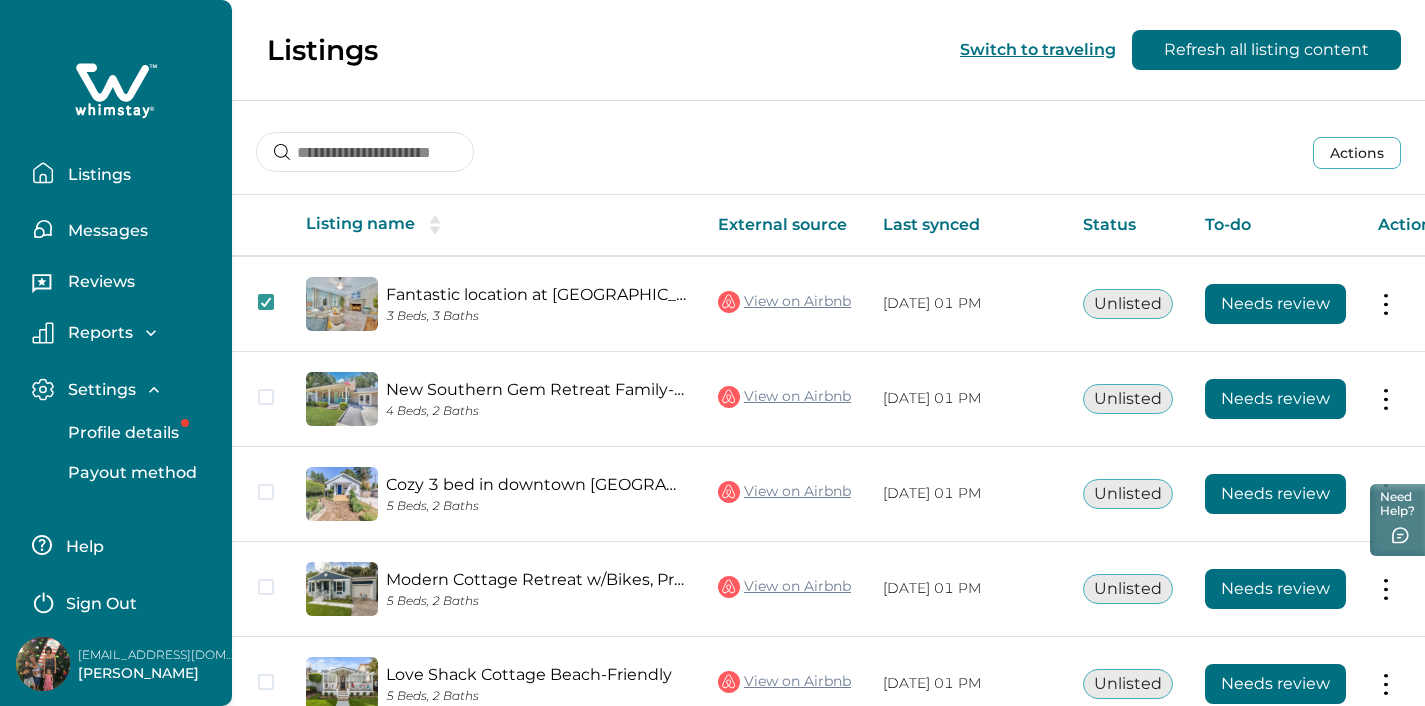 click on "Listings" at bounding box center [116, 165] 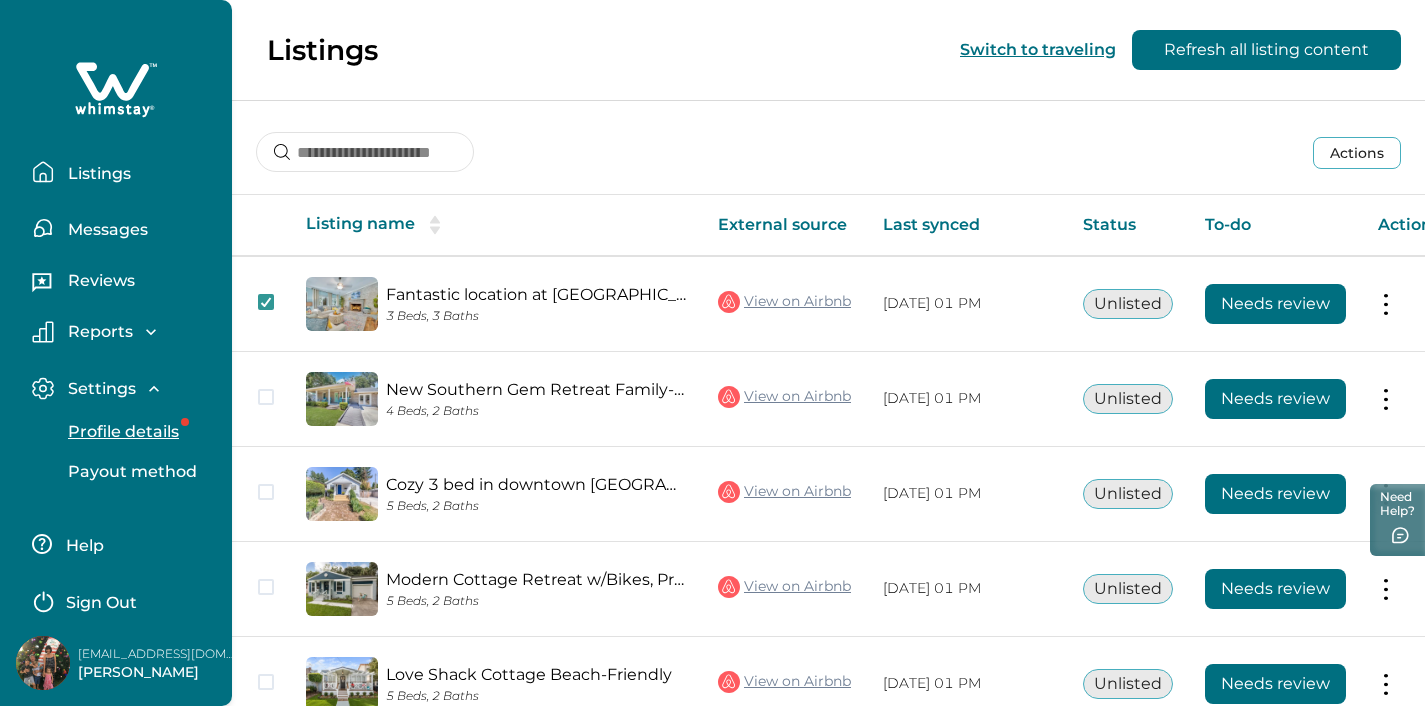 scroll, scrollTop: 0, scrollLeft: 0, axis: both 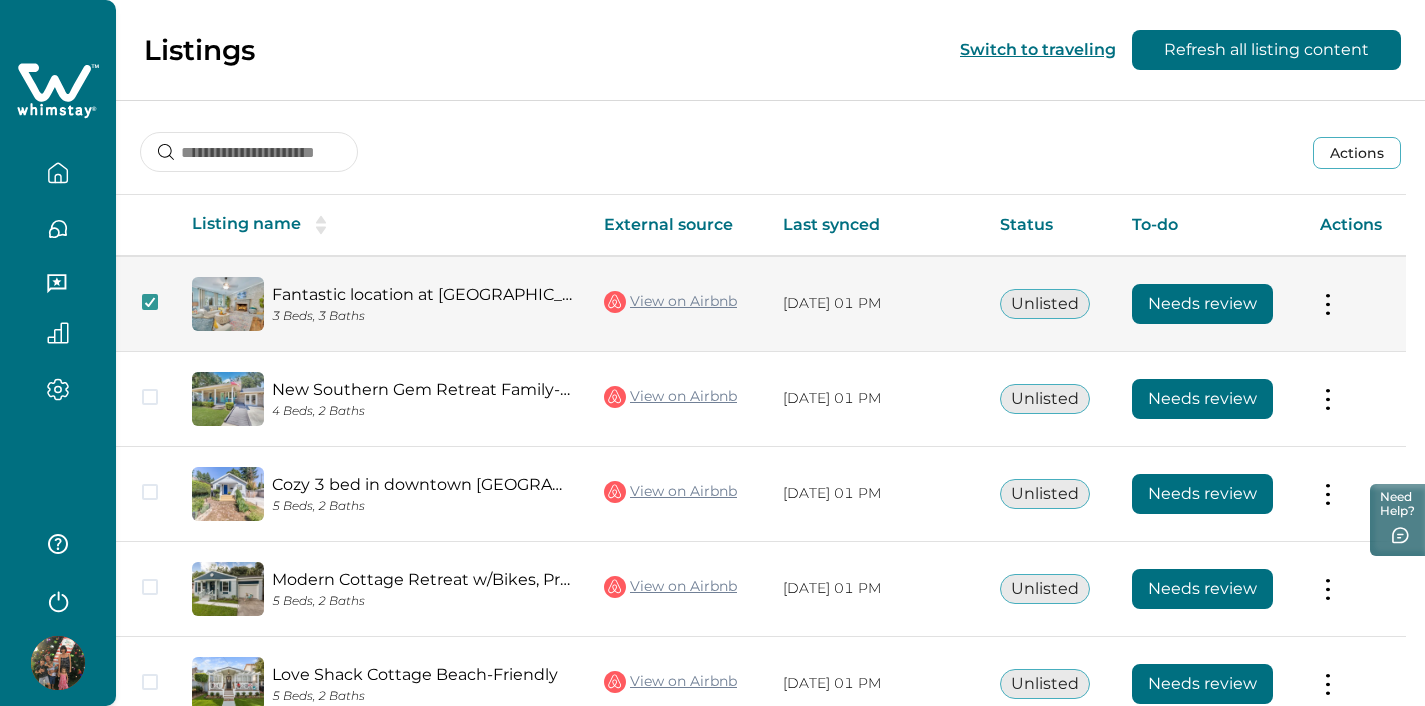 click on "Fantastic location at [GEOGRAPHIC_DATA]'s 3 Beds, 3 Baths" at bounding box center (382, 304) 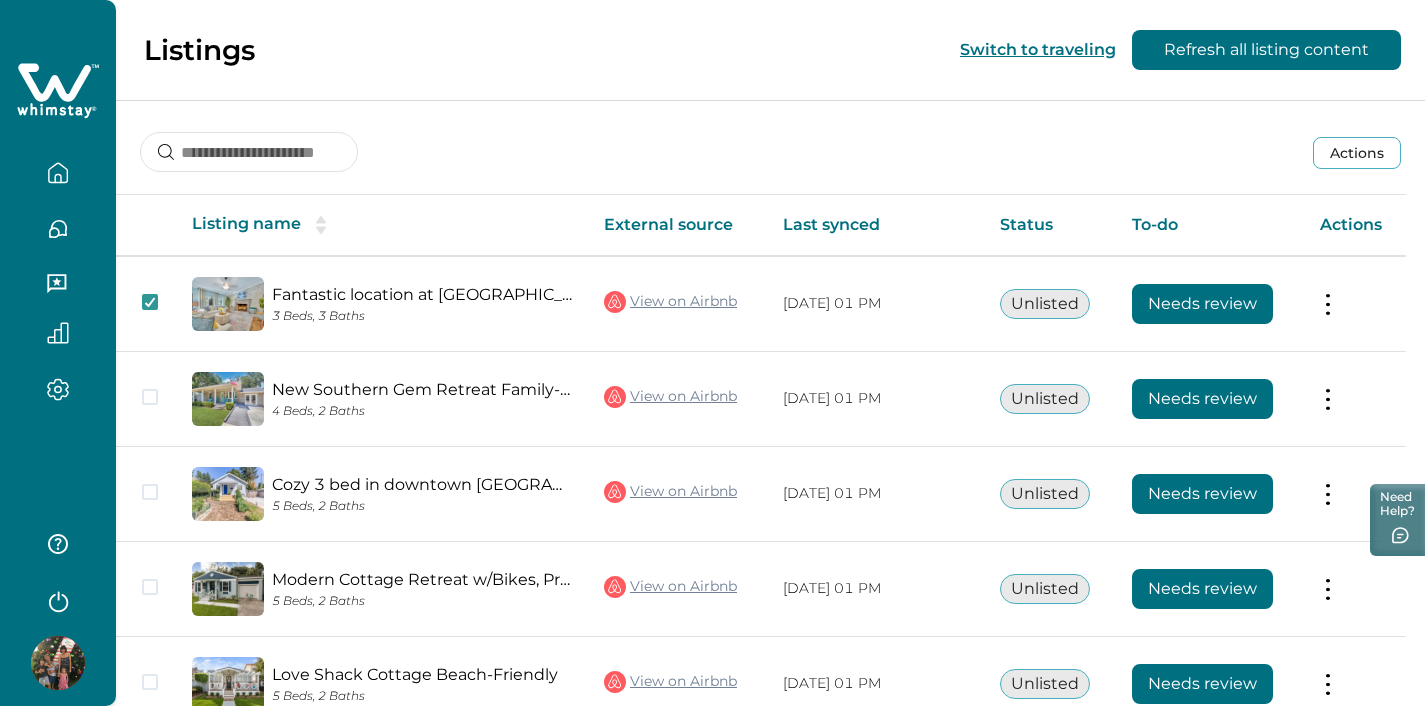 click 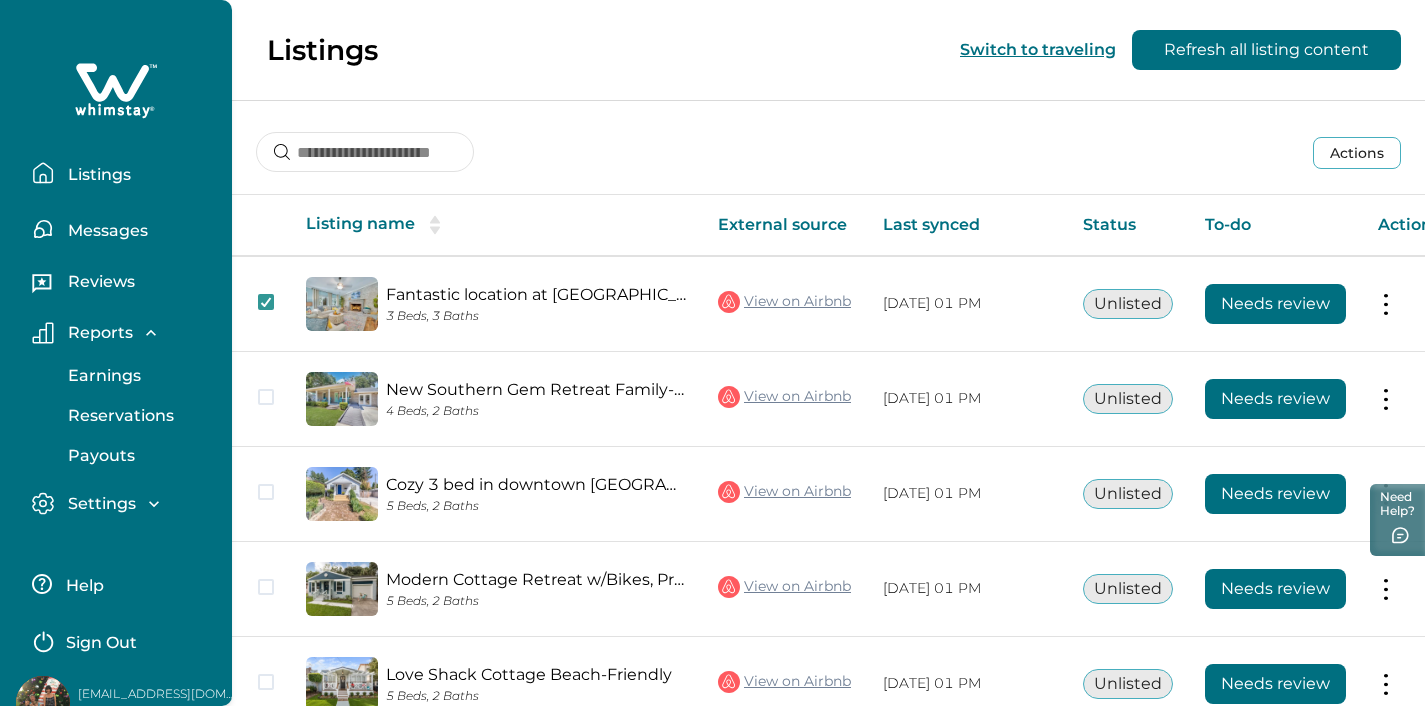 click on "Listings Messages Reviews Reports Earnings Reservations Payouts Settings Profile details Payout method" at bounding box center [116, 274] 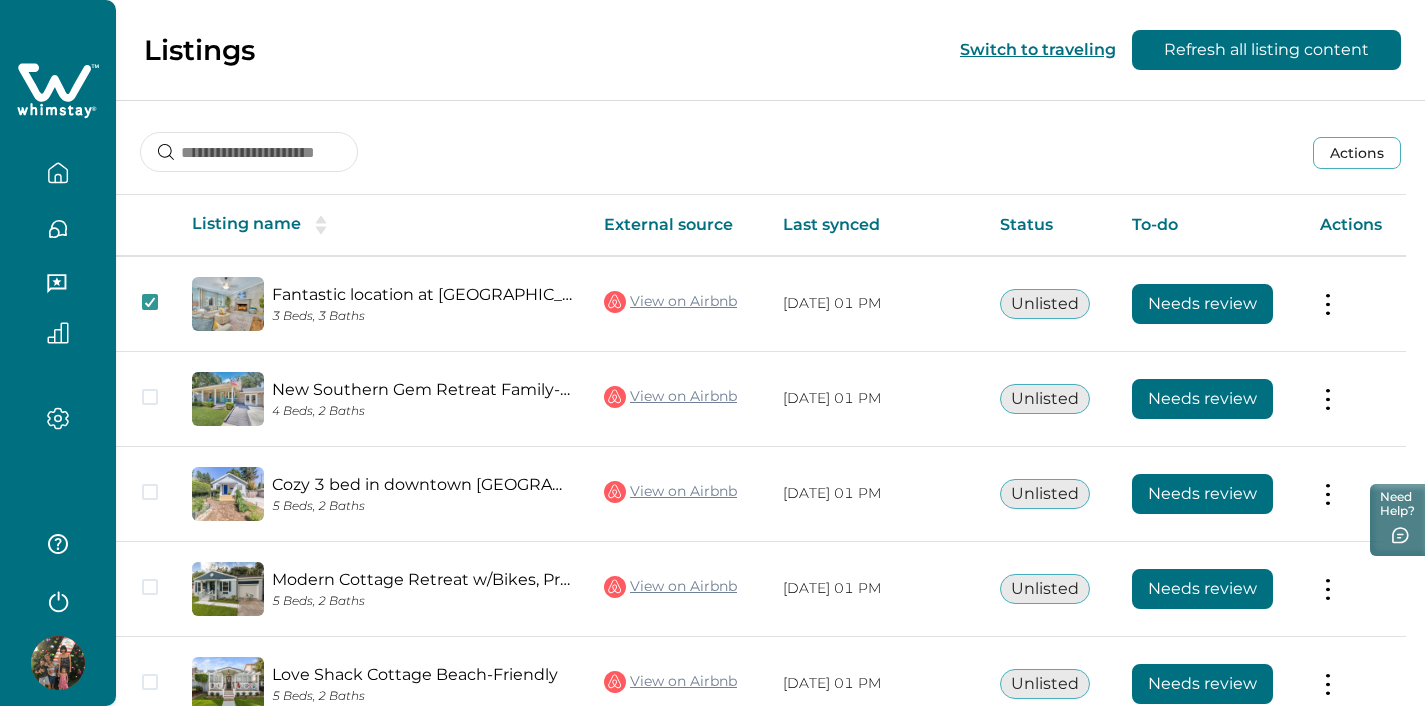 click on "Listings Switch to traveling Refresh all listing content" at bounding box center (712, 50) 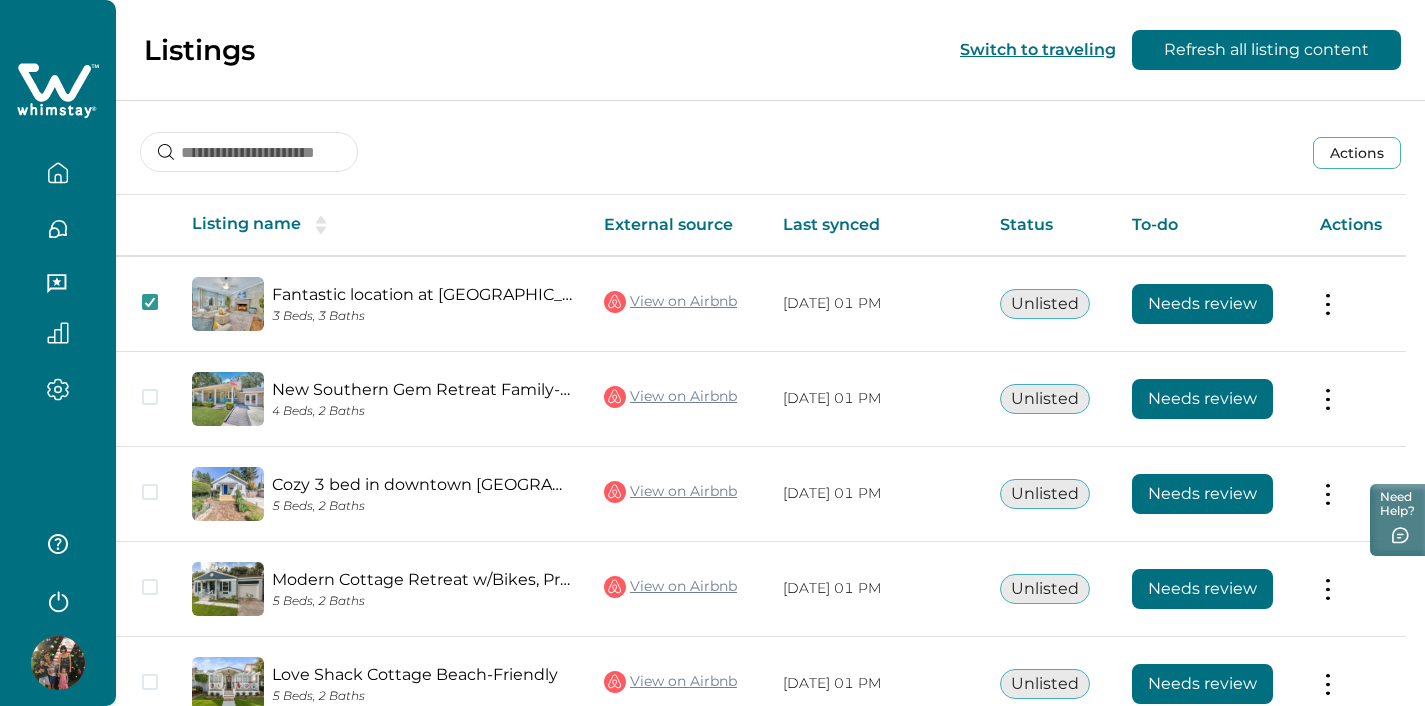 click 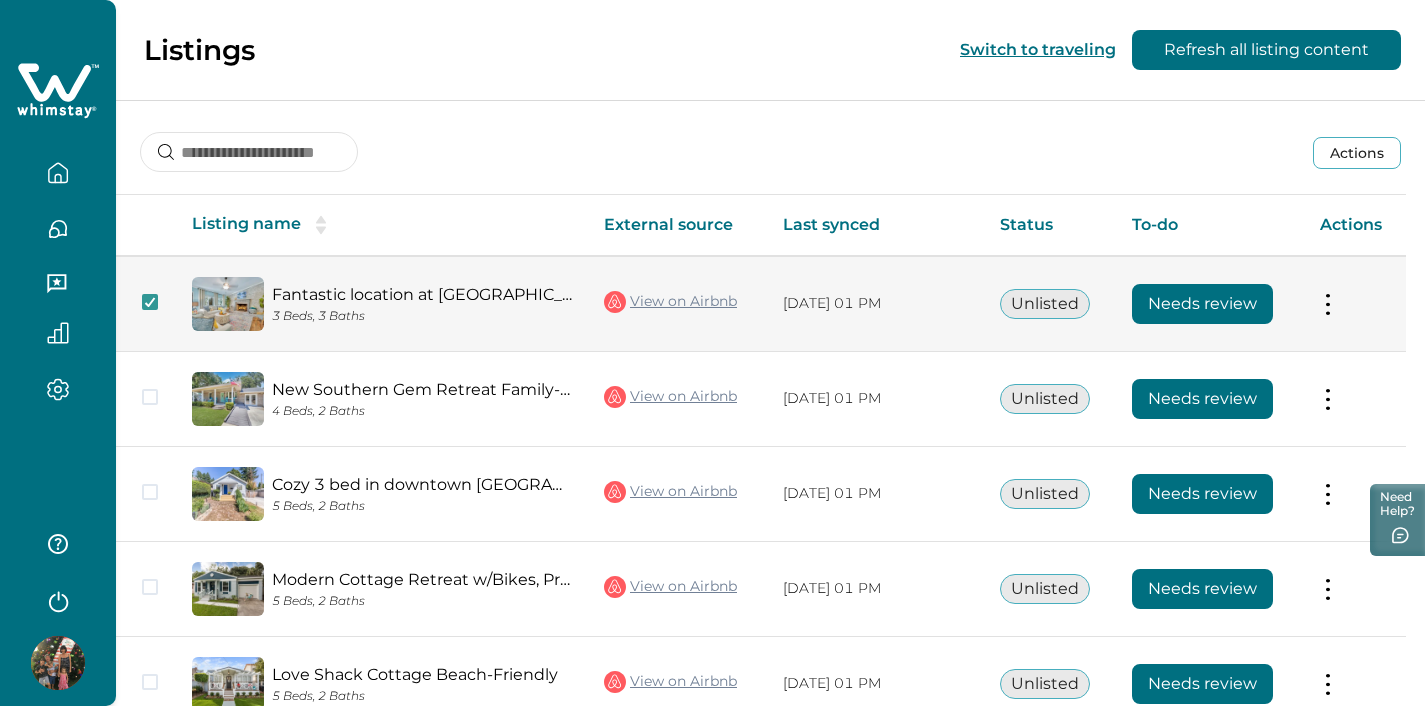 click on "Actions View listing on Whimstay" at bounding box center [1355, 304] 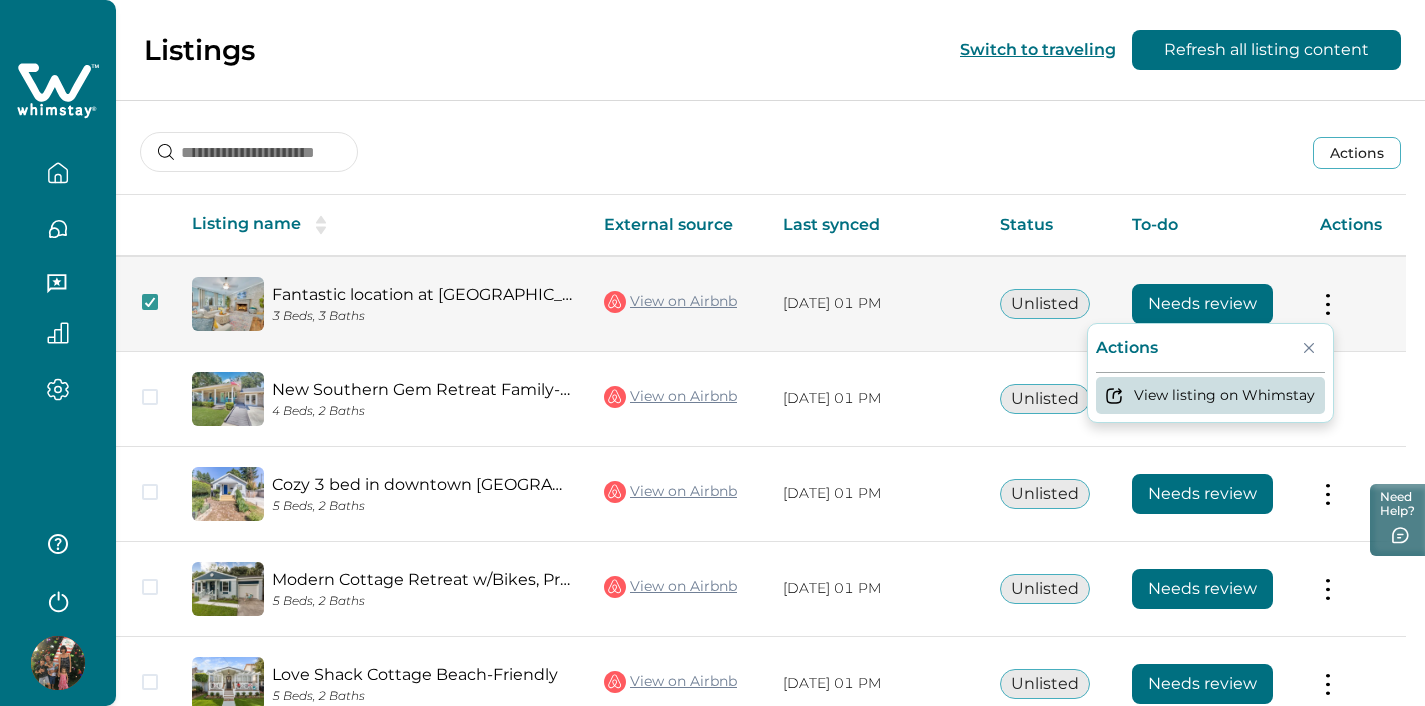 click on "View listing on Whimstay" at bounding box center (1210, 395) 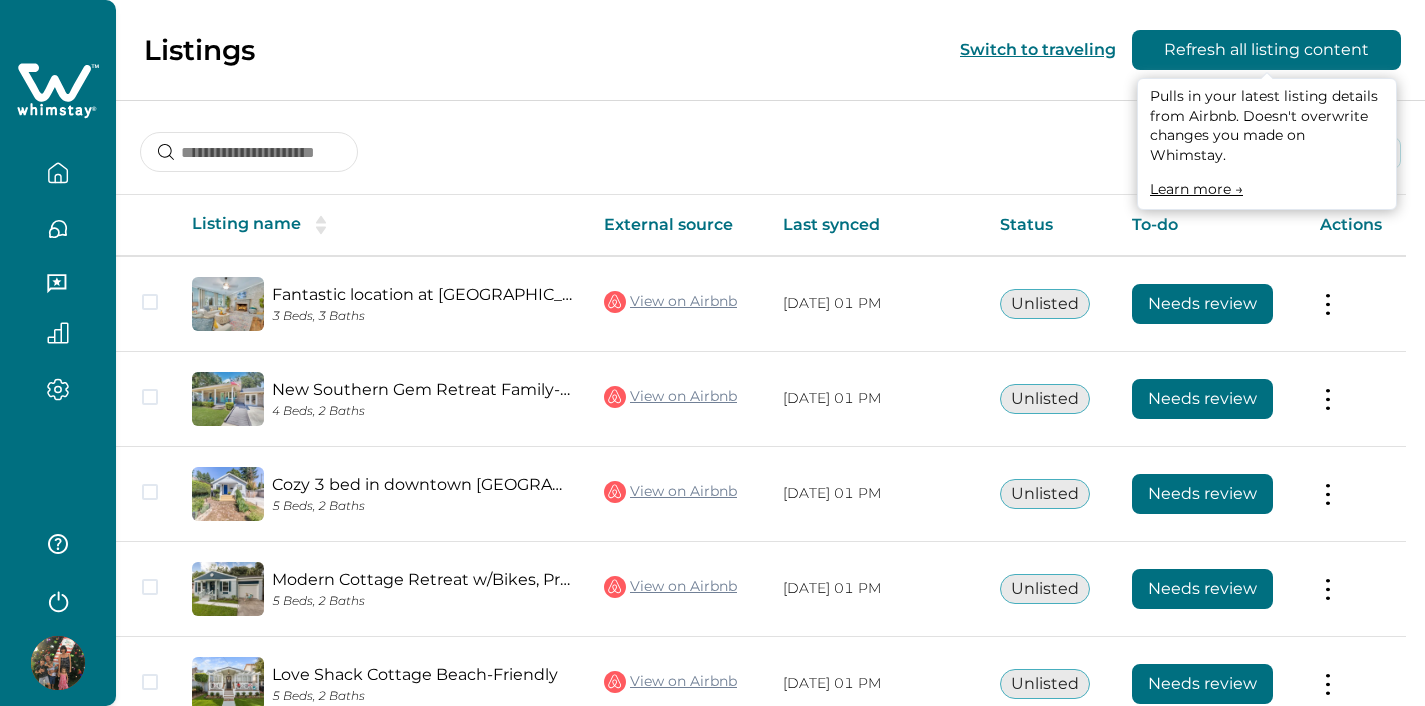 scroll, scrollTop: 0, scrollLeft: 0, axis: both 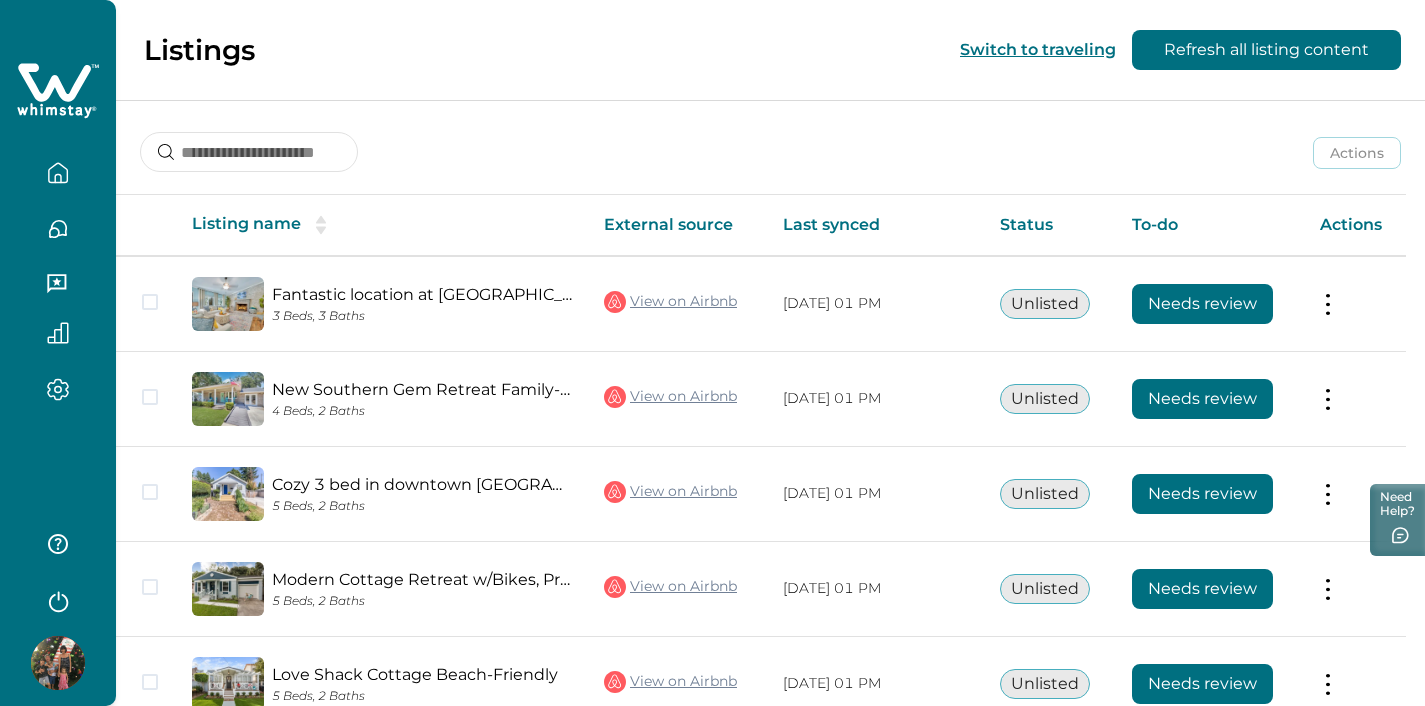 click 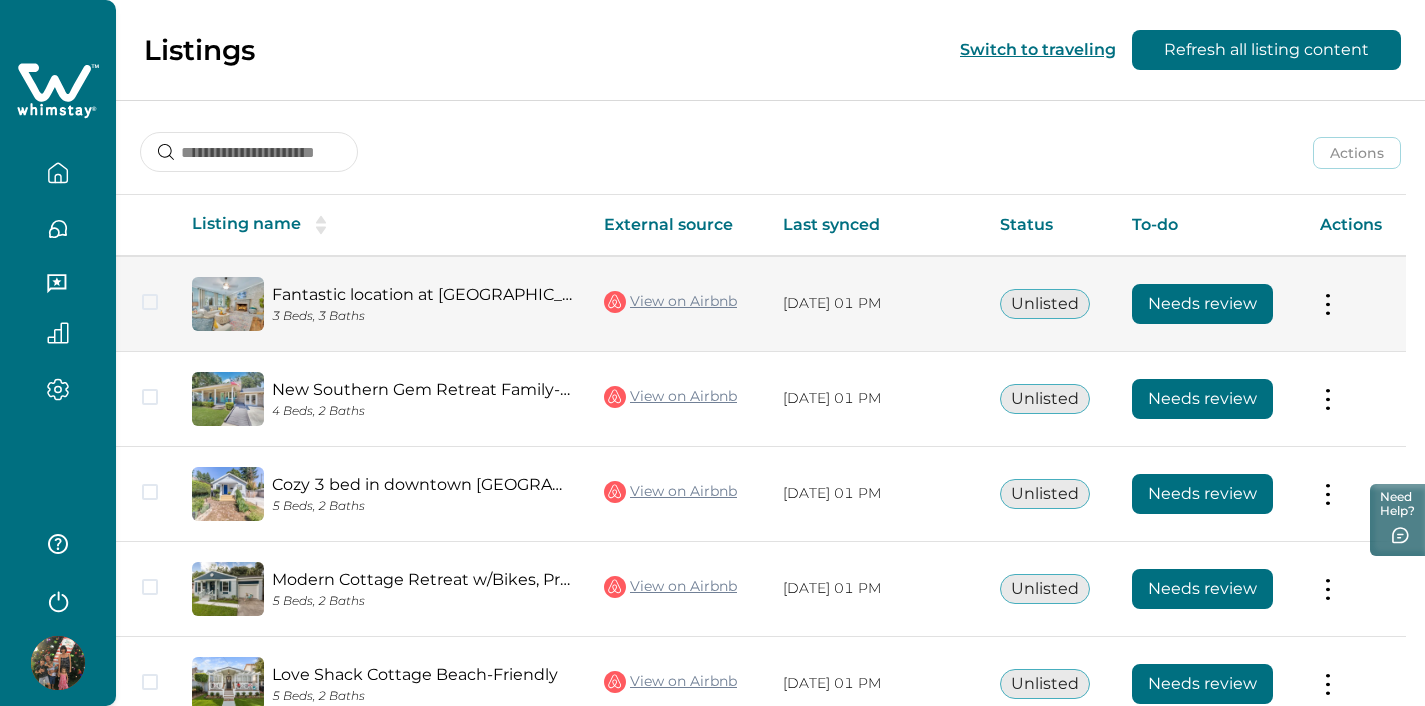 click on "Fantastic location at Camellia's 3 Beds, 3 Baths  View on Airbnb 07/10/2025, 01 PM Unlisted Needs review Actions View listing on Whimstay" at bounding box center [761, 304] 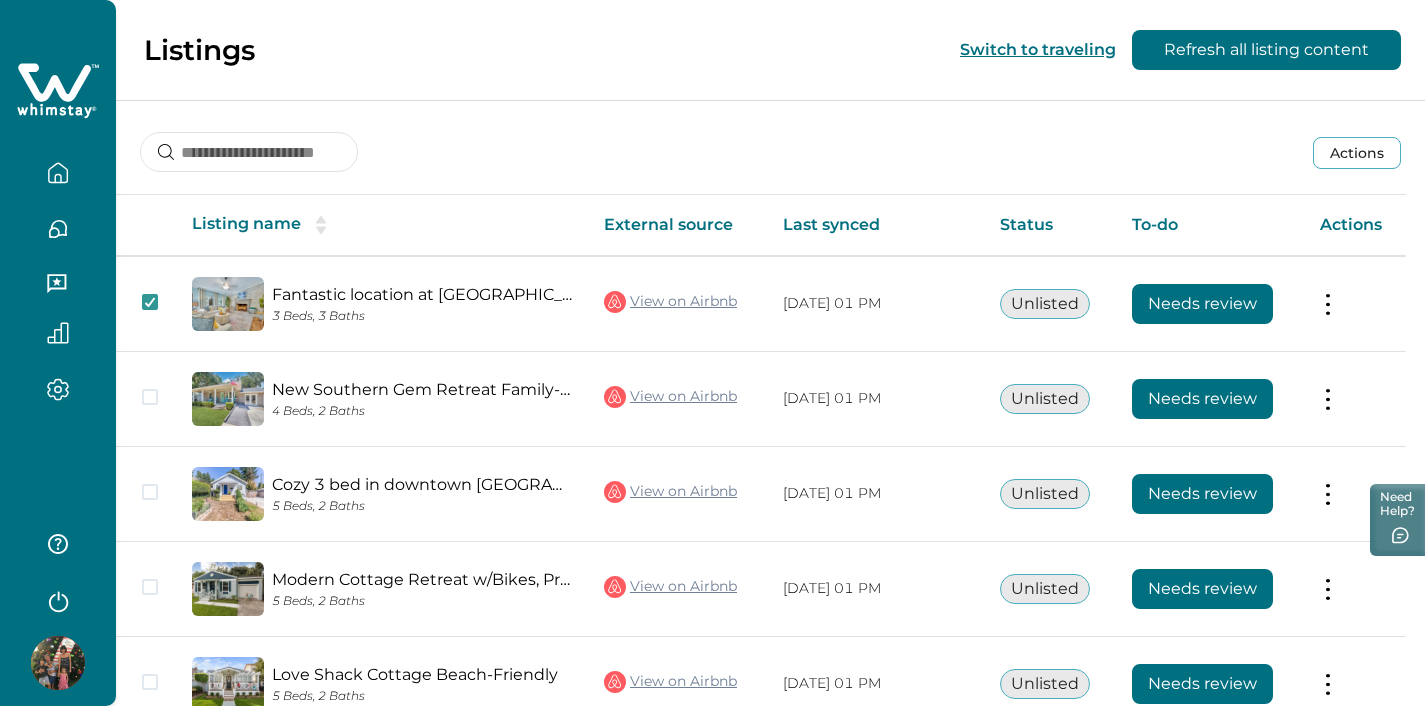 click 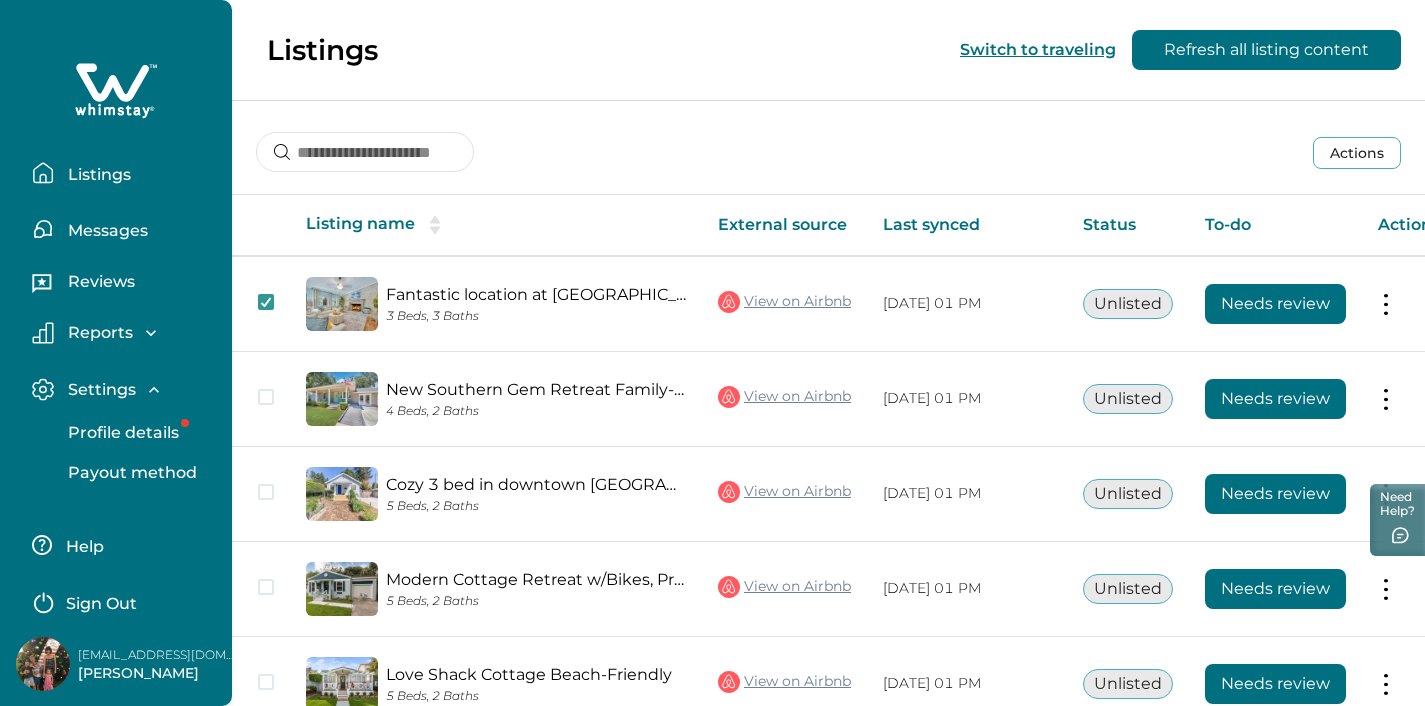 click 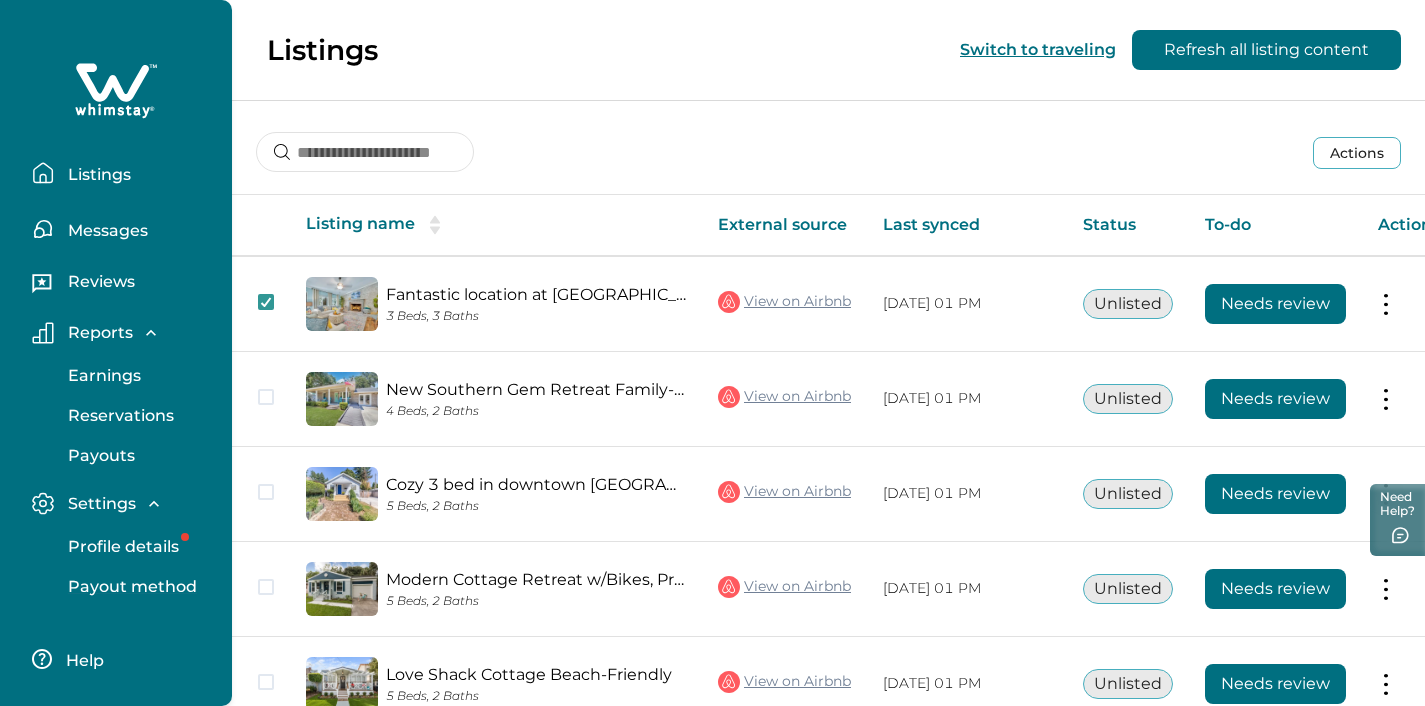 click on "Payout method" at bounding box center [129, 587] 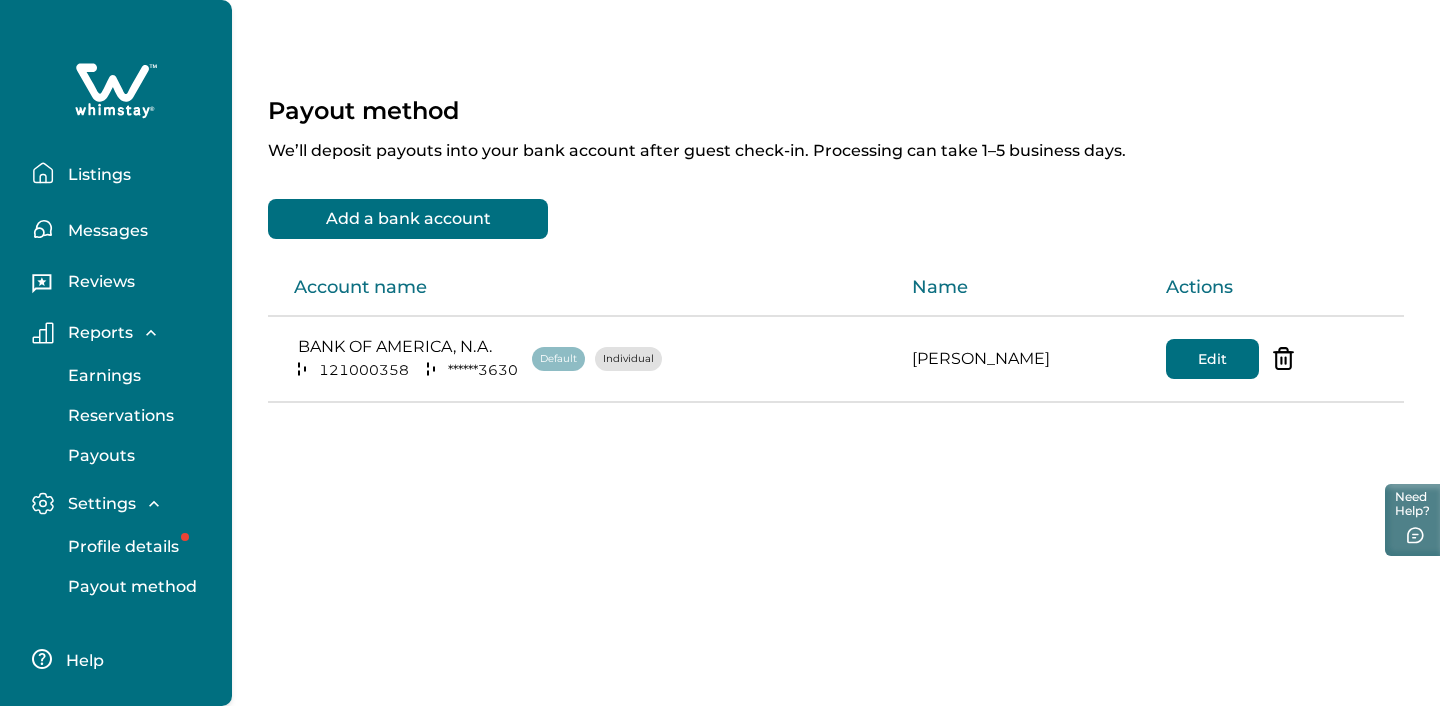 click on "Settings" at bounding box center [99, 504] 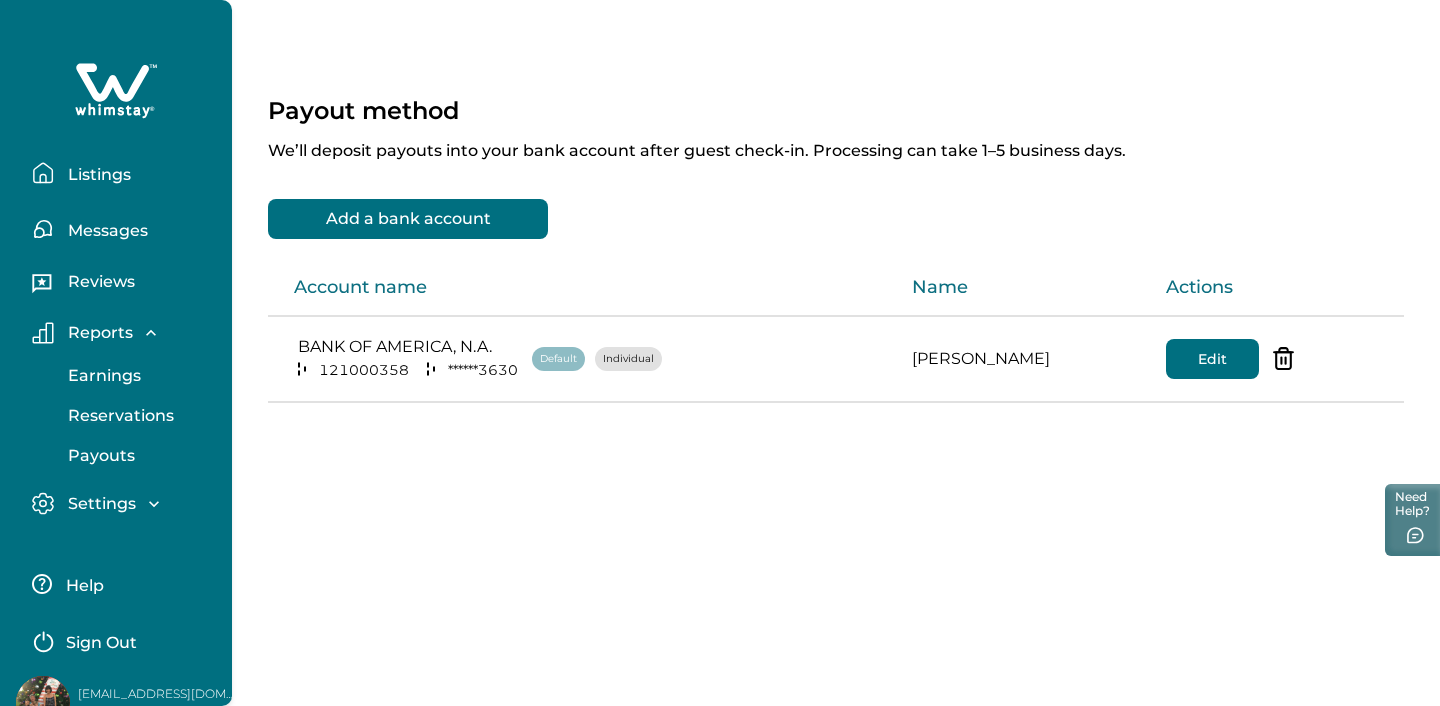 click on "Reservations" at bounding box center (118, 416) 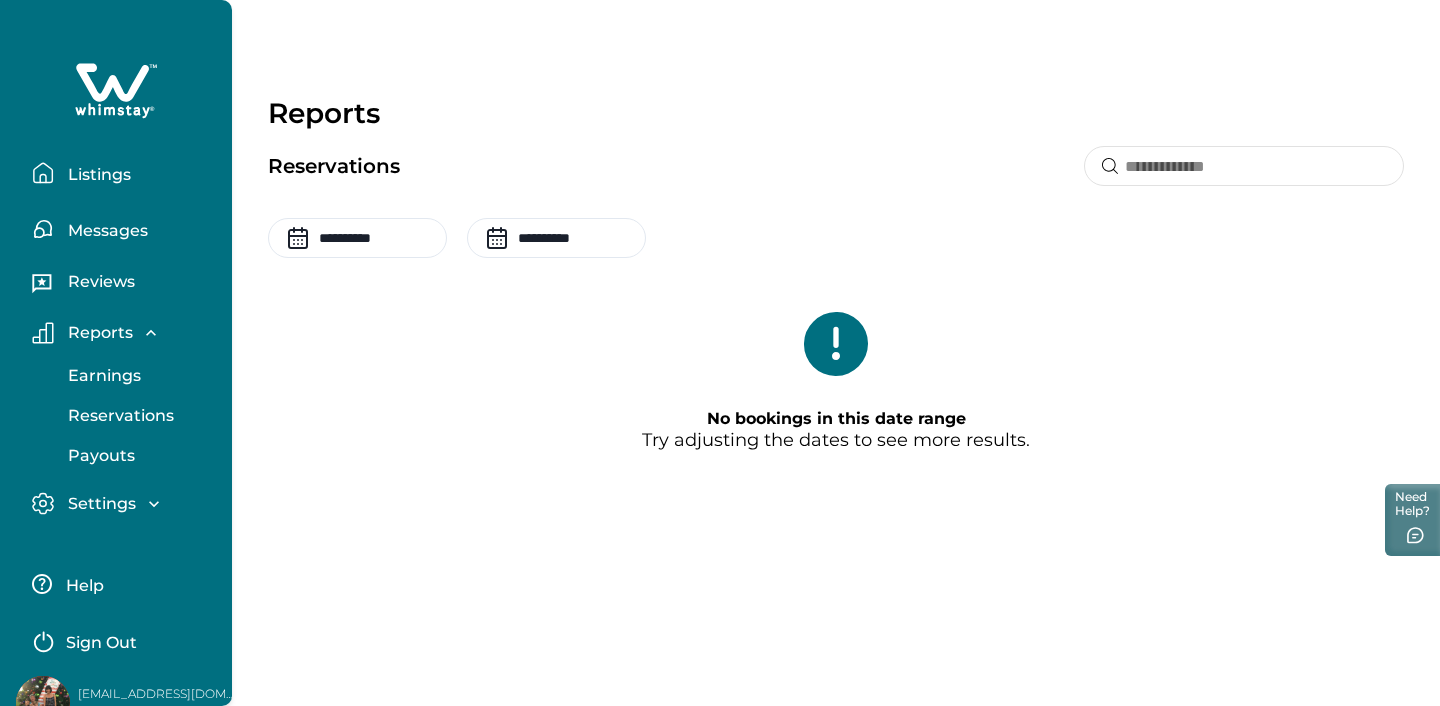 click on "Messages" at bounding box center [105, 231] 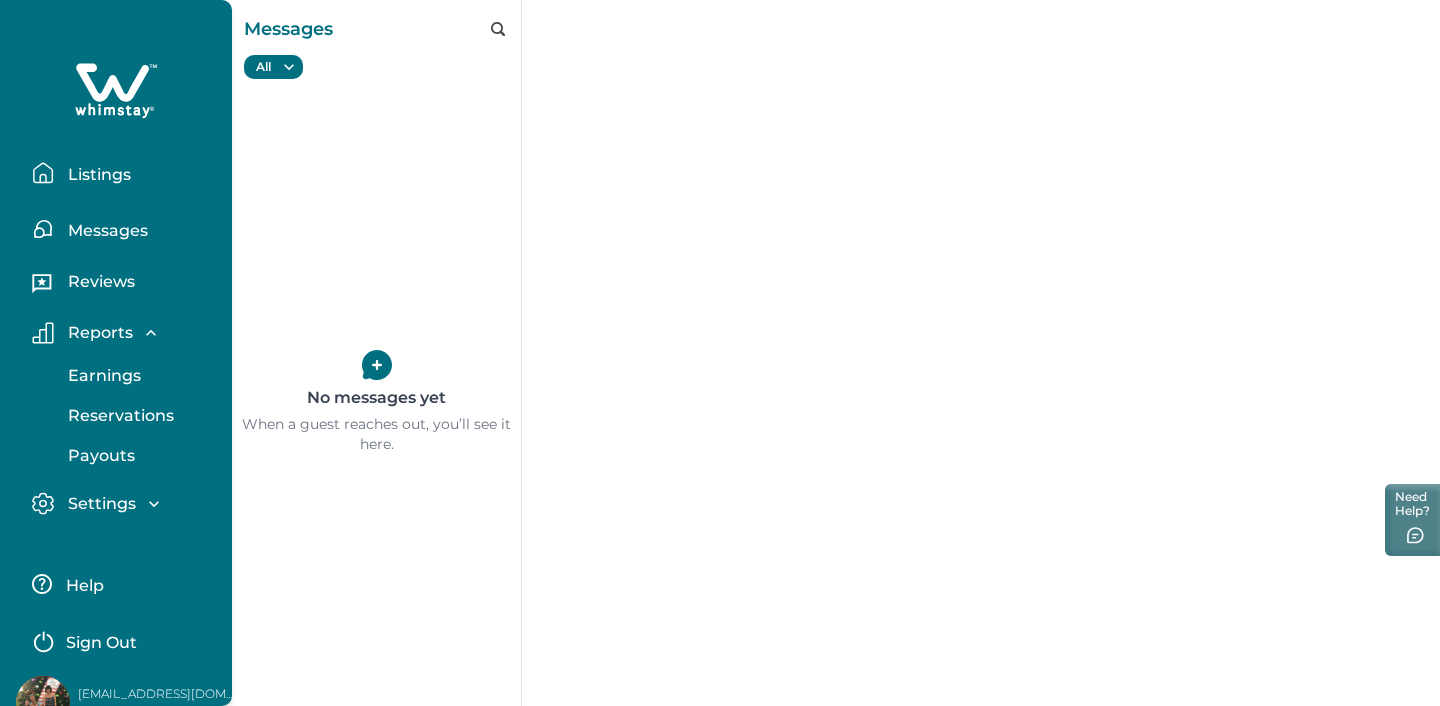 click on "Listings" at bounding box center (96, 175) 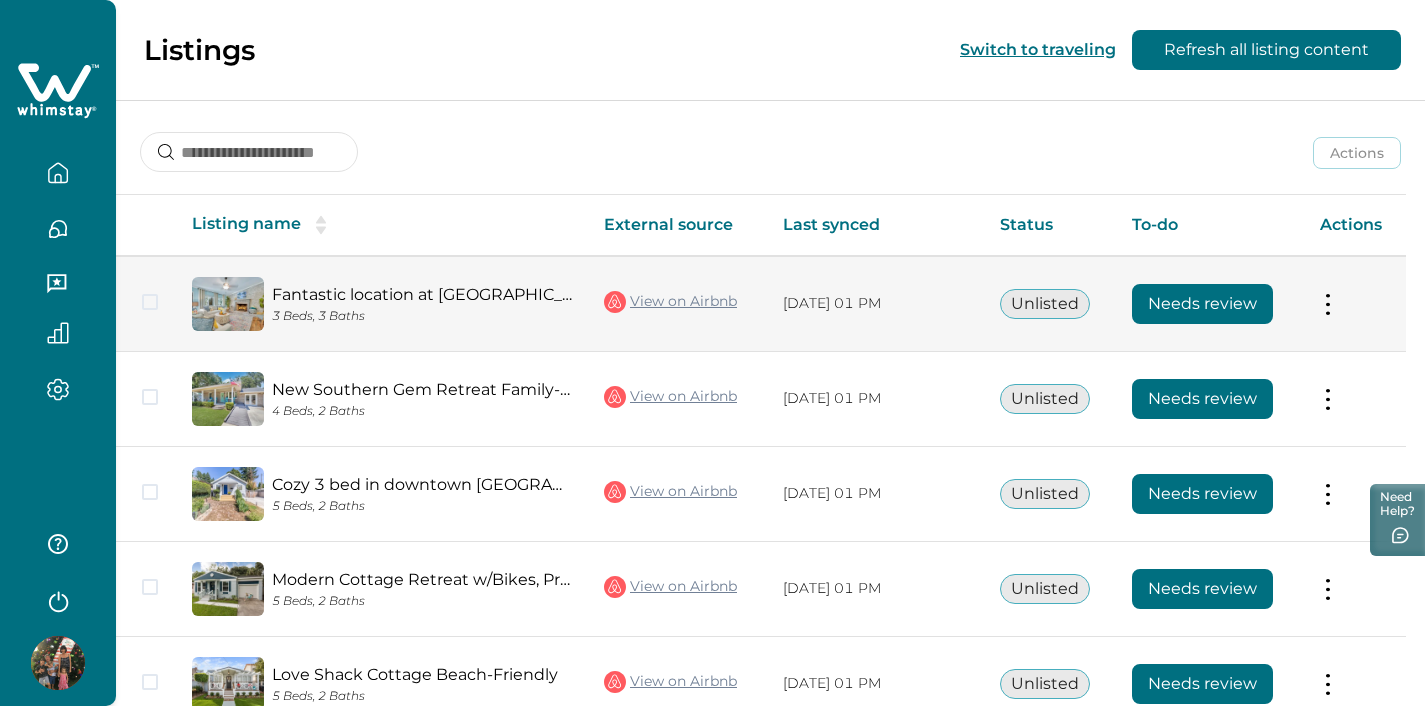 click on "Fantastic location at Camellia's 3 Beds, 3 Baths  View on Airbnb 07/10/2025, 01 PM Unlisted Needs review Actions View listing on Whimstay" at bounding box center (761, 304) 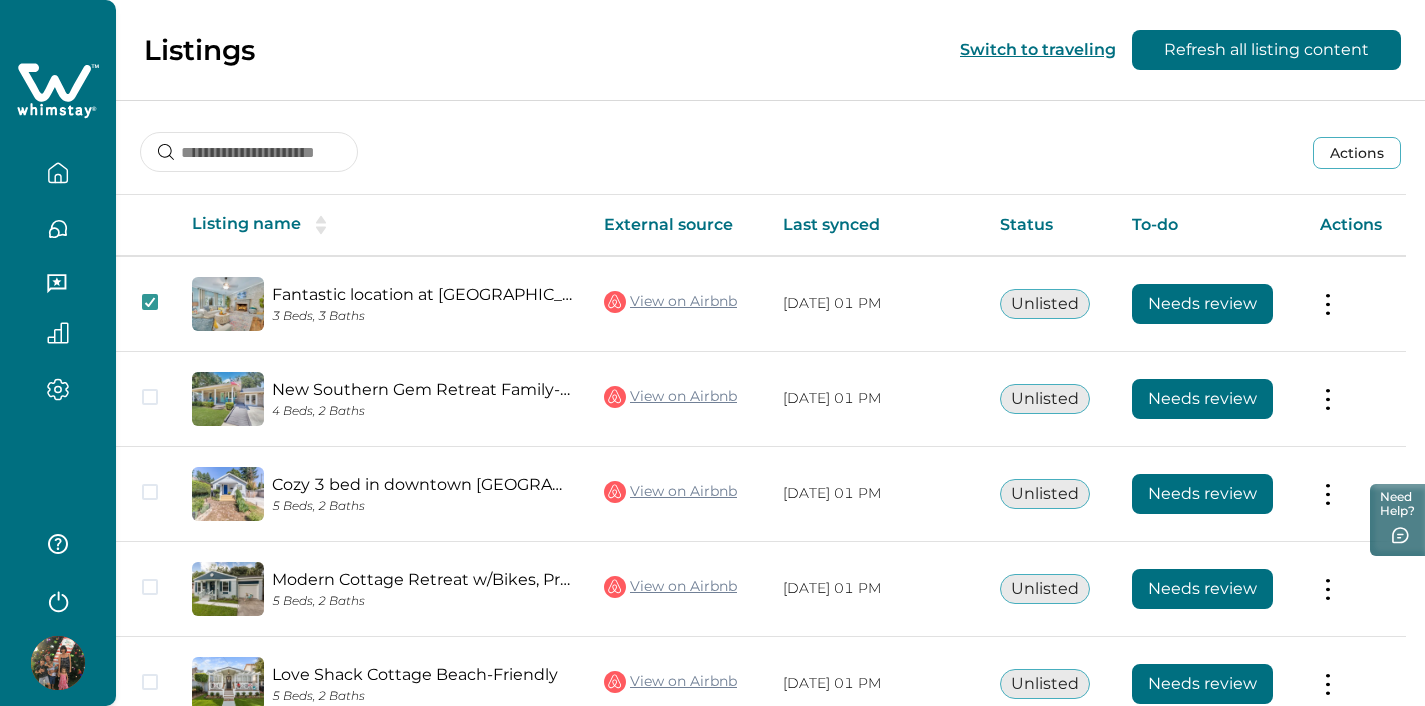 click on "Actions" at bounding box center (1357, 153) 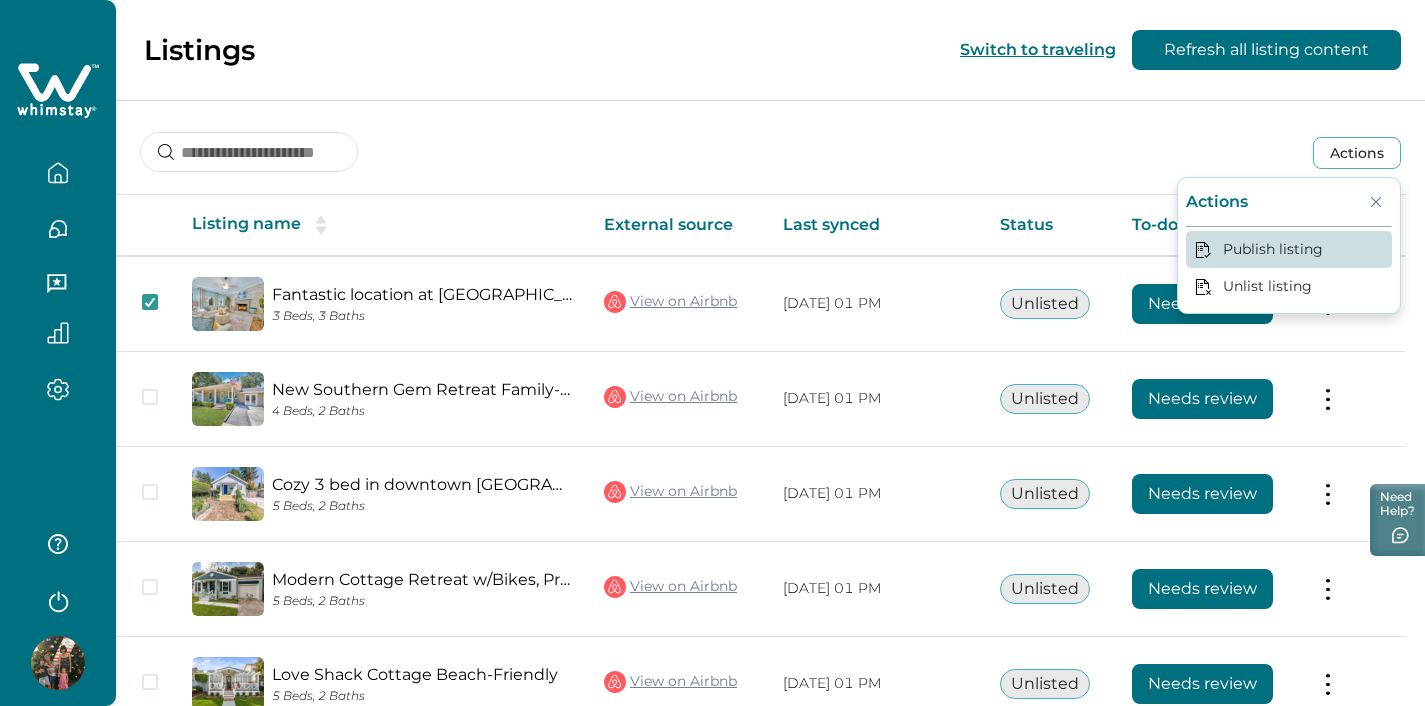 click on "Publish listing" at bounding box center (1289, 249) 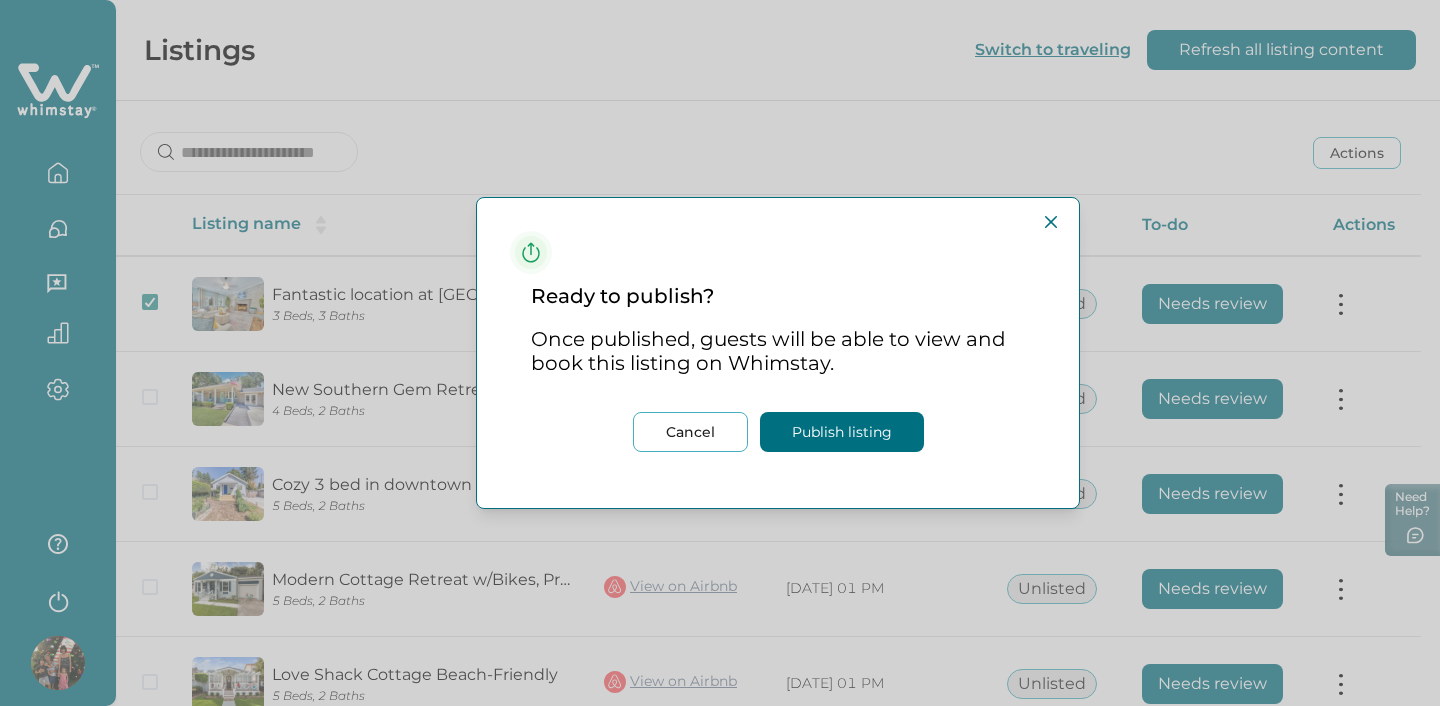 click on "Publish listing" at bounding box center (842, 432) 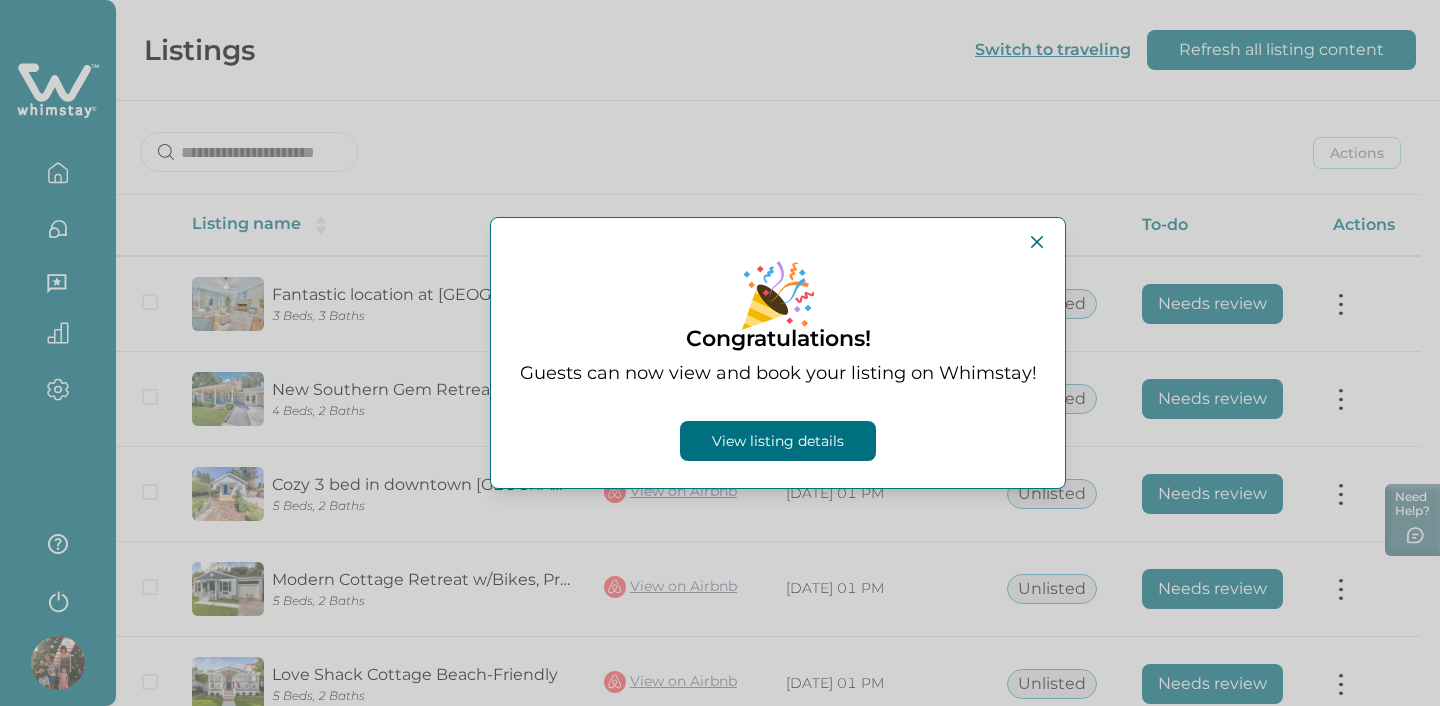 click on "View listing details" at bounding box center (778, 441) 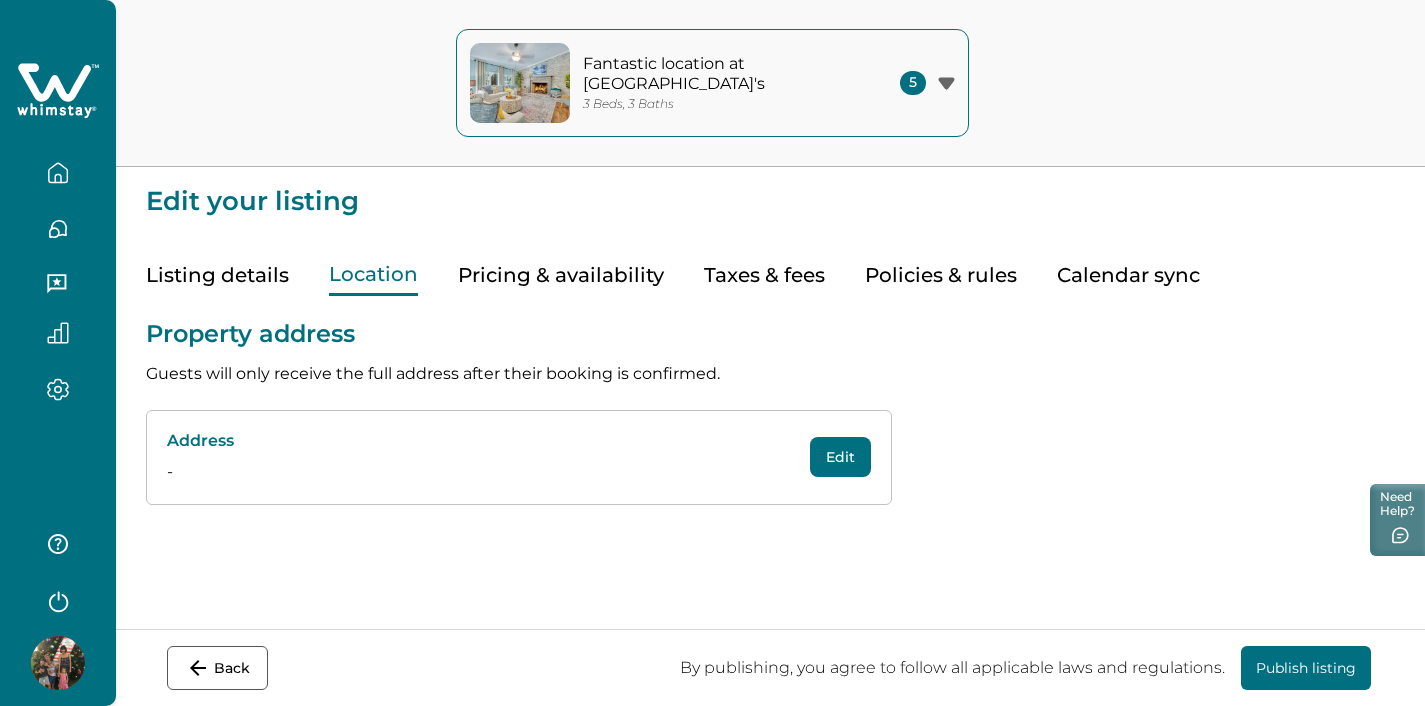 click on "Location" at bounding box center (373, 275) 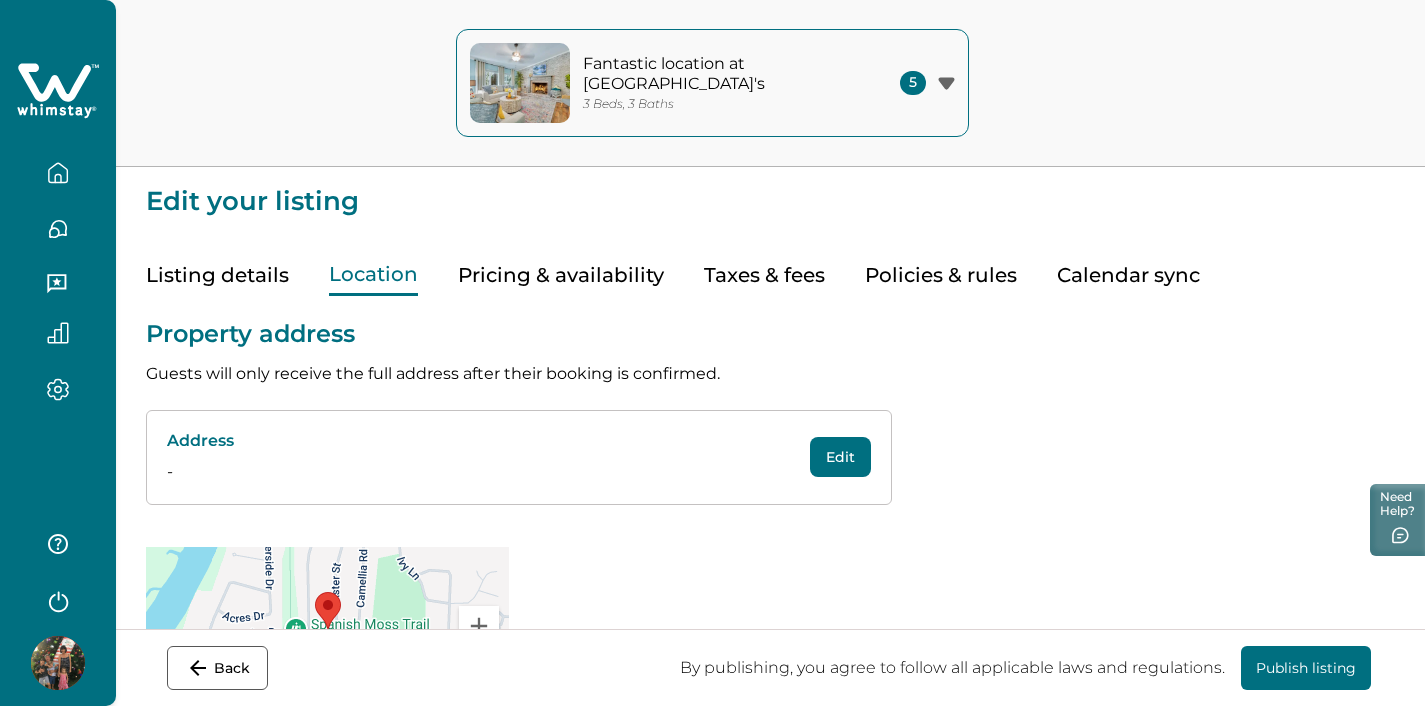click on "-" at bounding box center [467, 472] 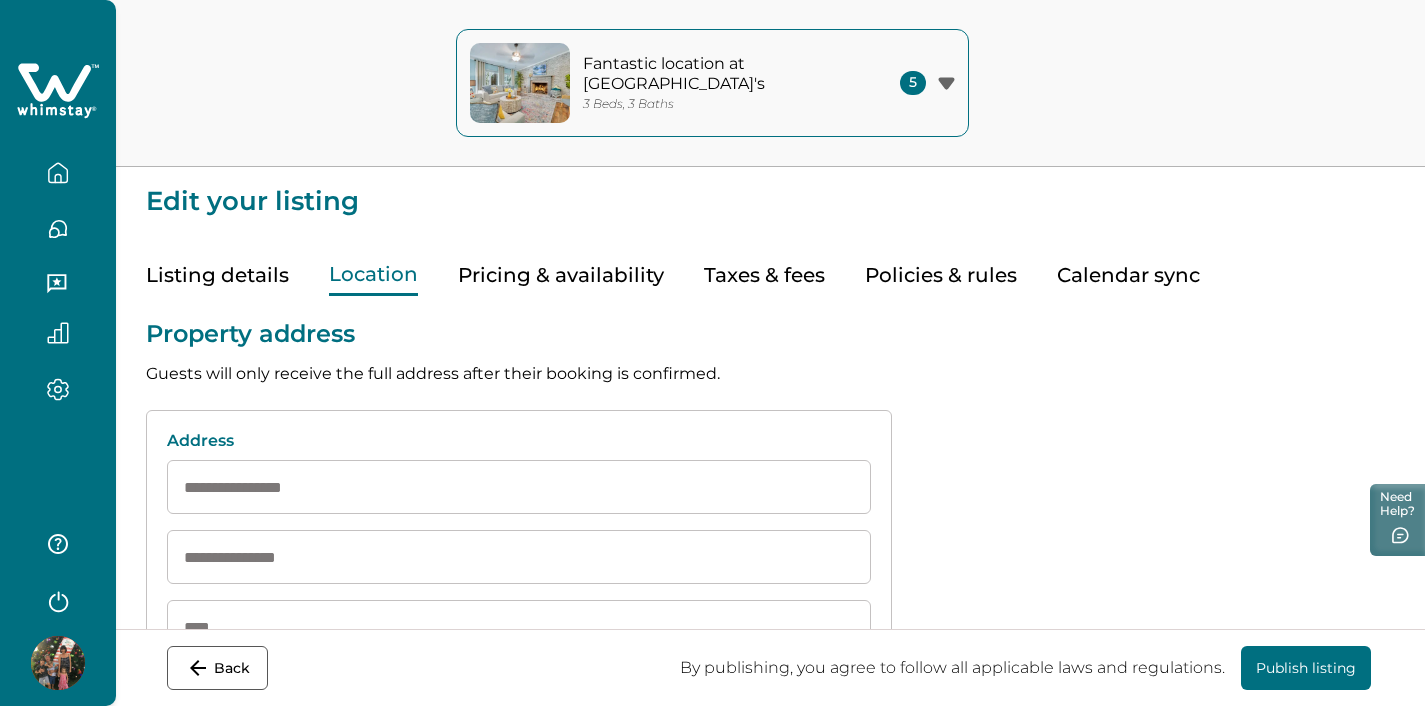 click at bounding box center [519, 487] 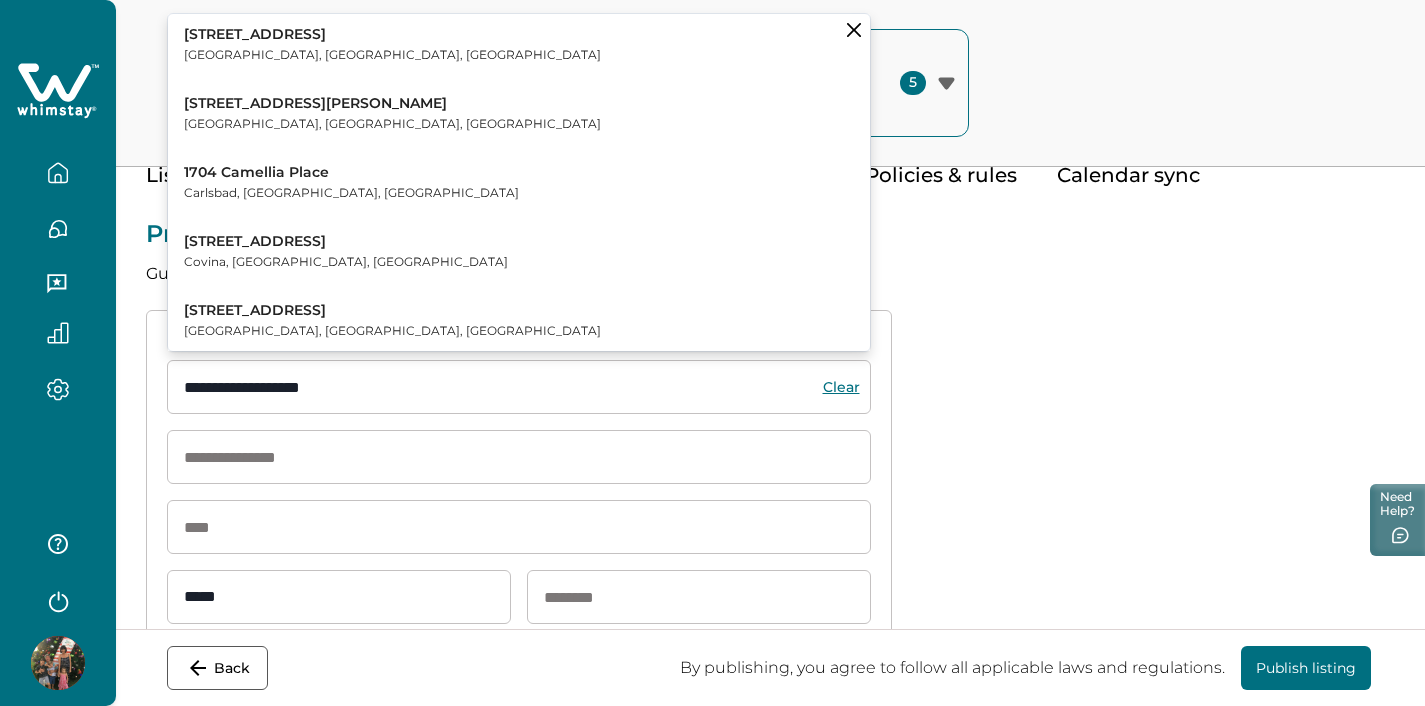 scroll, scrollTop: 89, scrollLeft: 0, axis: vertical 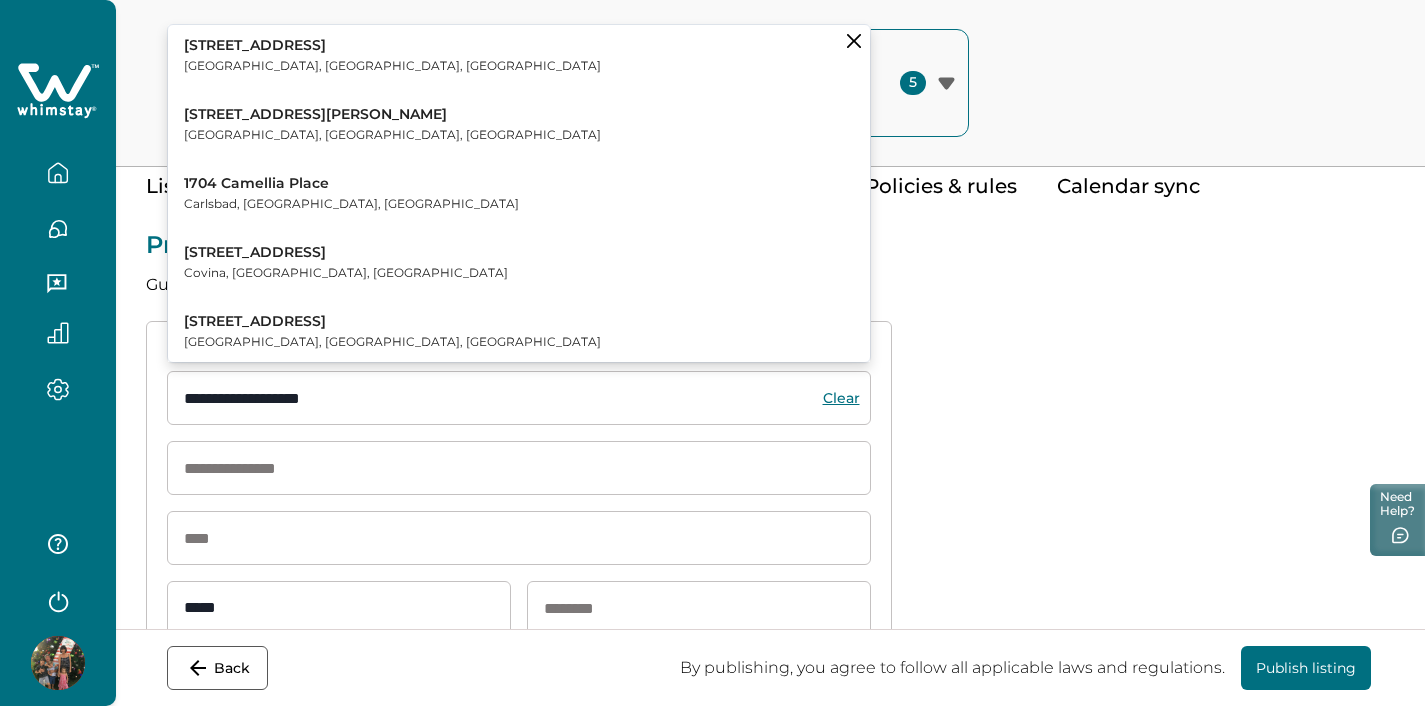 click at bounding box center [519, 538] 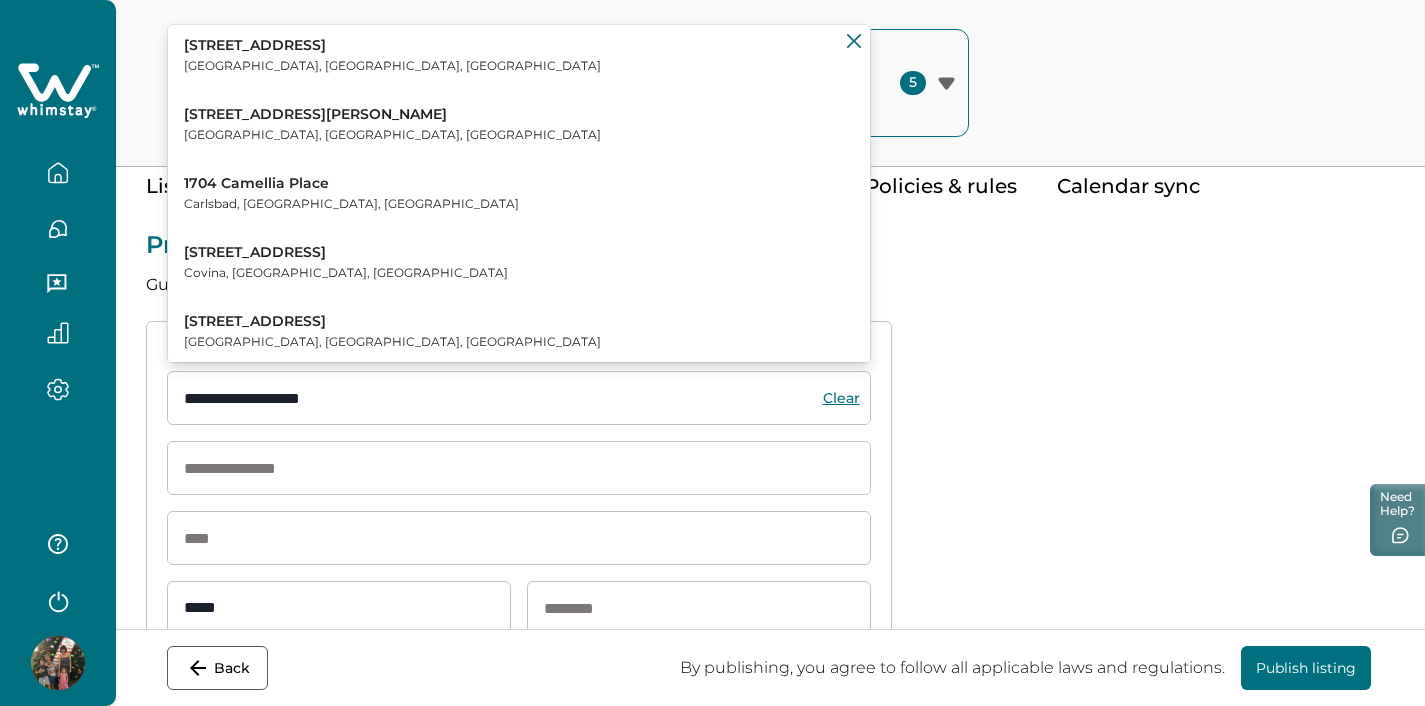 click 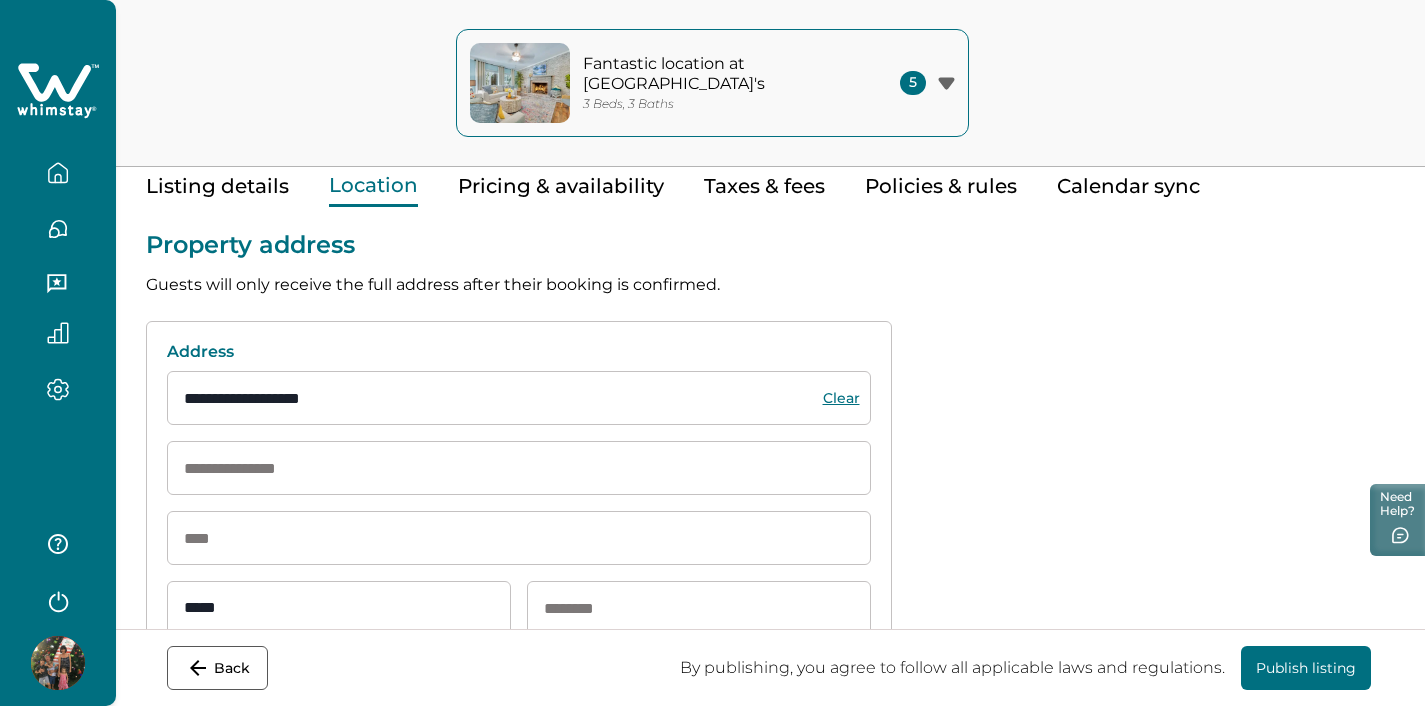 click at bounding box center (519, 538) 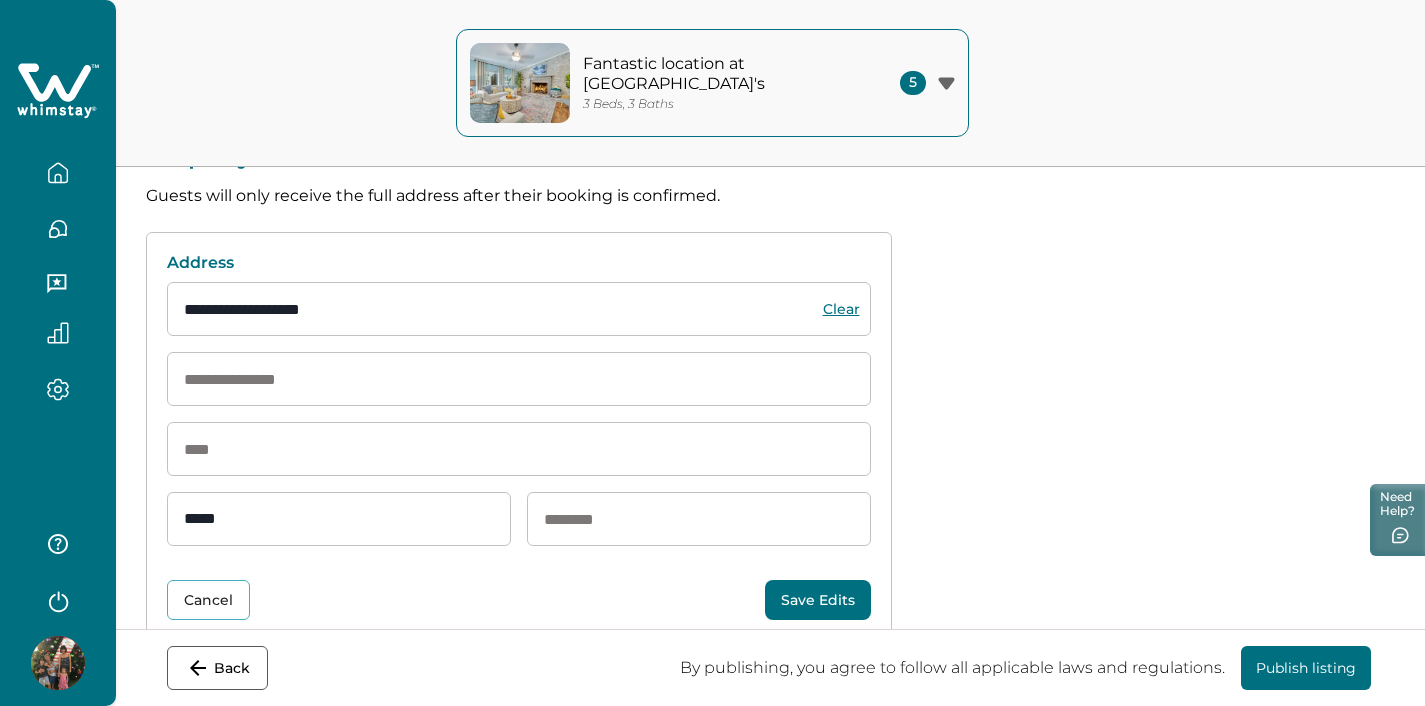 scroll, scrollTop: 187, scrollLeft: 0, axis: vertical 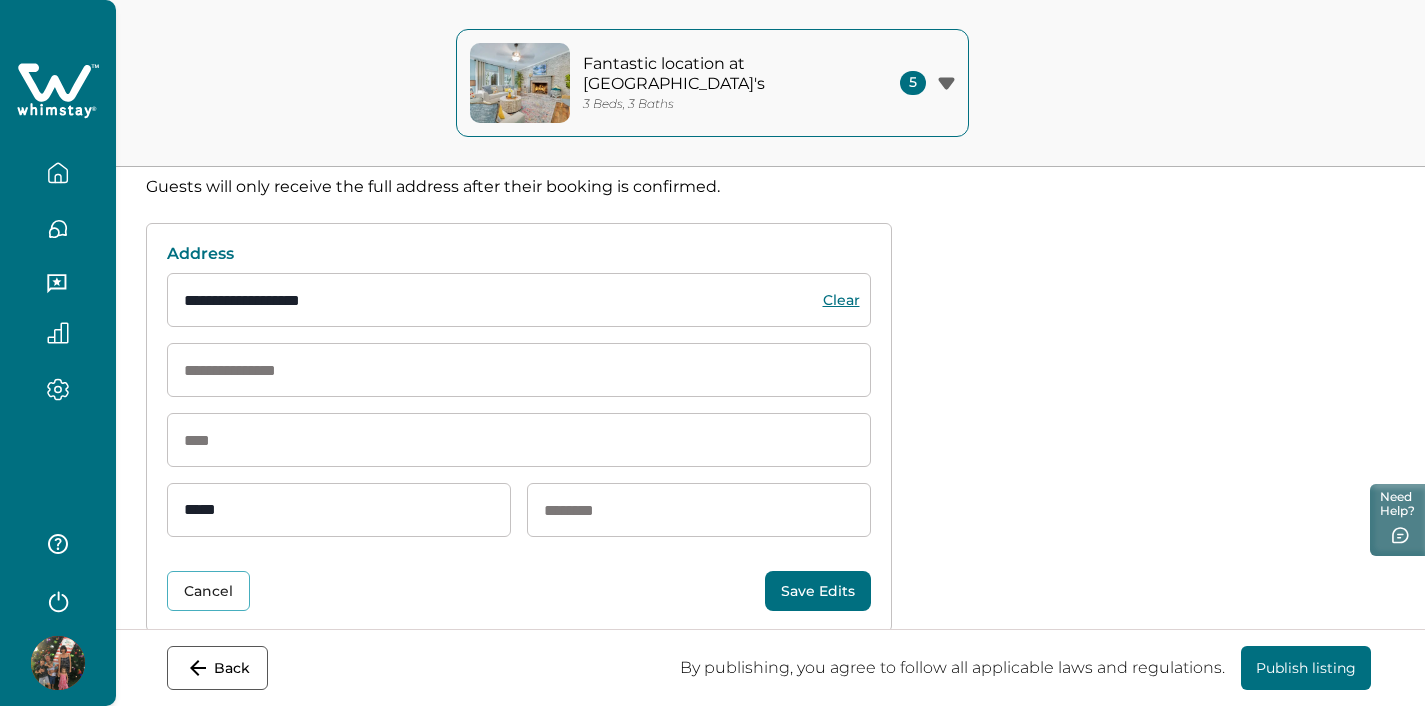 click at bounding box center [519, 440] 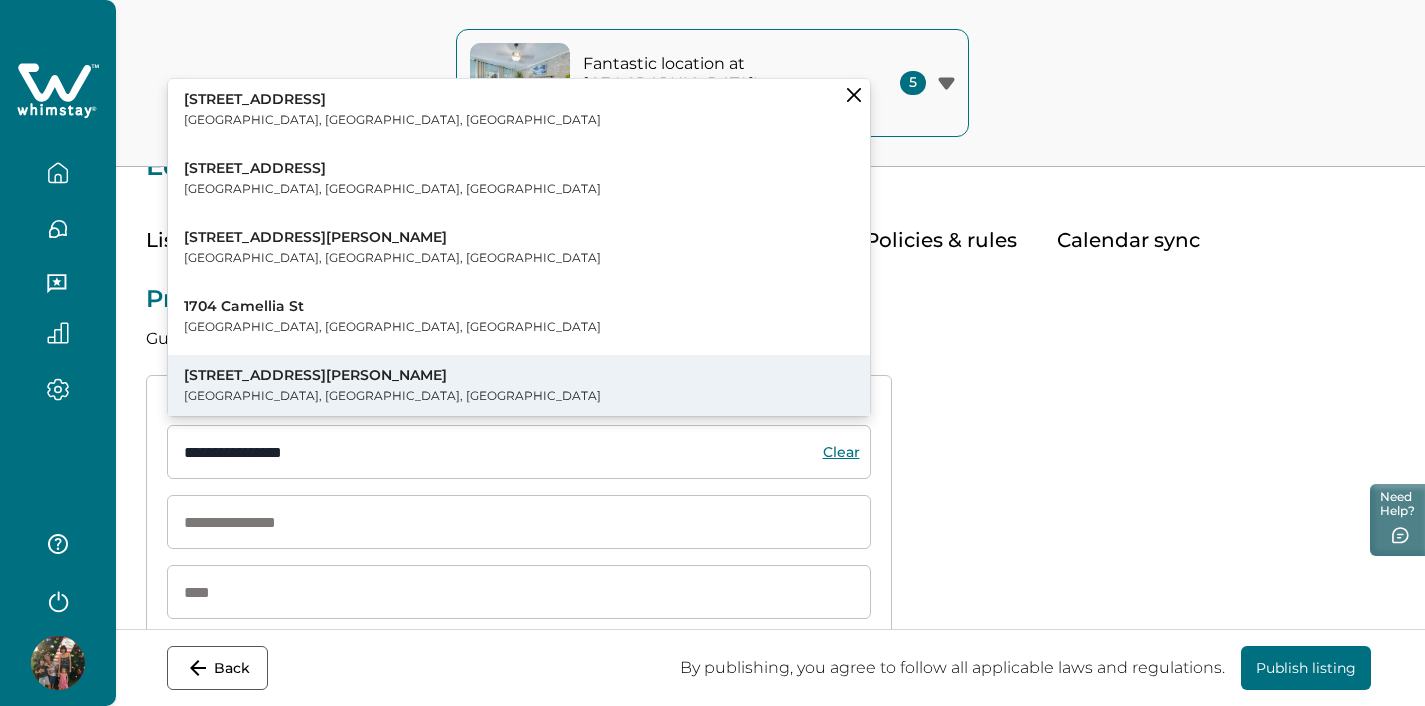 scroll, scrollTop: 0, scrollLeft: 0, axis: both 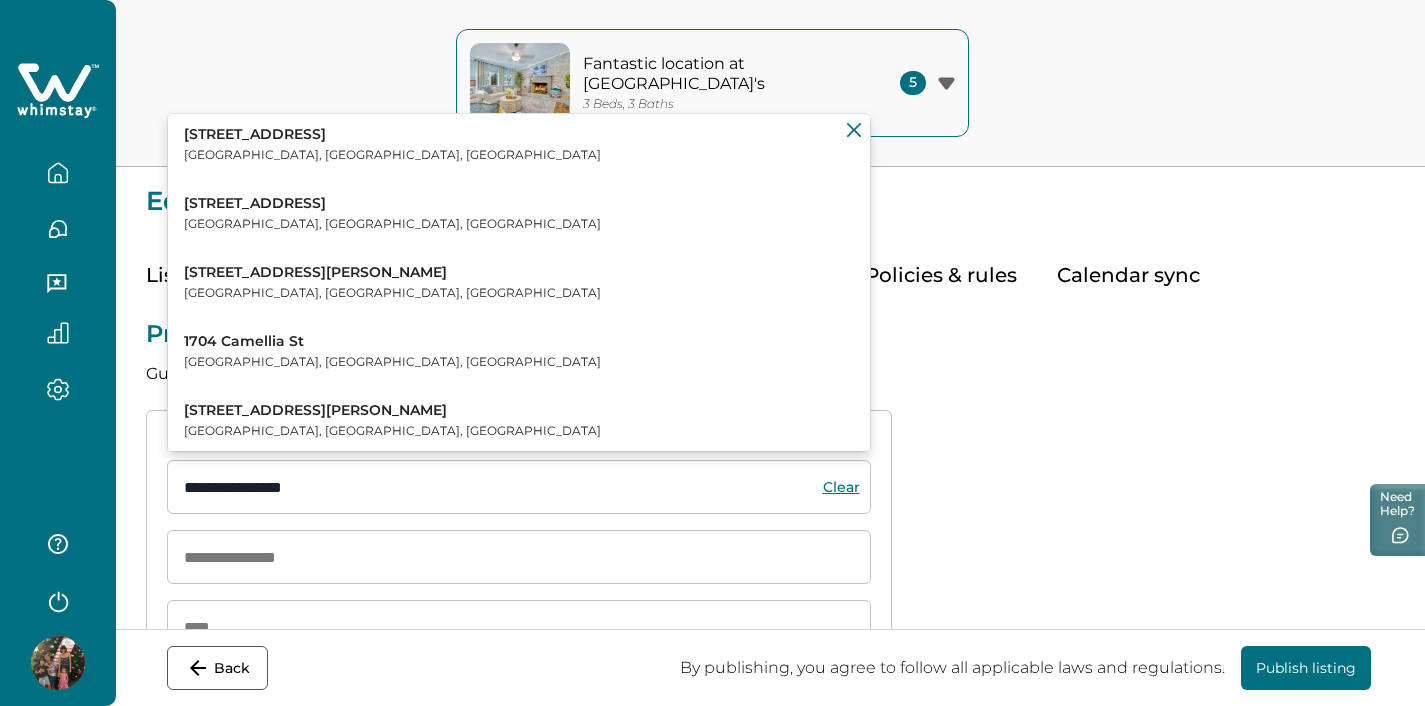 click 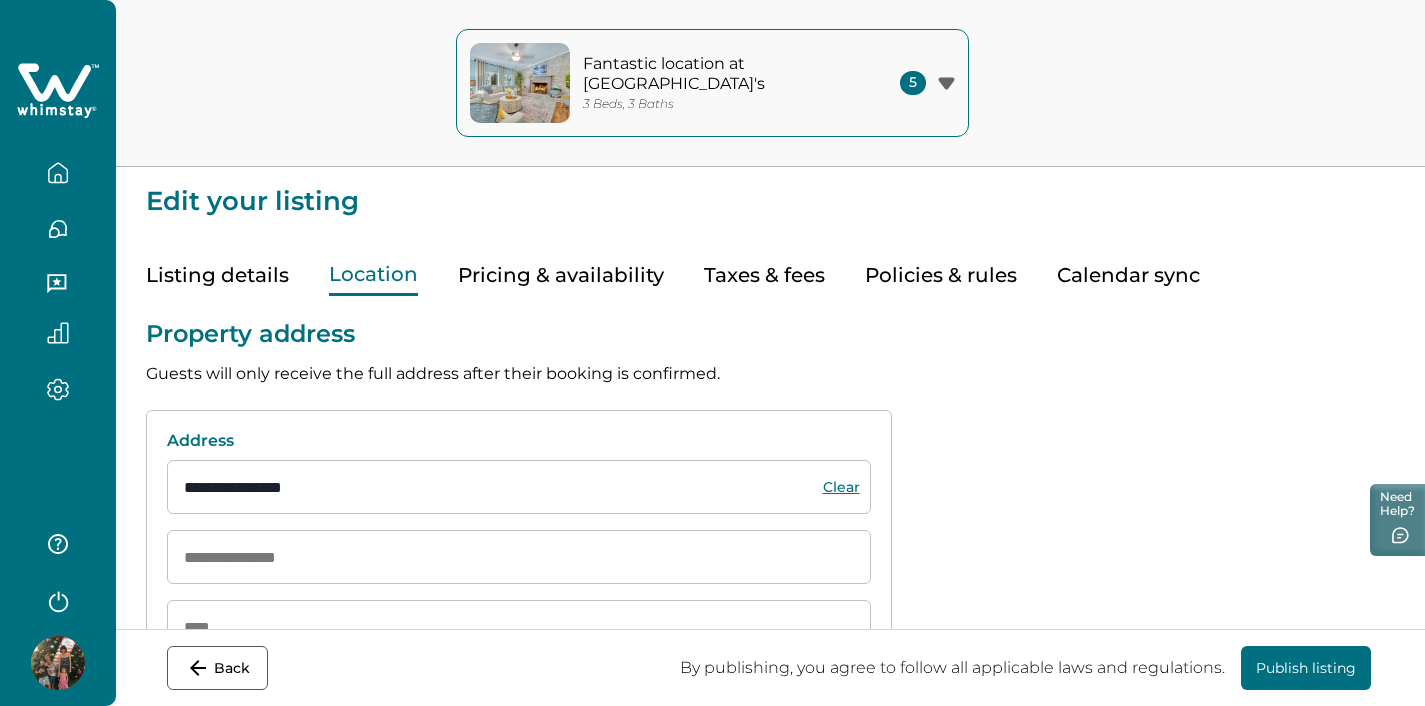 click on "**********" at bounding box center [519, 487] 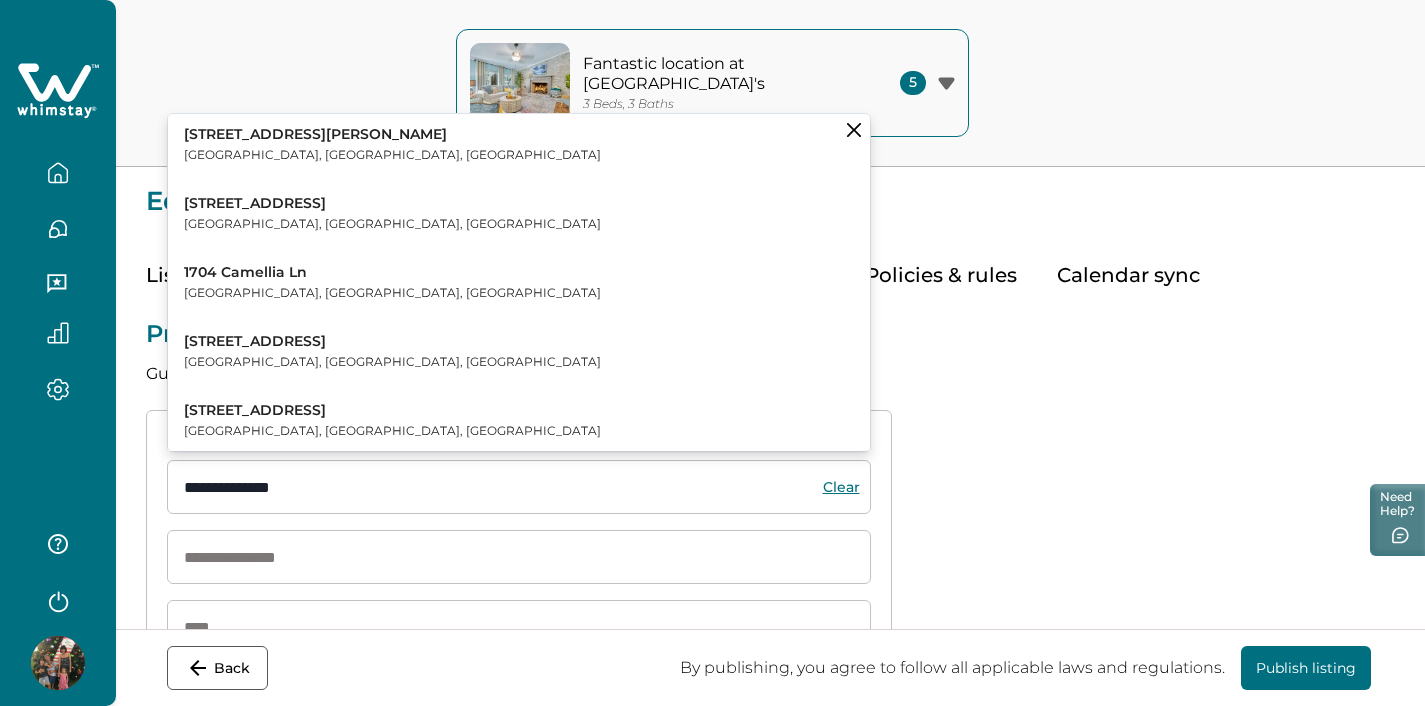 click on "Beaufort, SC, USA" at bounding box center [392, 362] 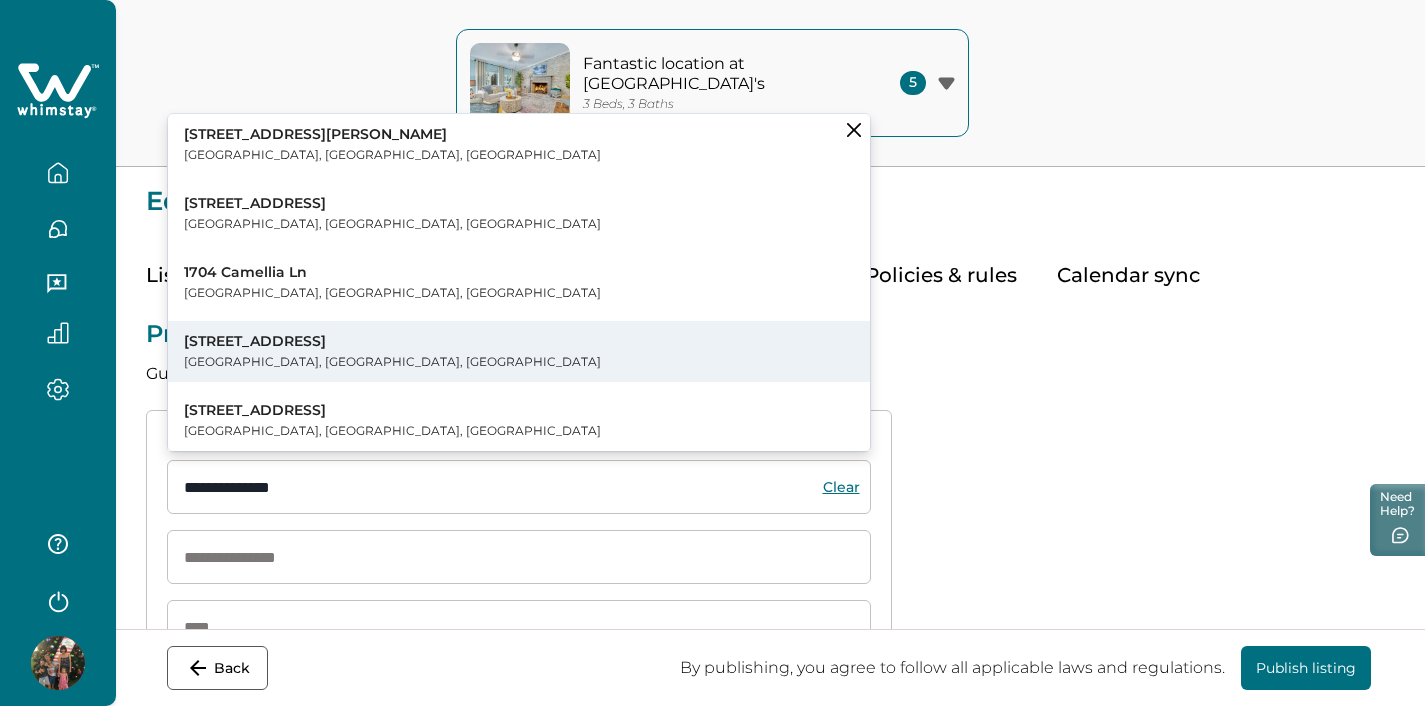 type on "**********" 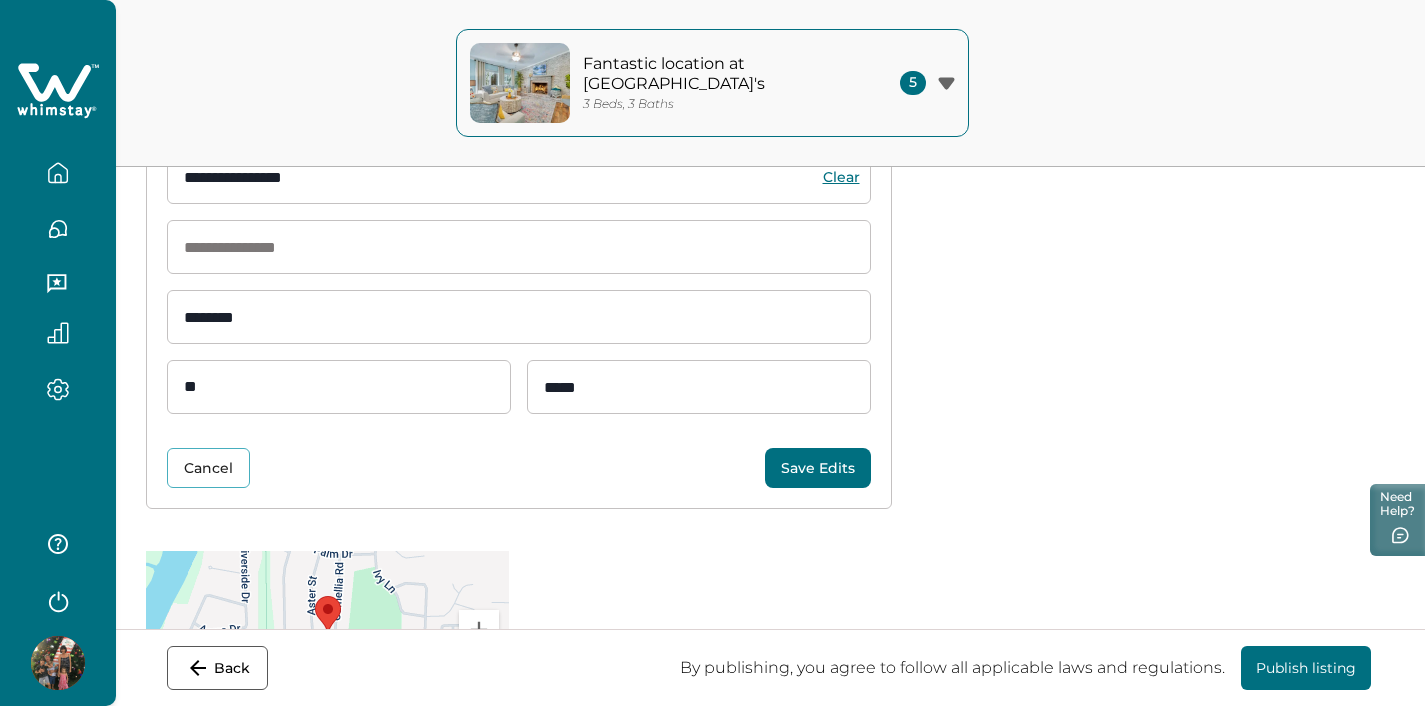 scroll, scrollTop: 320, scrollLeft: 0, axis: vertical 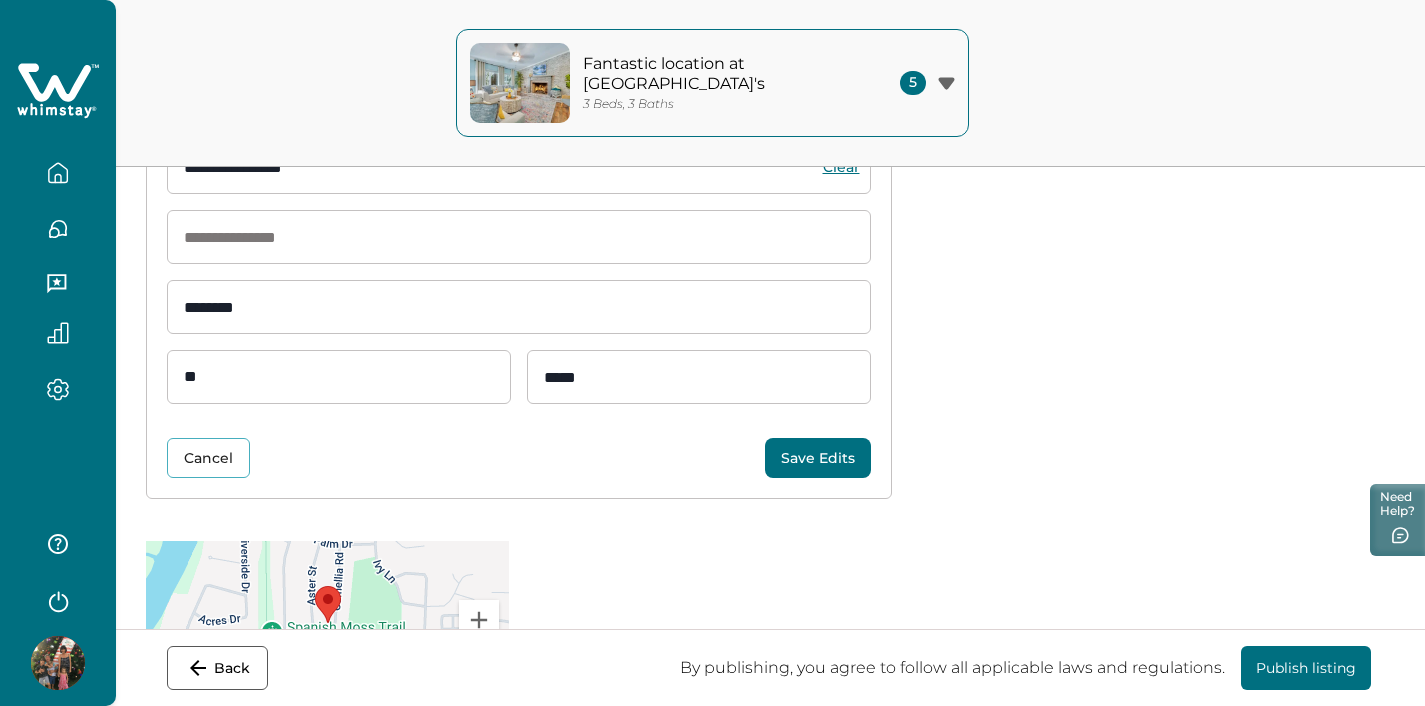 click on "Save Edits" at bounding box center [818, 458] 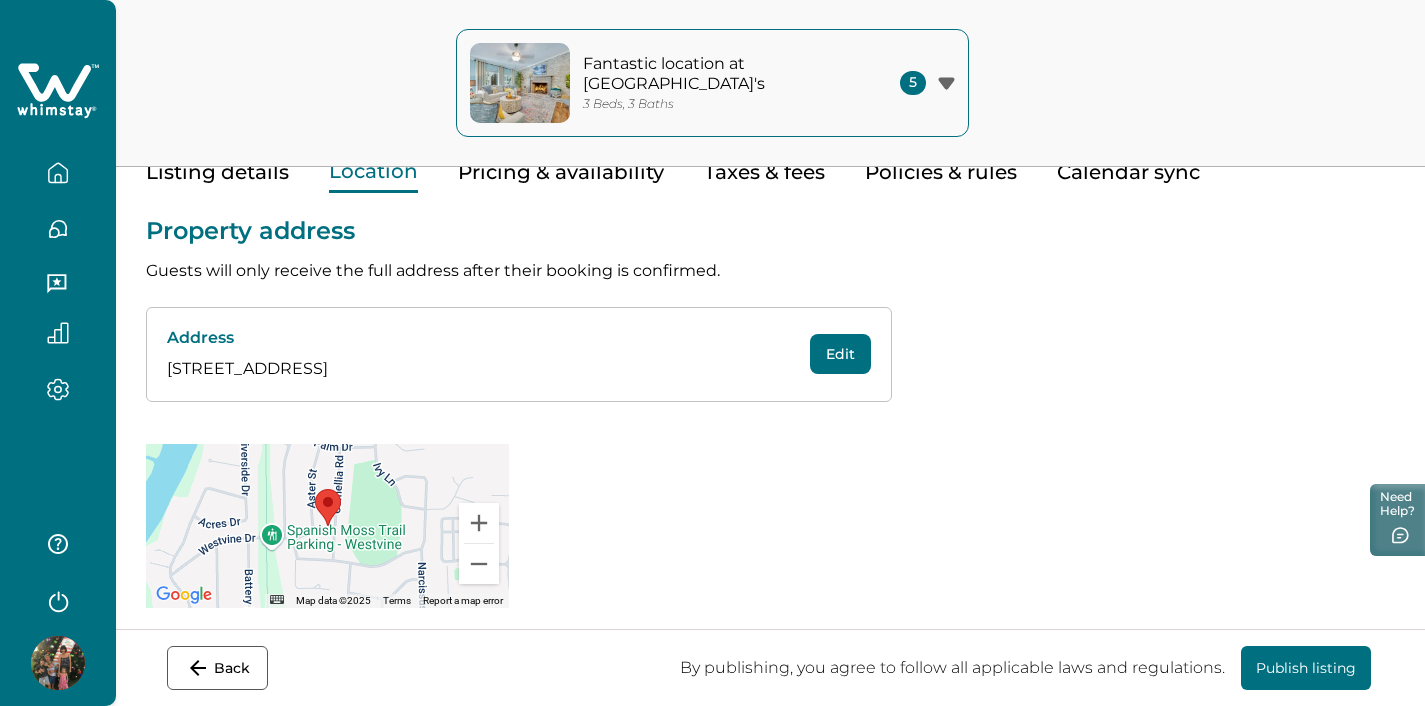 scroll, scrollTop: 0, scrollLeft: 0, axis: both 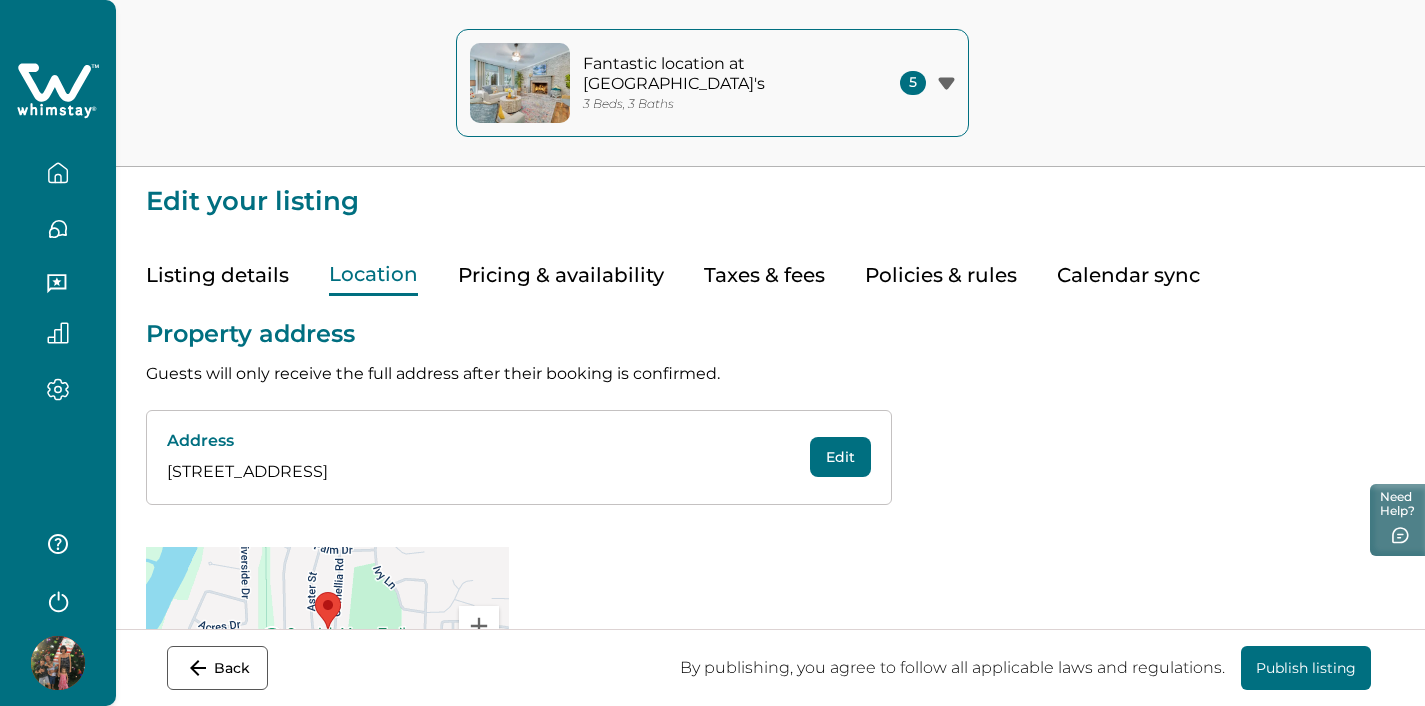 click on "Pricing & availability" at bounding box center (561, 275) 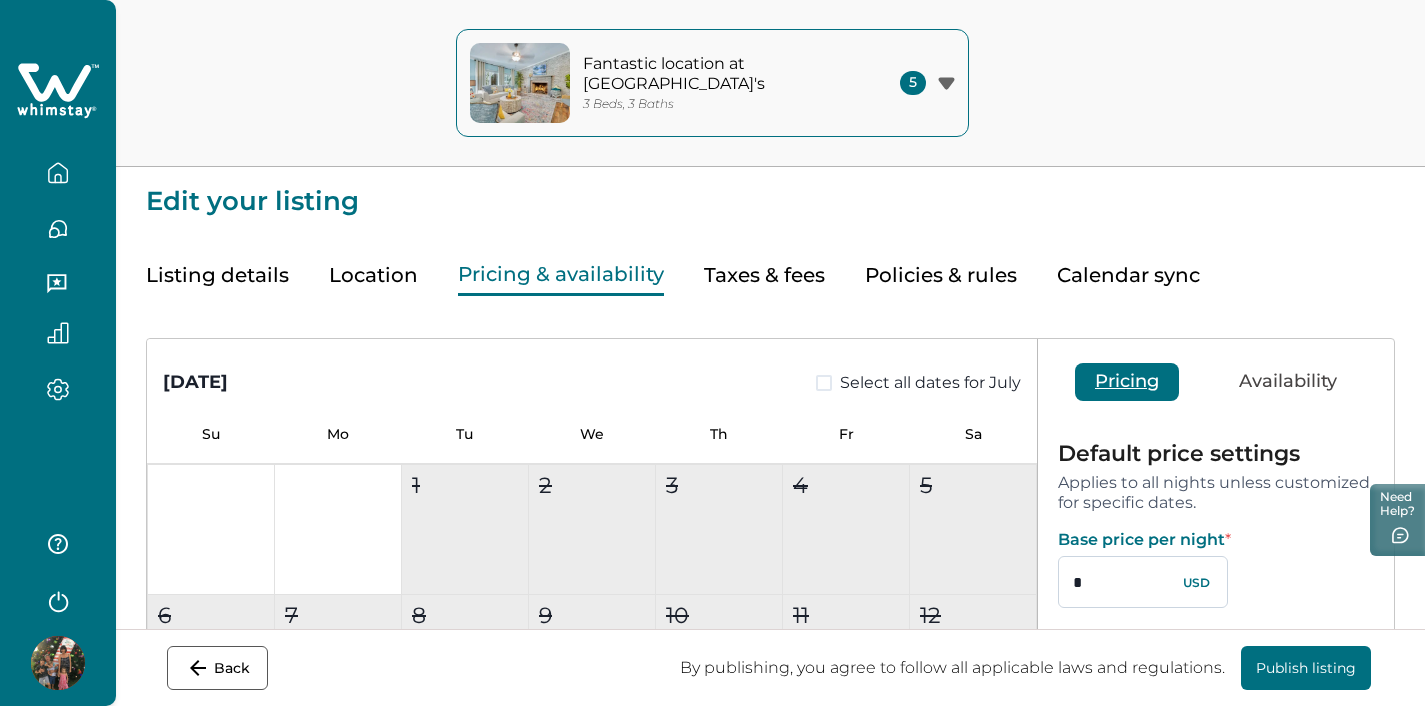 click on "*" at bounding box center (1143, 582) 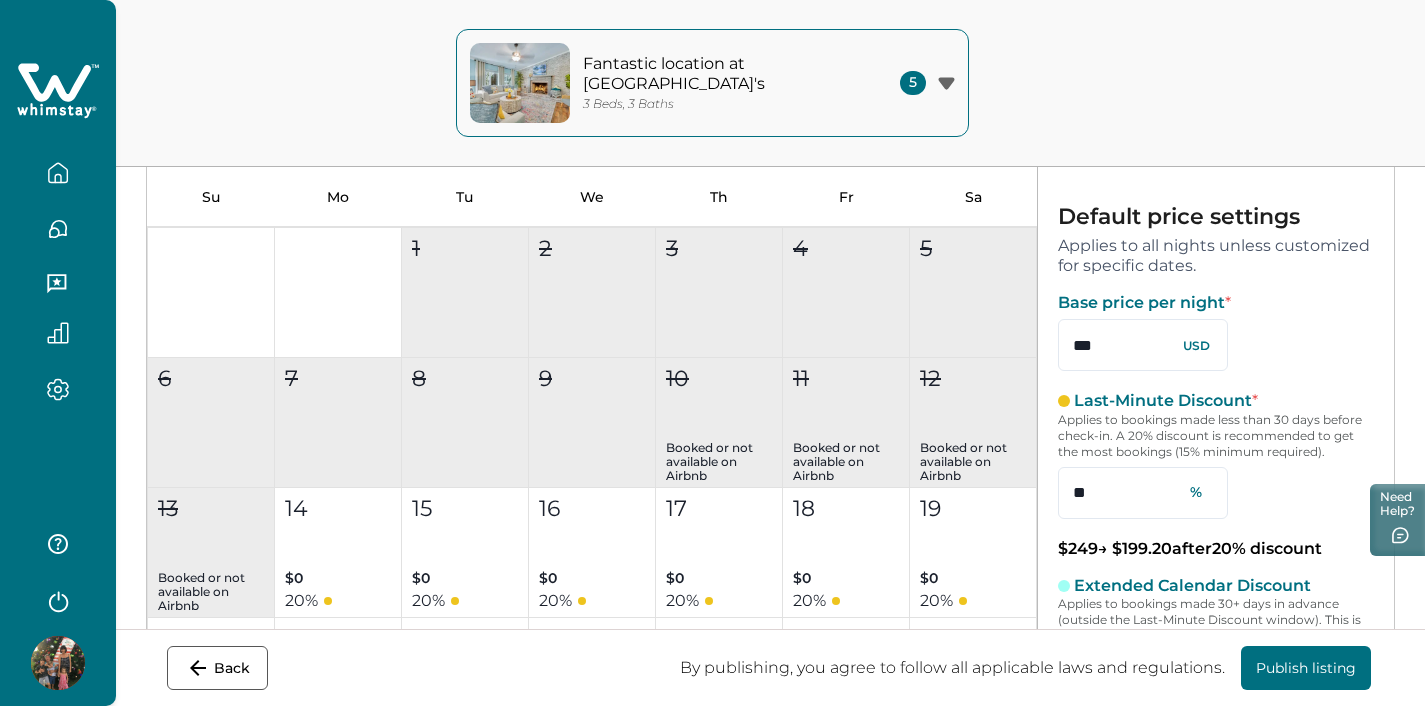 scroll, scrollTop: 258, scrollLeft: 0, axis: vertical 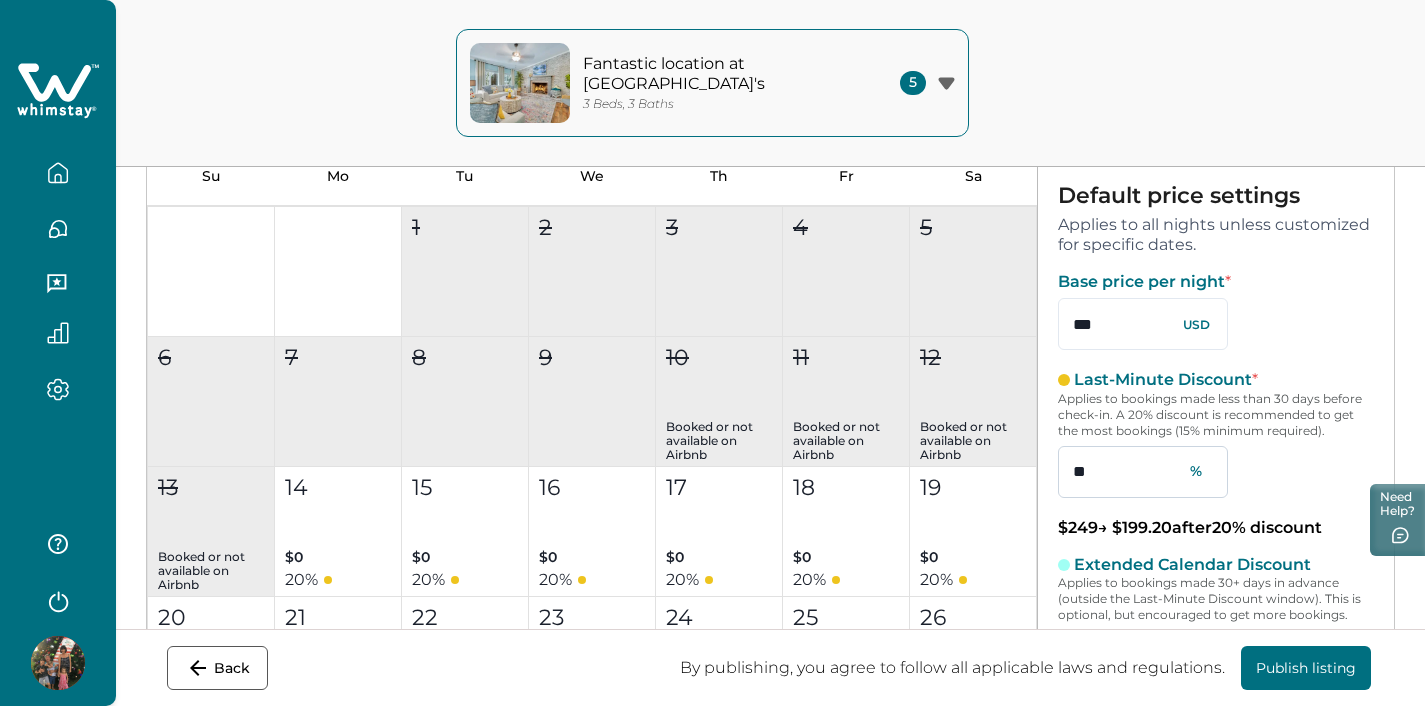 type on "***" 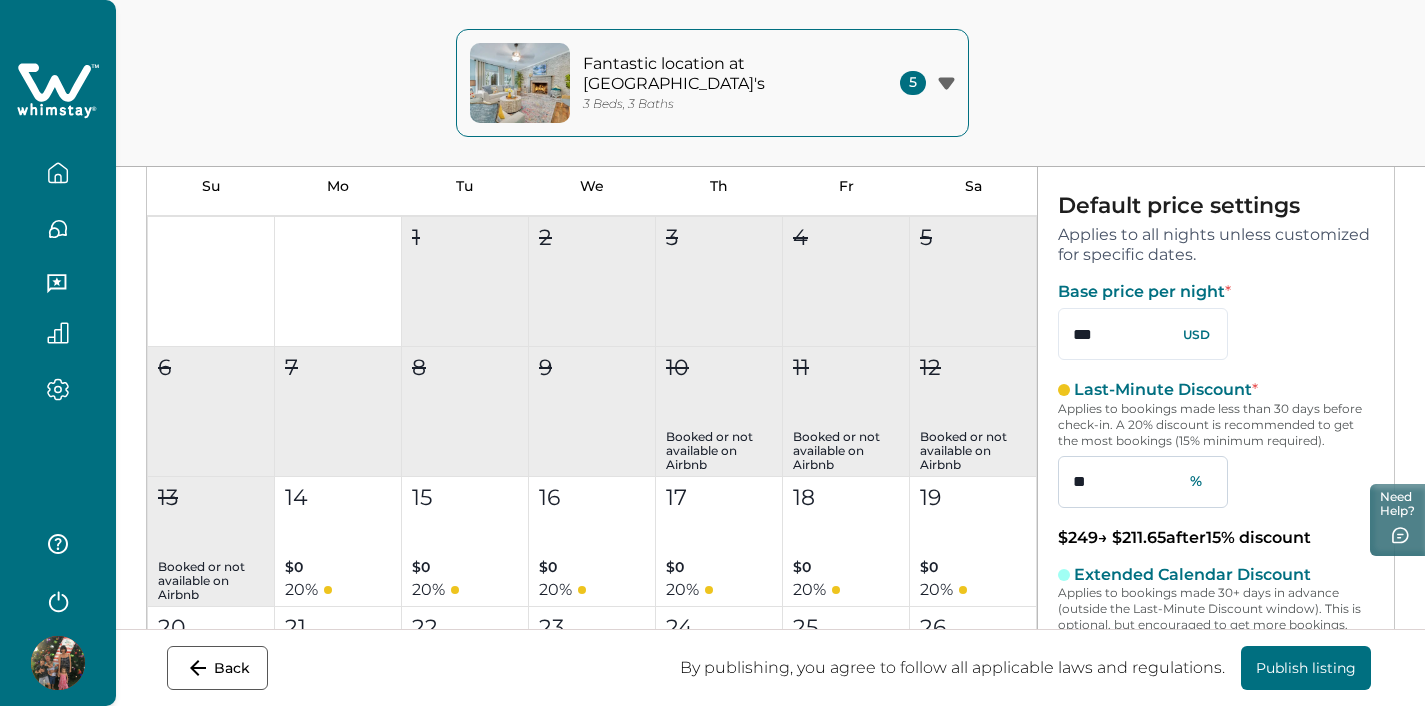 scroll, scrollTop: 246, scrollLeft: 0, axis: vertical 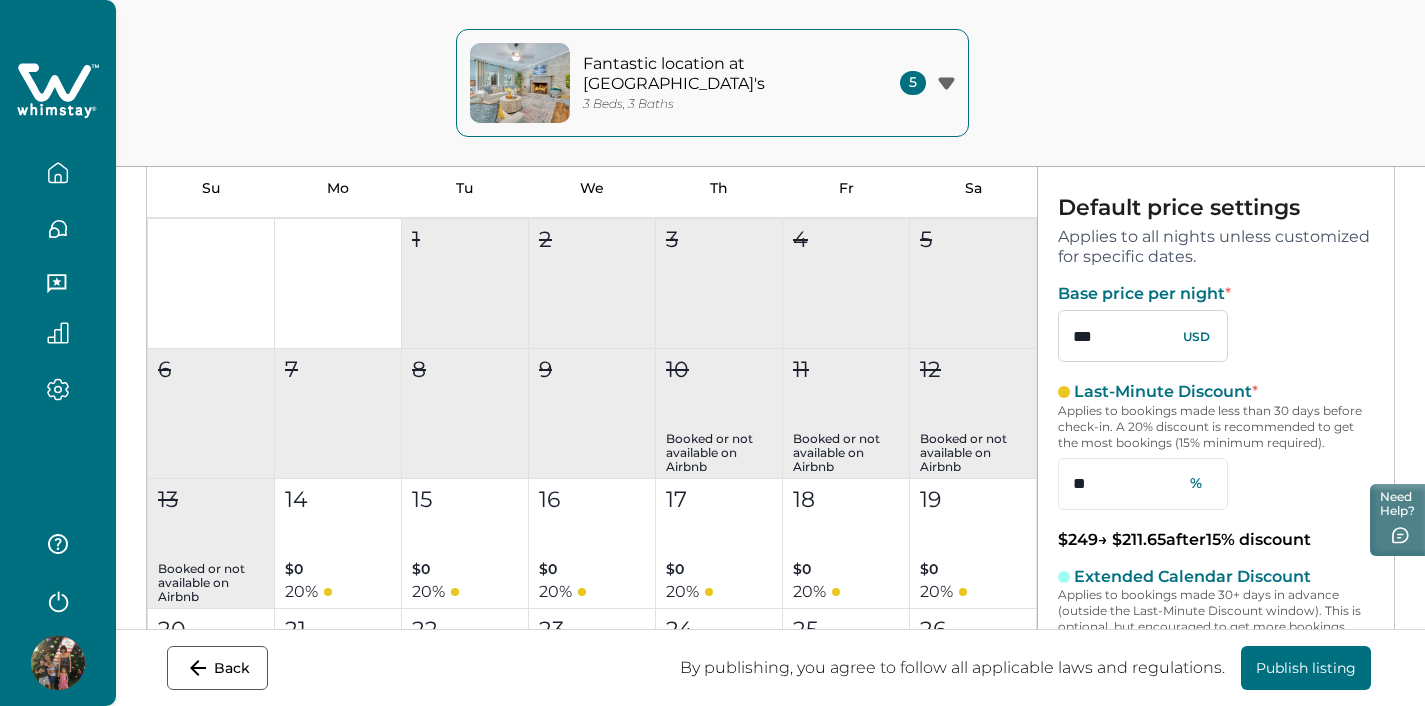 type on "**" 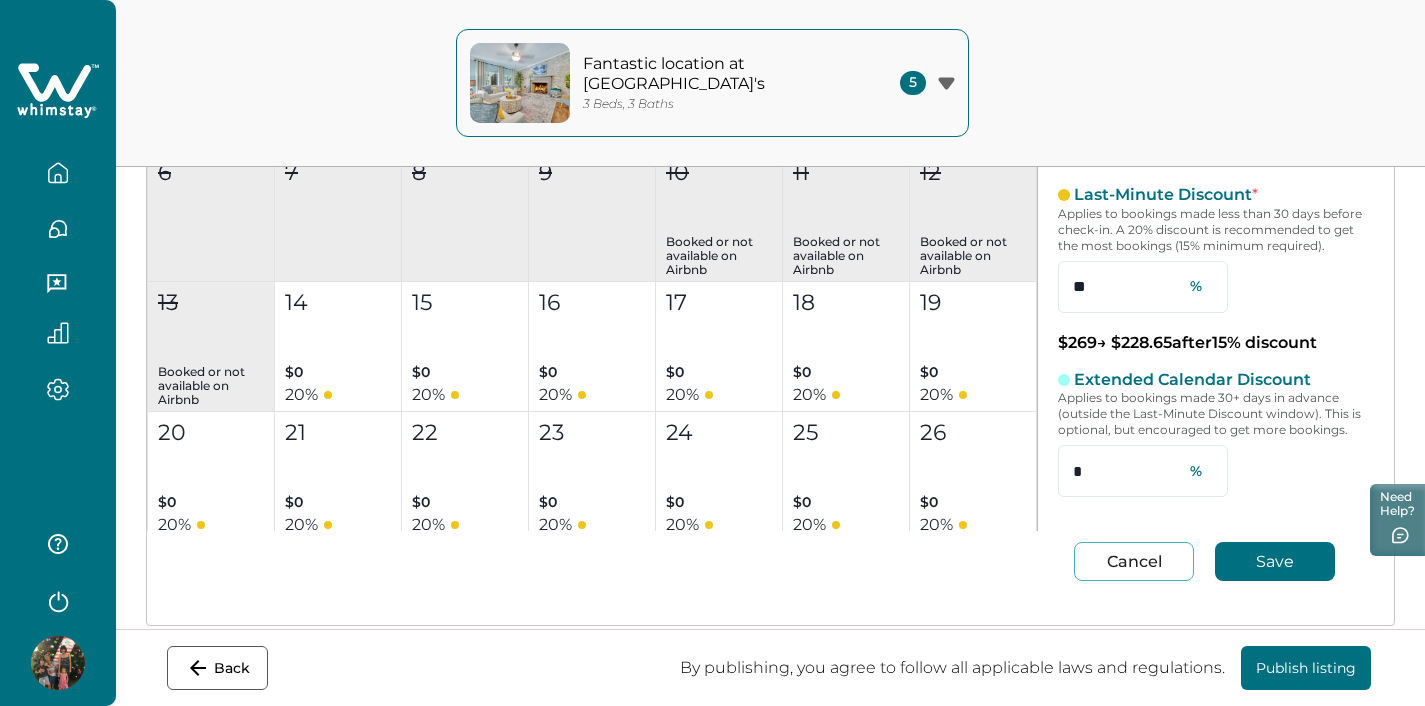 scroll, scrollTop: 447, scrollLeft: 0, axis: vertical 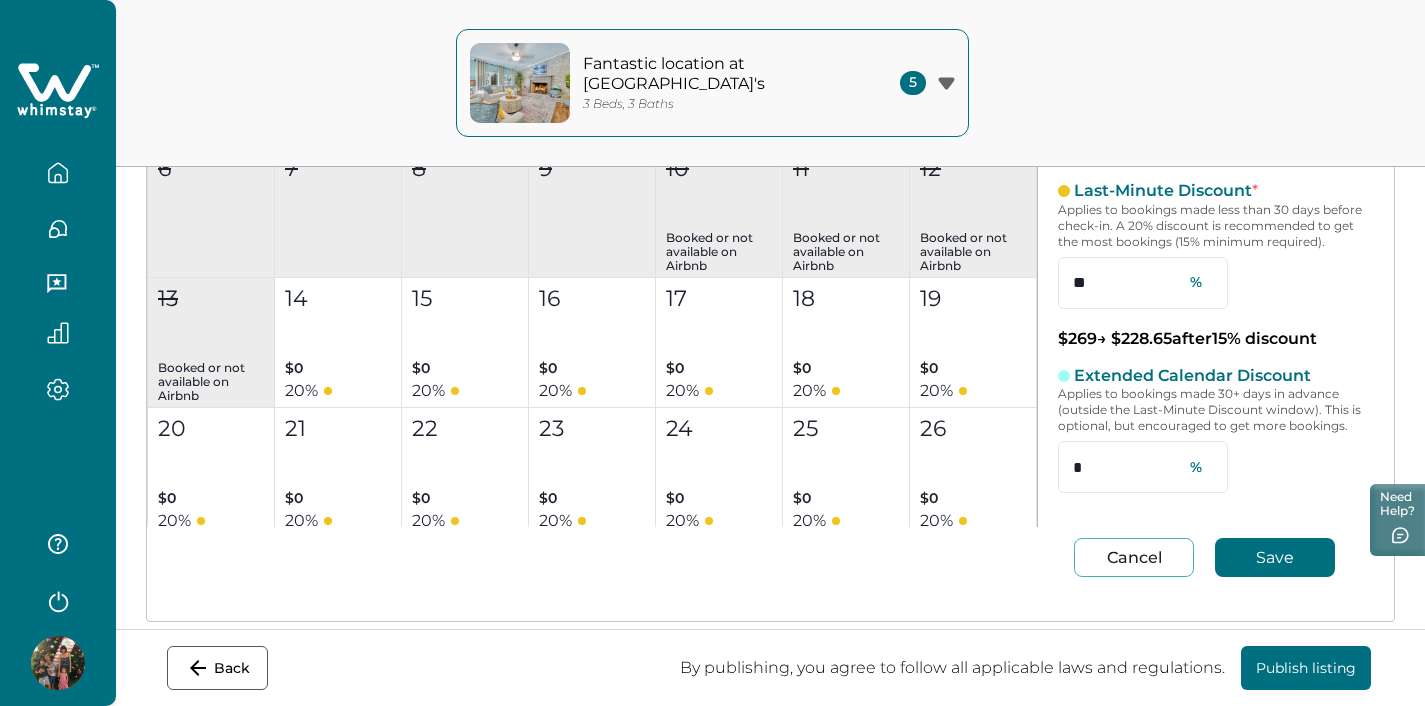 type on "***" 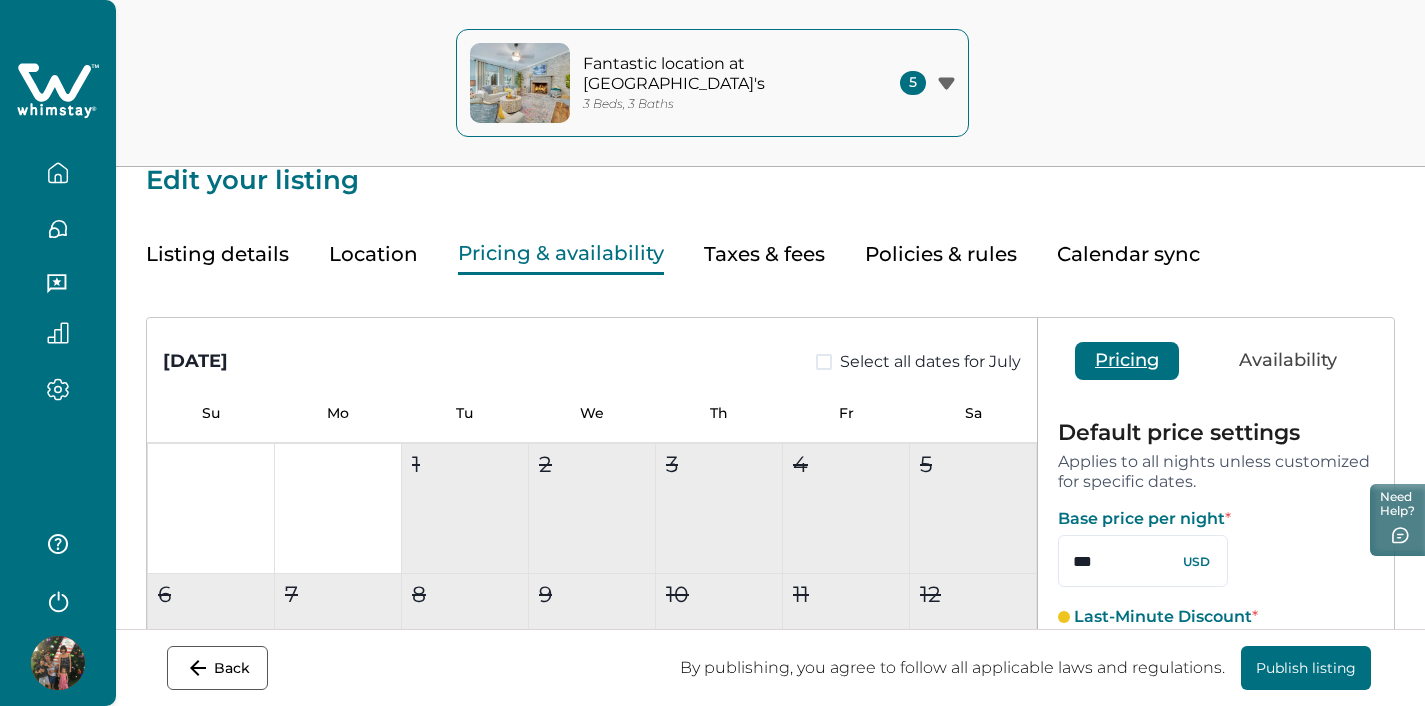 scroll, scrollTop: 0, scrollLeft: 0, axis: both 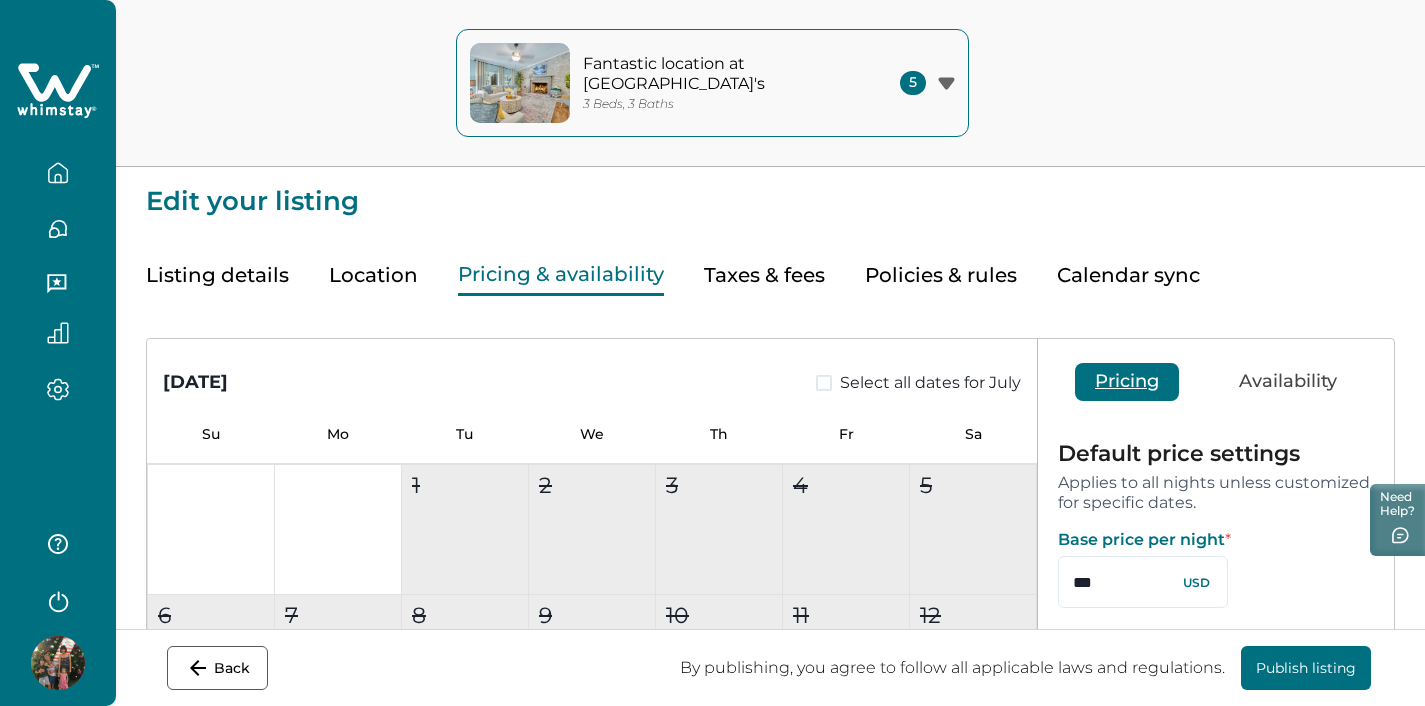 click on "Taxes & fees" at bounding box center [764, 275] 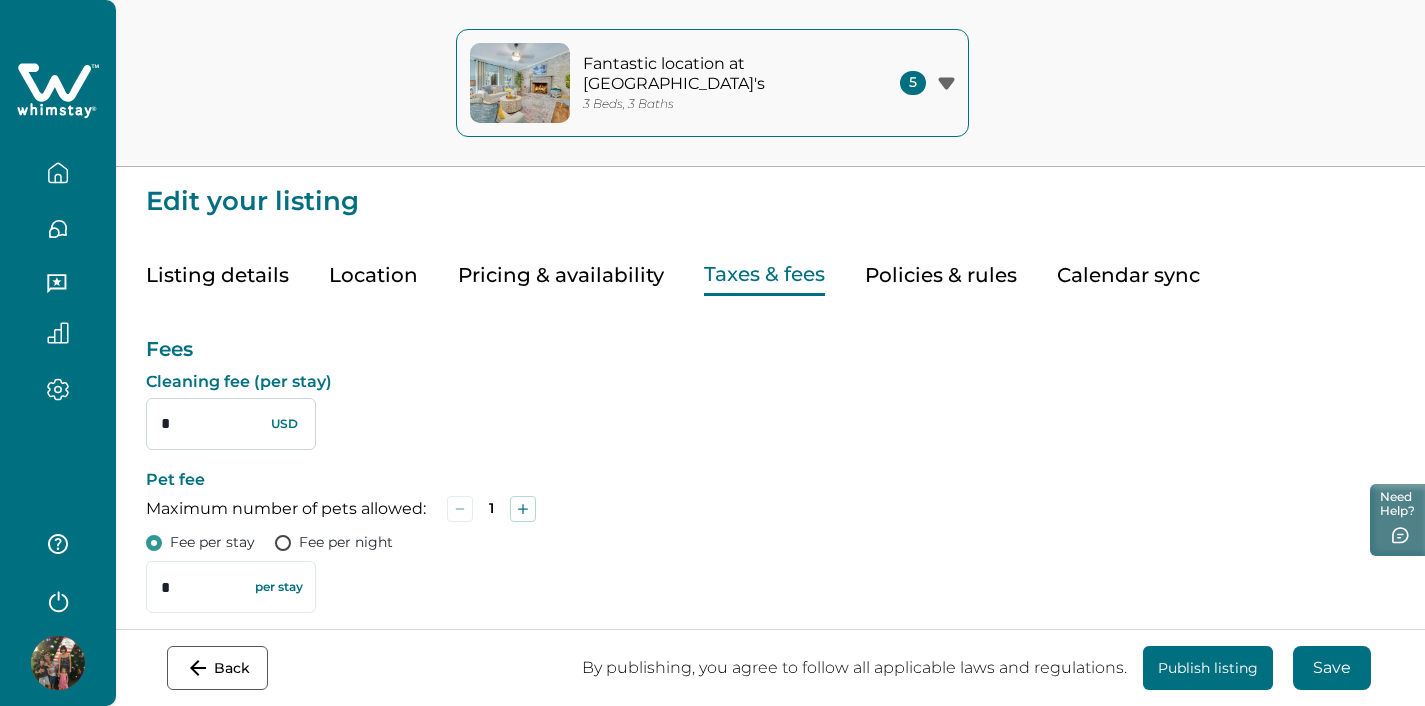 click on "*" at bounding box center [231, 424] 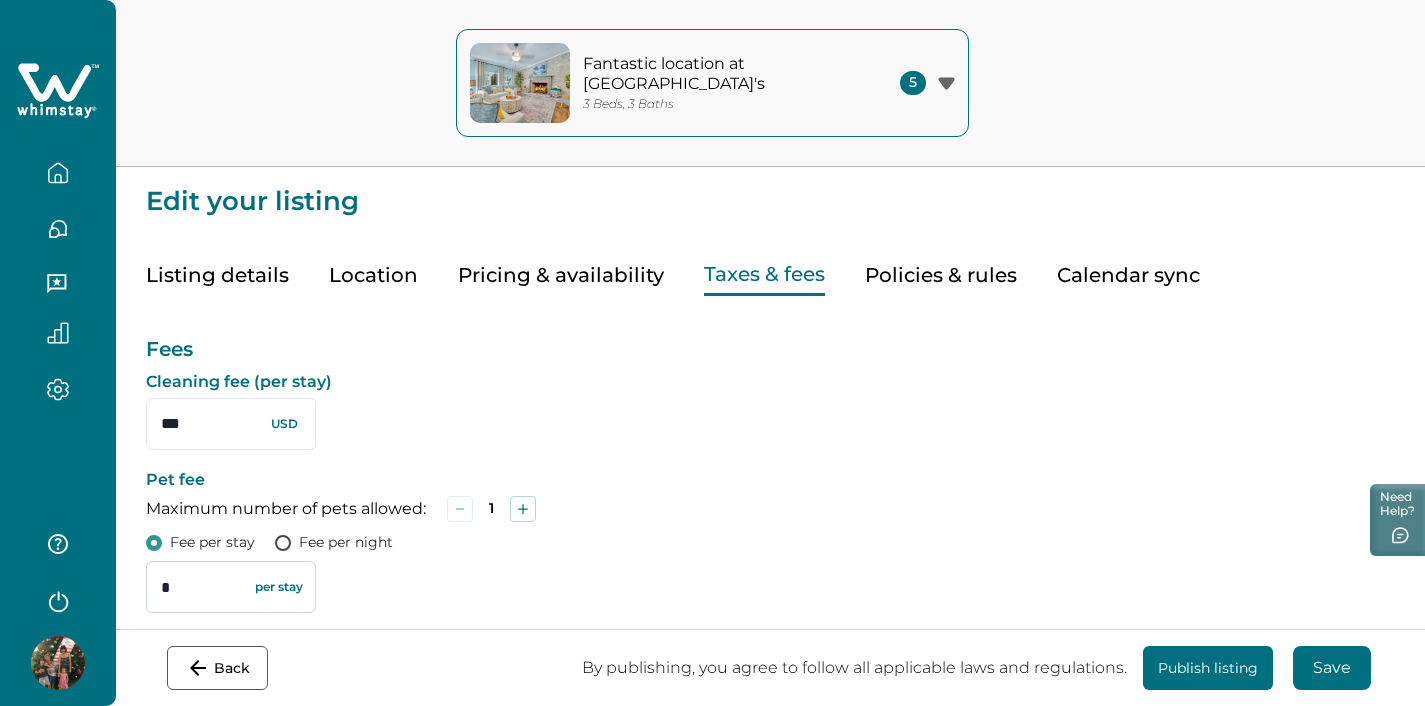 type on "***" 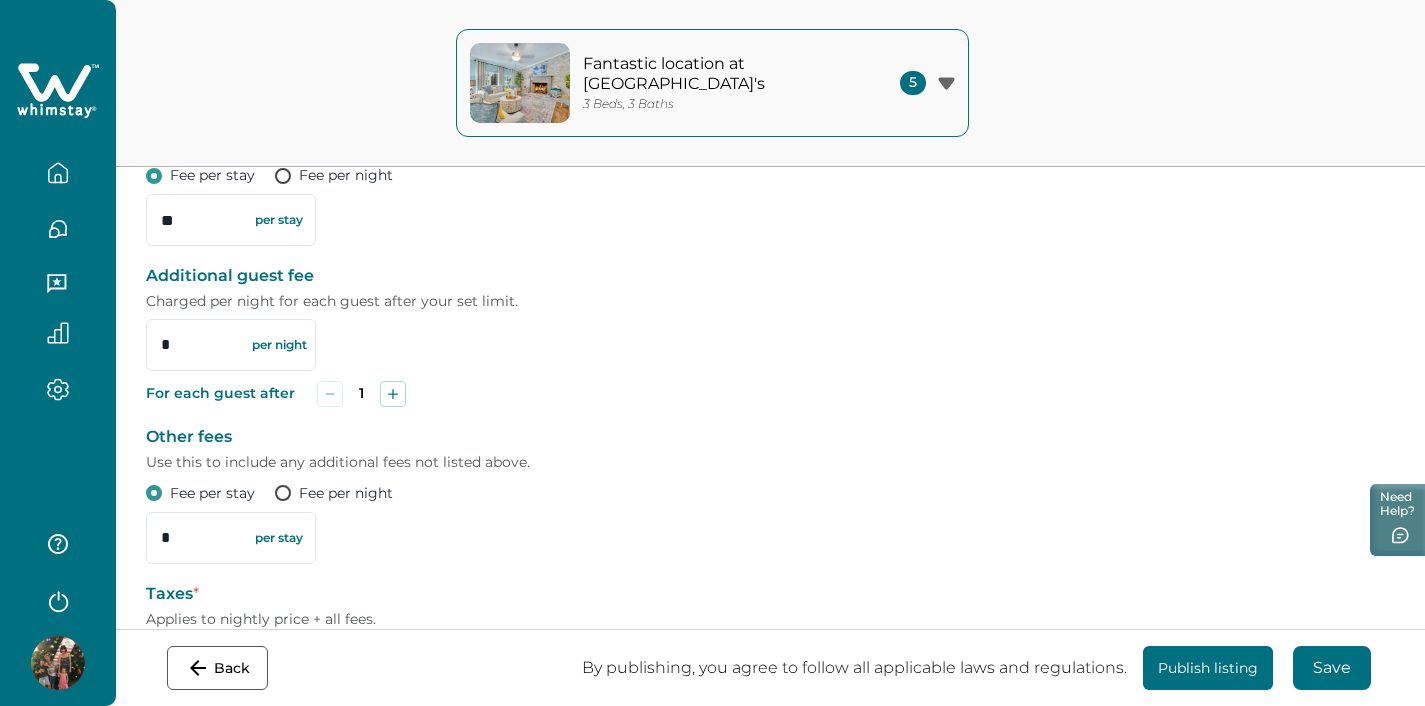 scroll, scrollTop: 371, scrollLeft: 0, axis: vertical 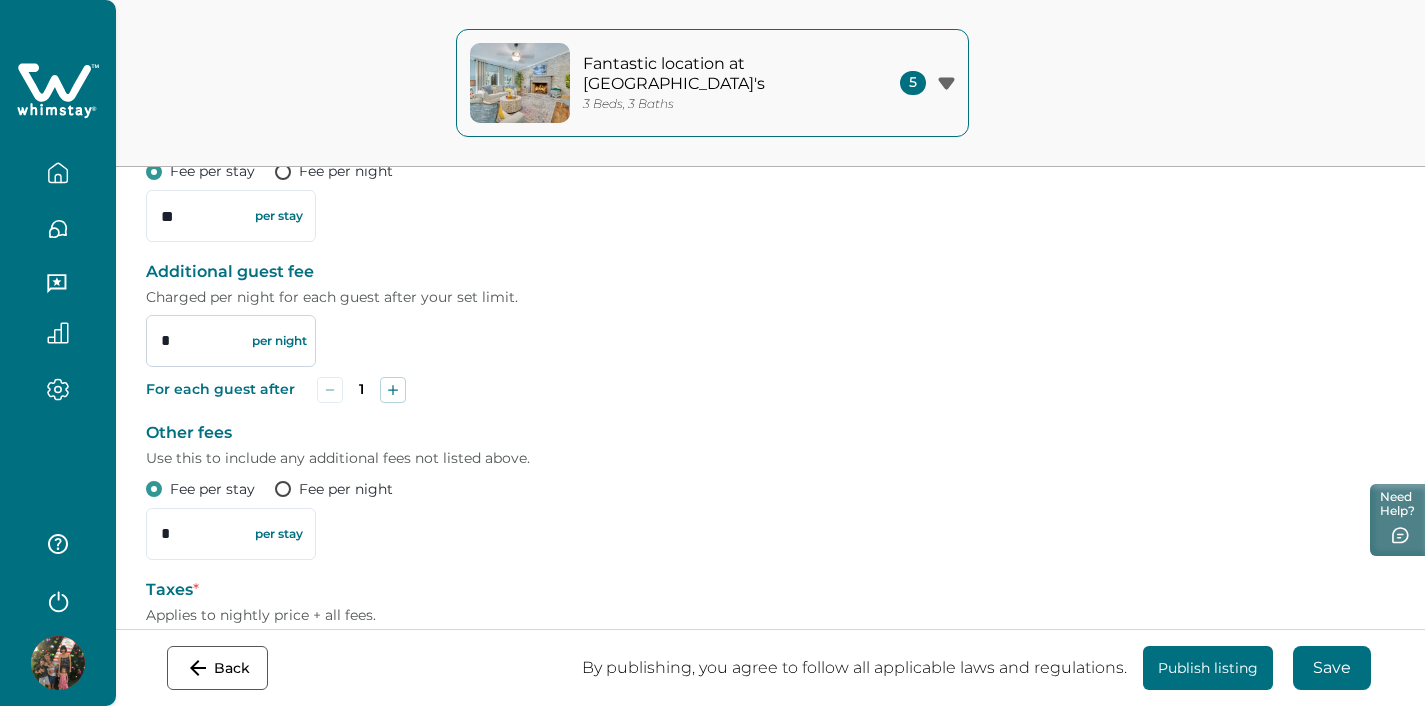 type on "**" 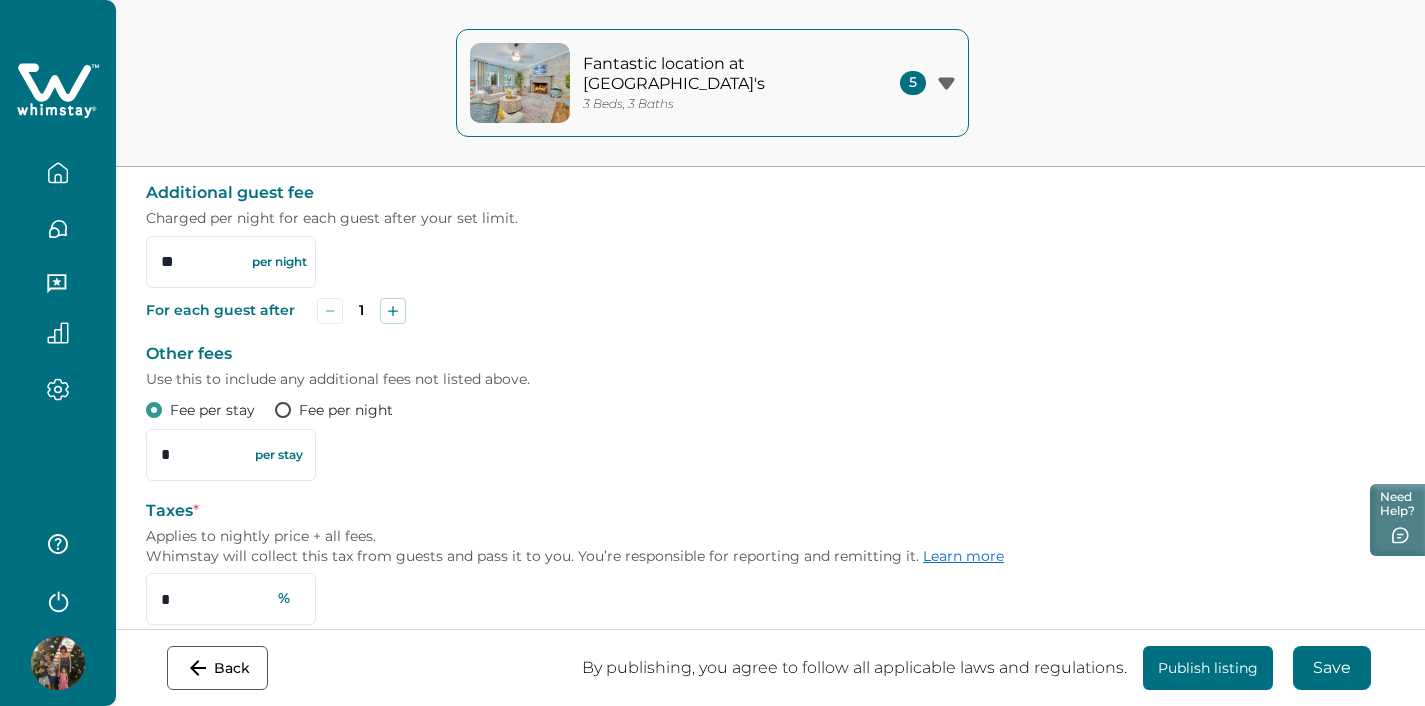 scroll, scrollTop: 520, scrollLeft: 0, axis: vertical 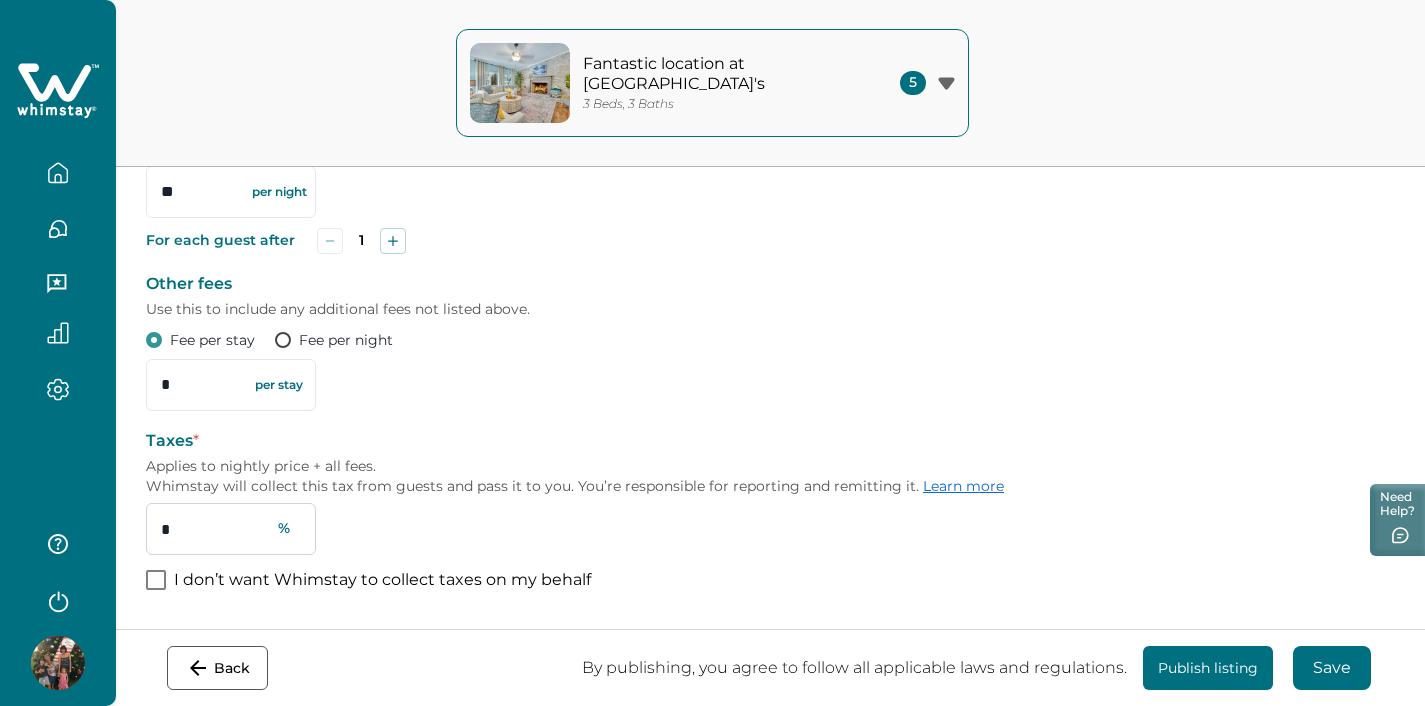 type on "**" 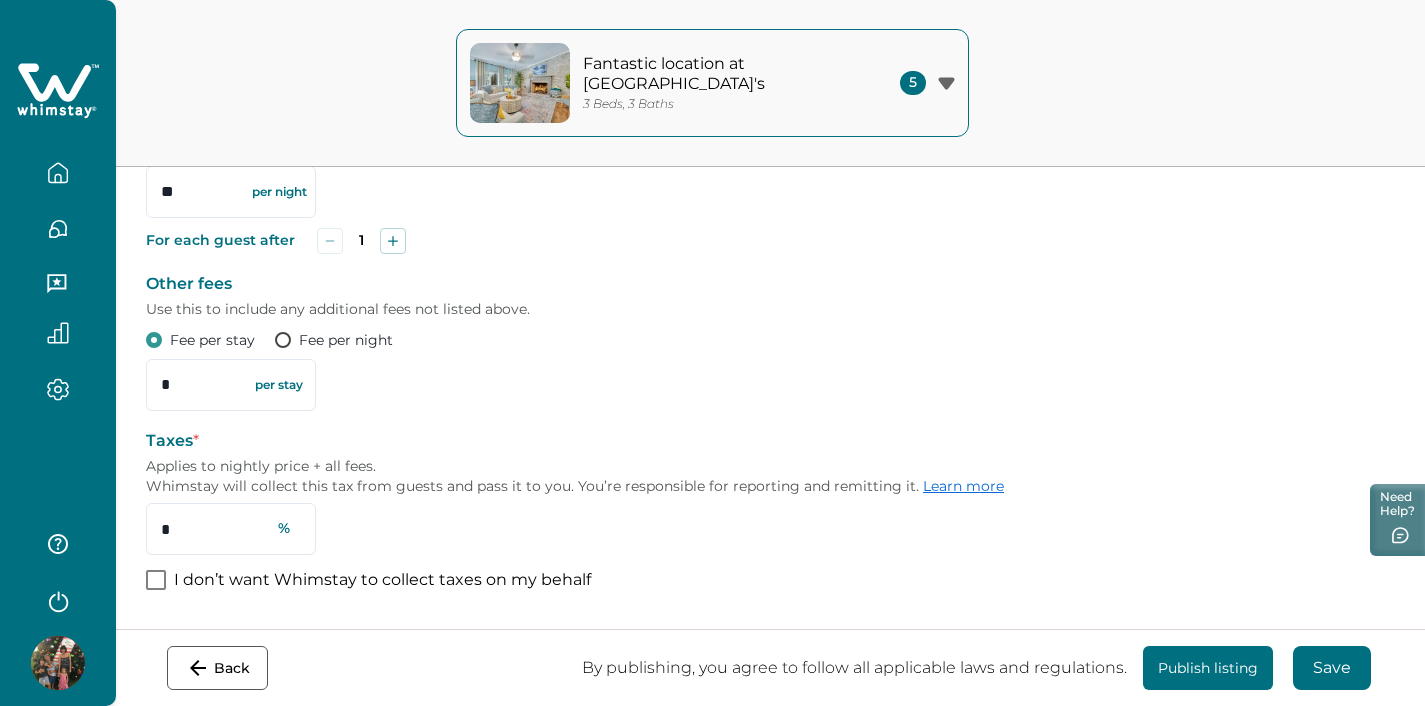 click at bounding box center [156, 580] 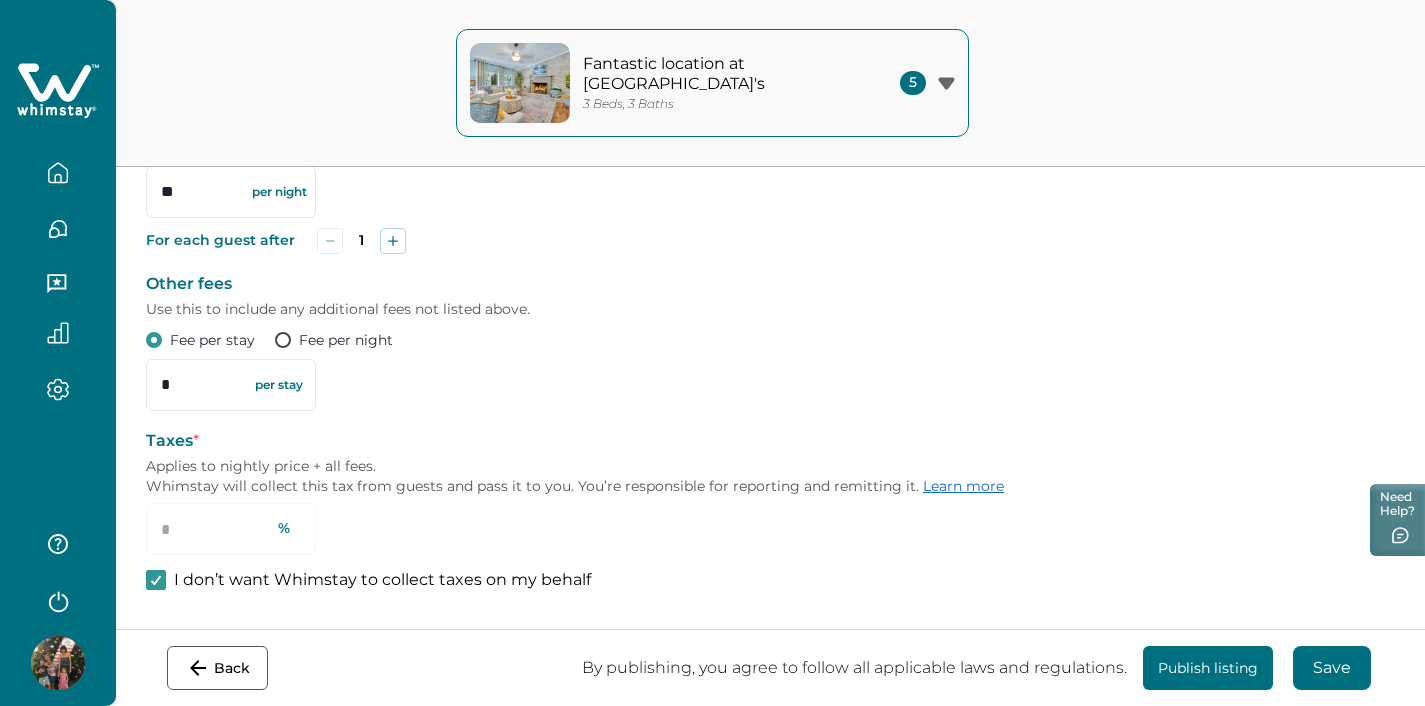 click on "Publish listing" at bounding box center (1208, 668) 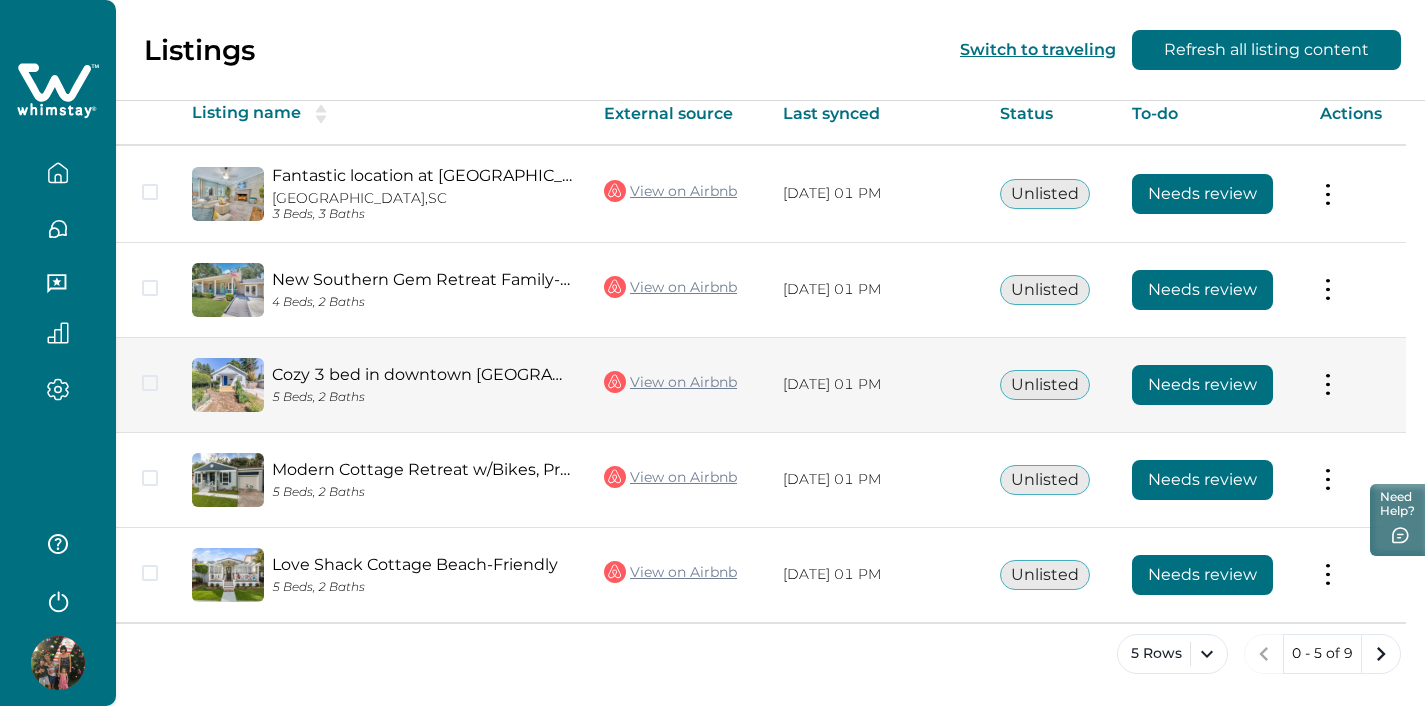 scroll, scrollTop: 0, scrollLeft: 0, axis: both 